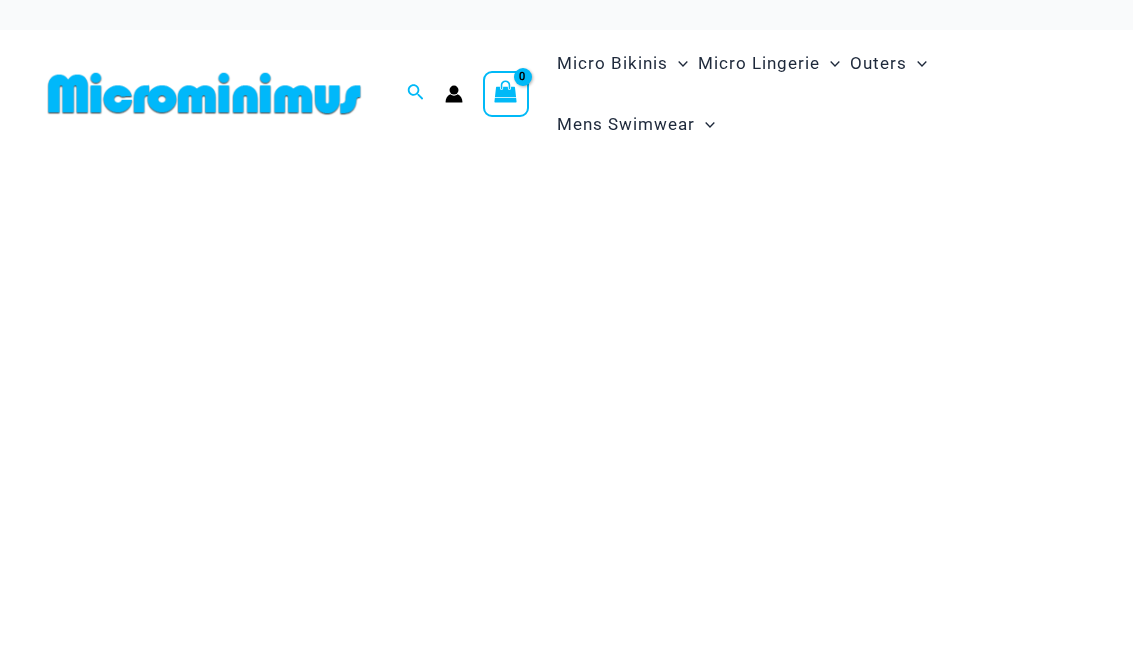 scroll, scrollTop: 0, scrollLeft: 0, axis: both 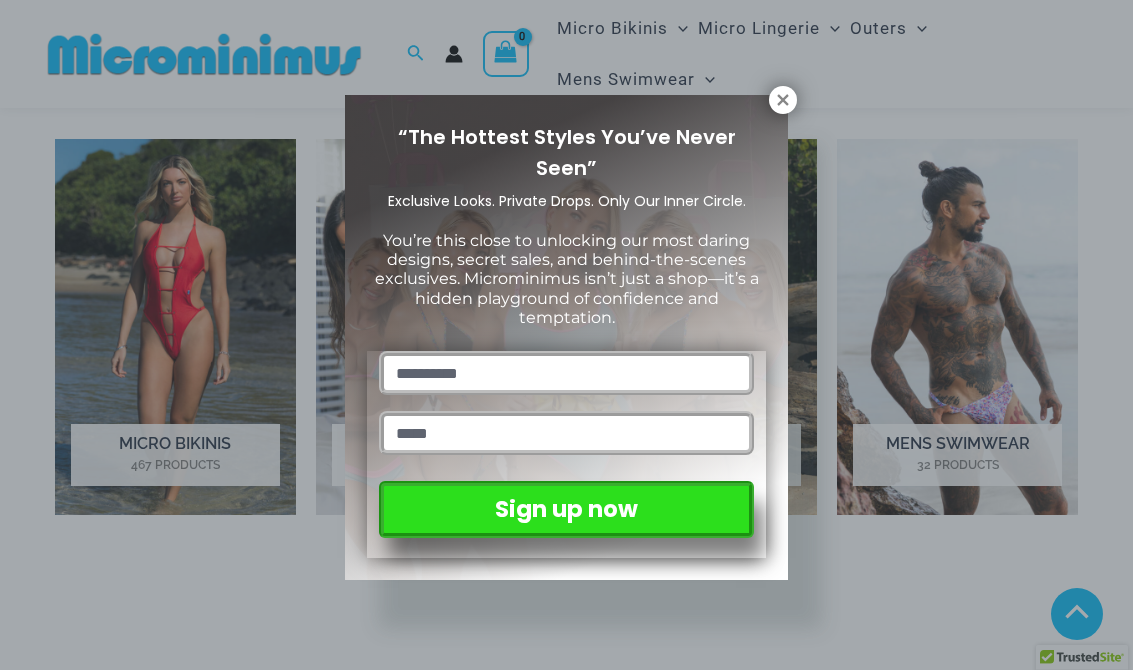 click 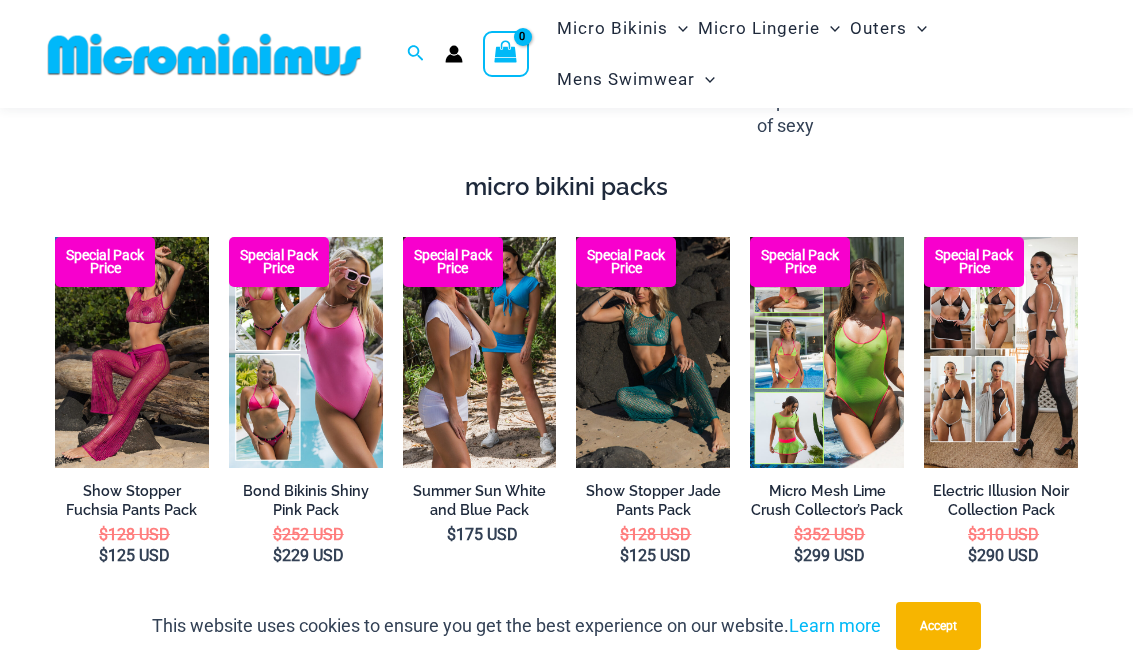scroll, scrollTop: 2929, scrollLeft: 0, axis: vertical 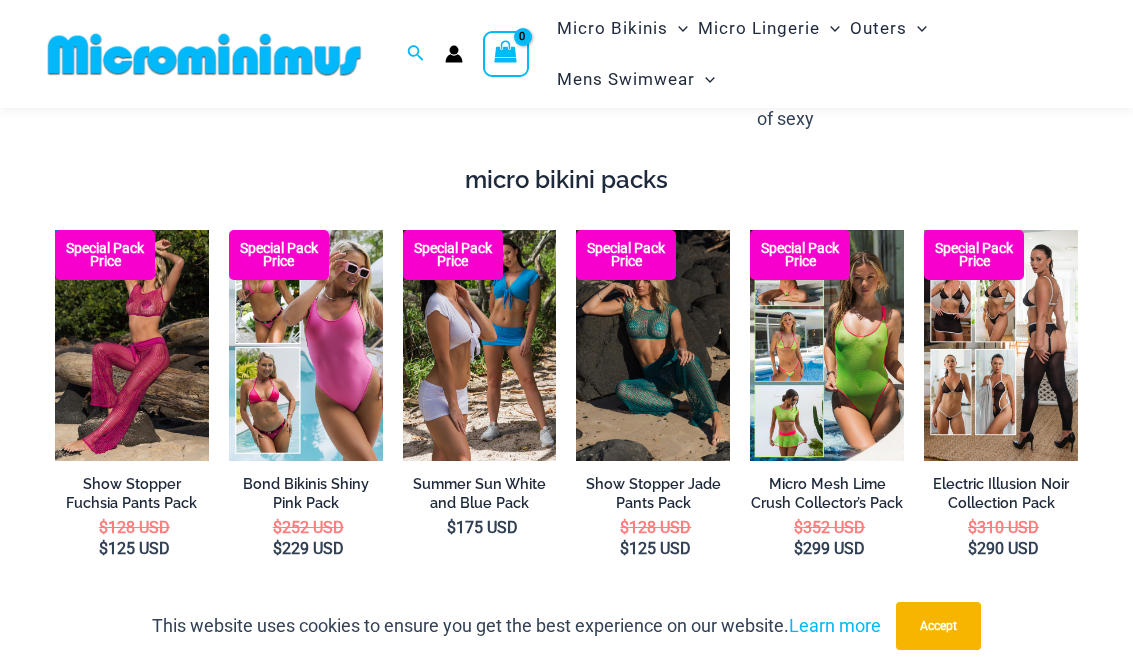 click at bounding box center (924, 230) 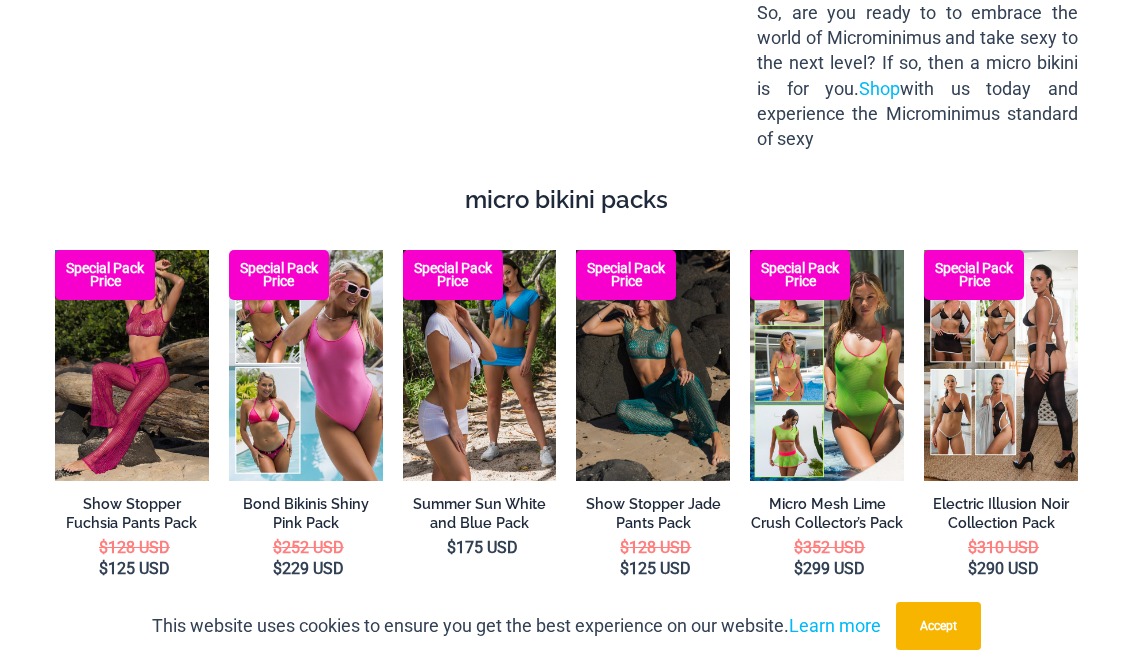 scroll, scrollTop: 2960, scrollLeft: 0, axis: vertical 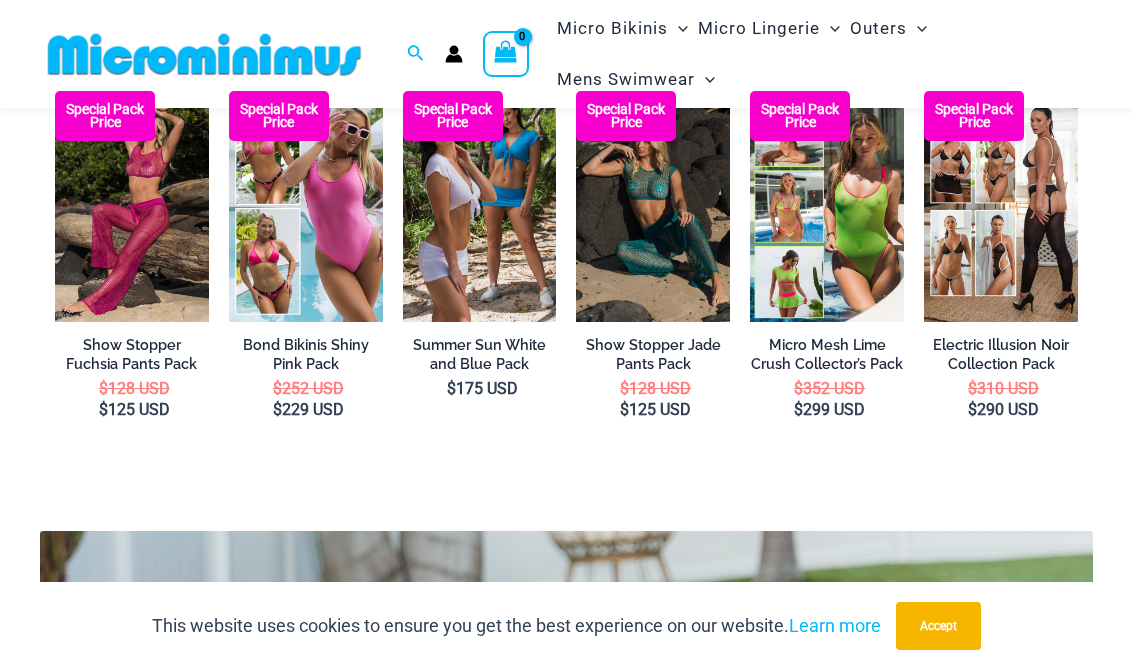 click at bounding box center [750, 91] 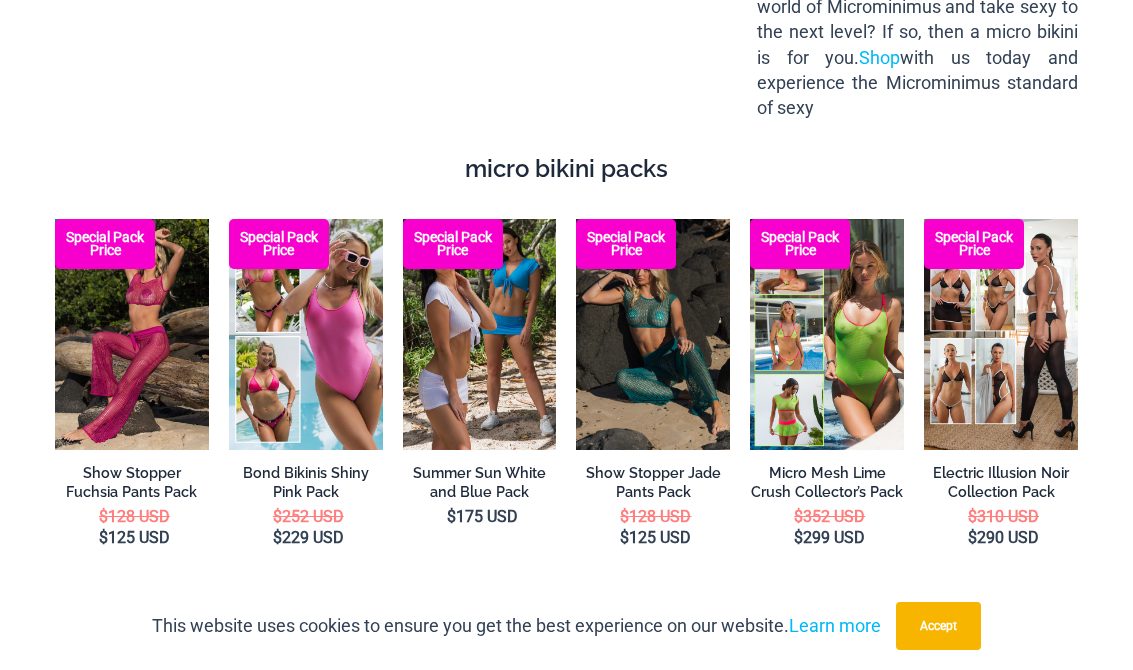 scroll, scrollTop: 2960, scrollLeft: 0, axis: vertical 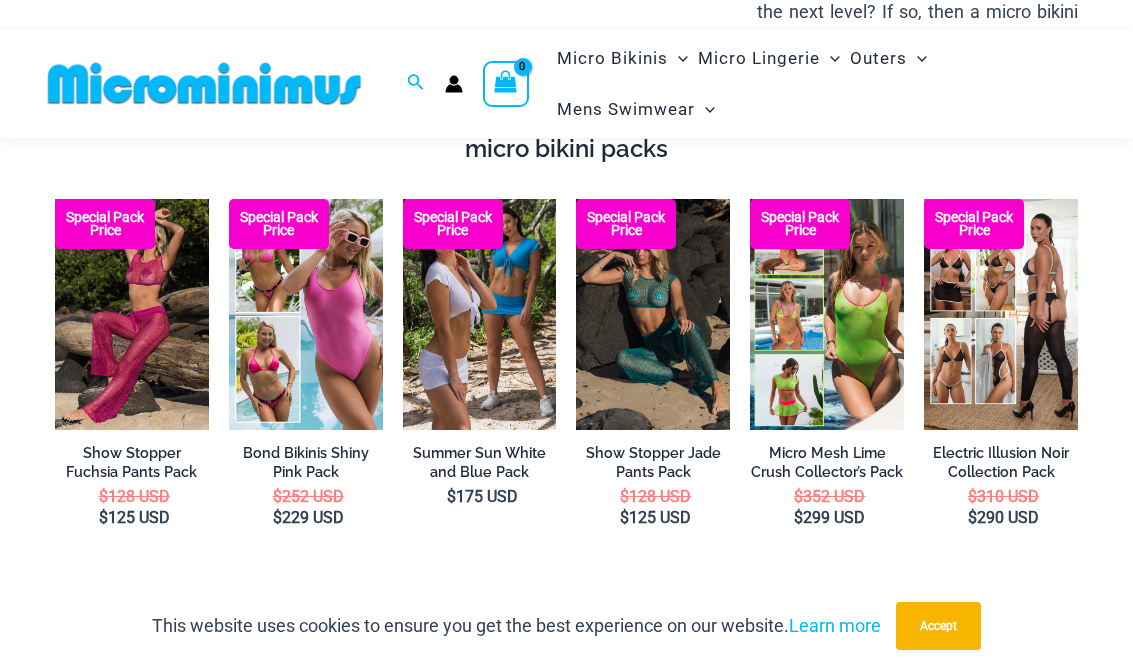 click at bounding box center (229, 199) 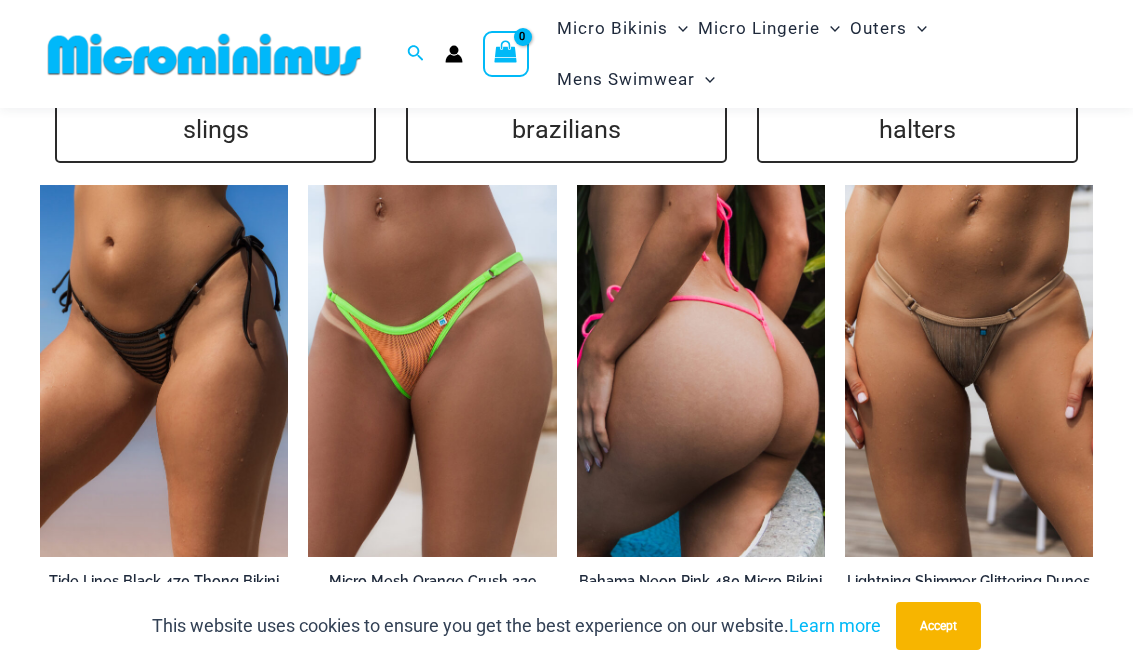 scroll, scrollTop: 4509, scrollLeft: 0, axis: vertical 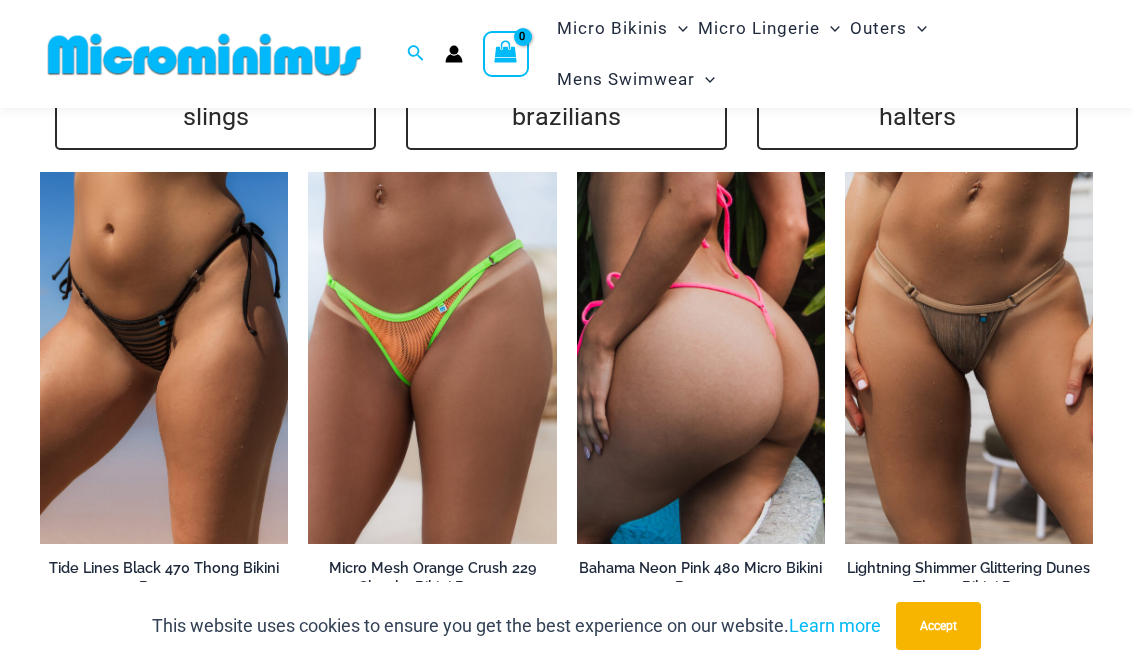 click at bounding box center (308, 172) 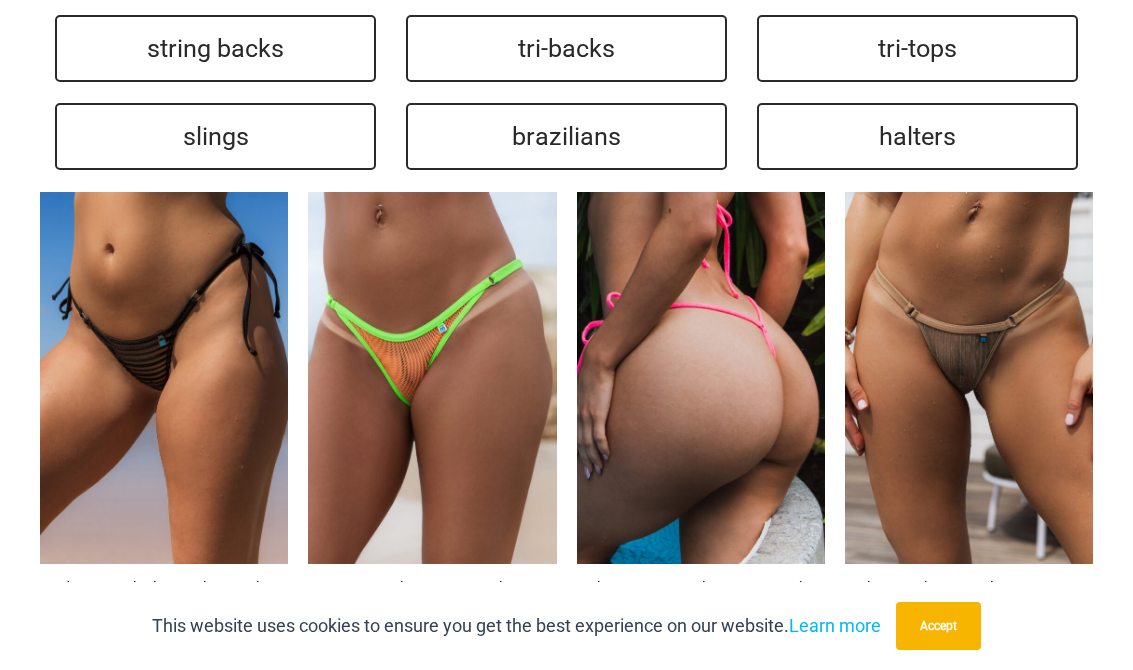 scroll, scrollTop: 4540, scrollLeft: 0, axis: vertical 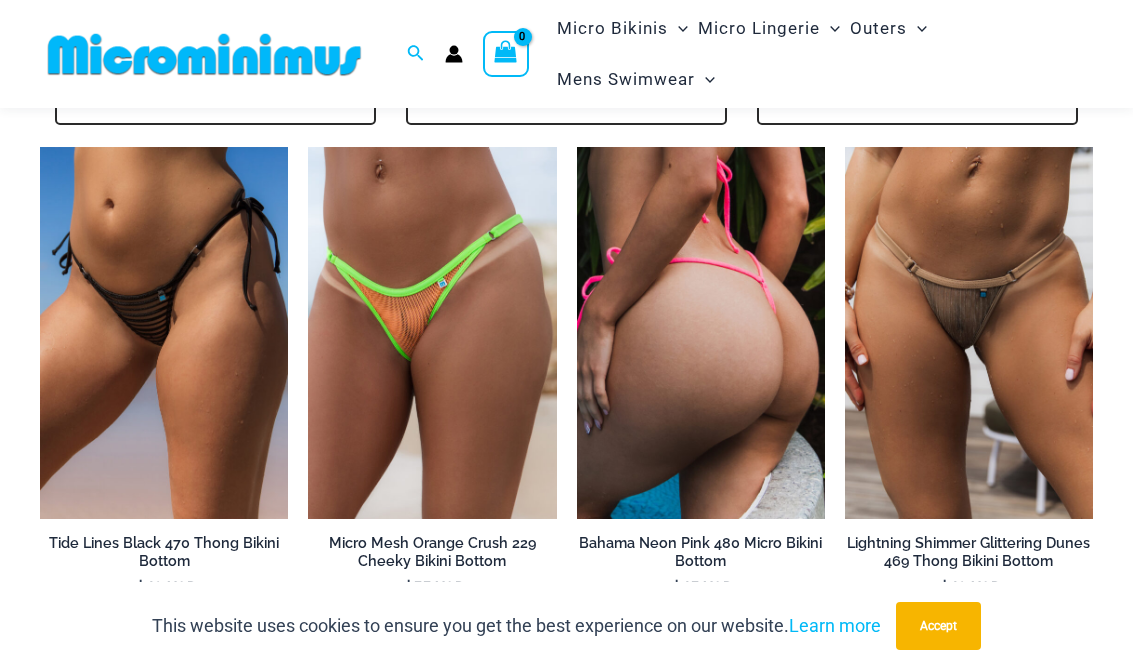 click at bounding box center [845, 147] 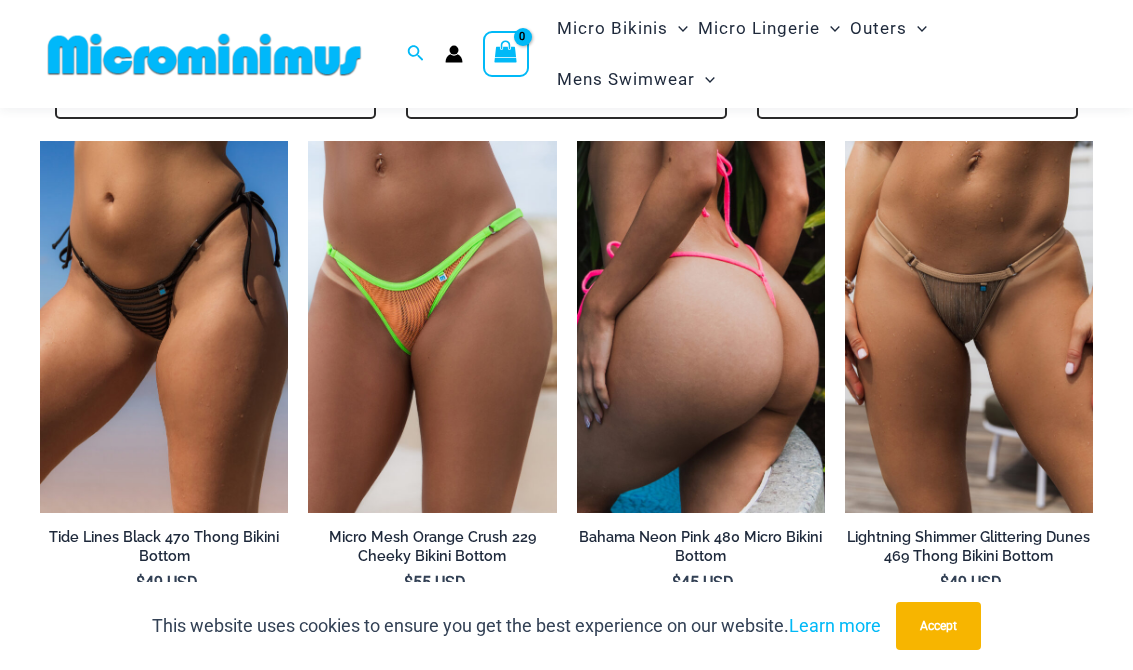 click at bounding box center [577, 141] 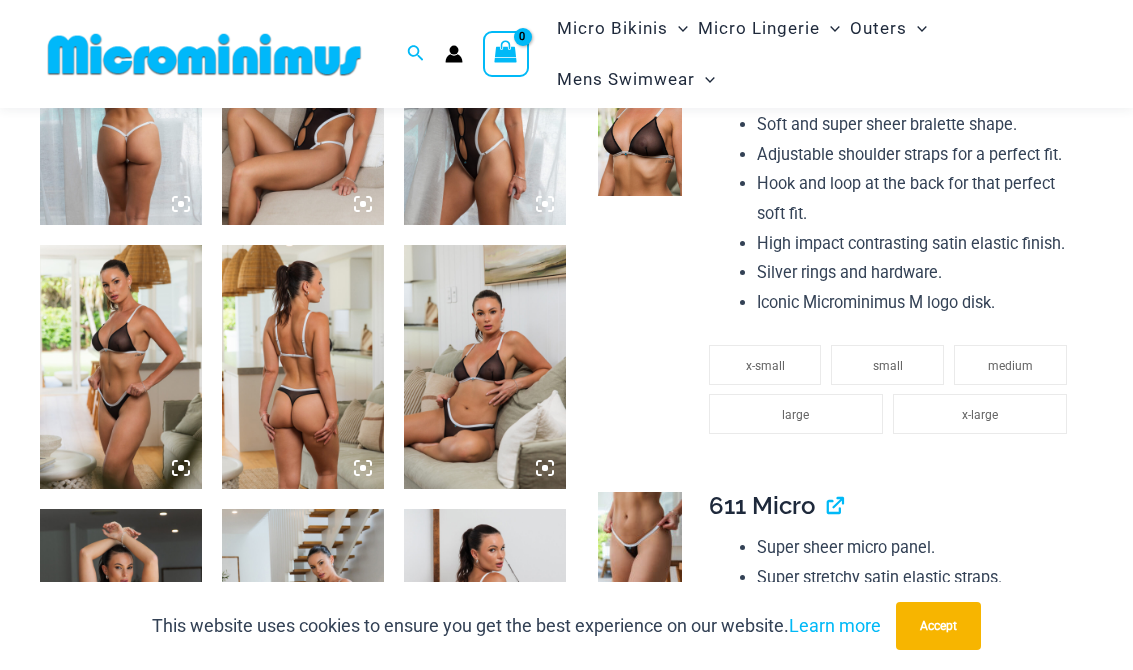 scroll, scrollTop: 811, scrollLeft: 0, axis: vertical 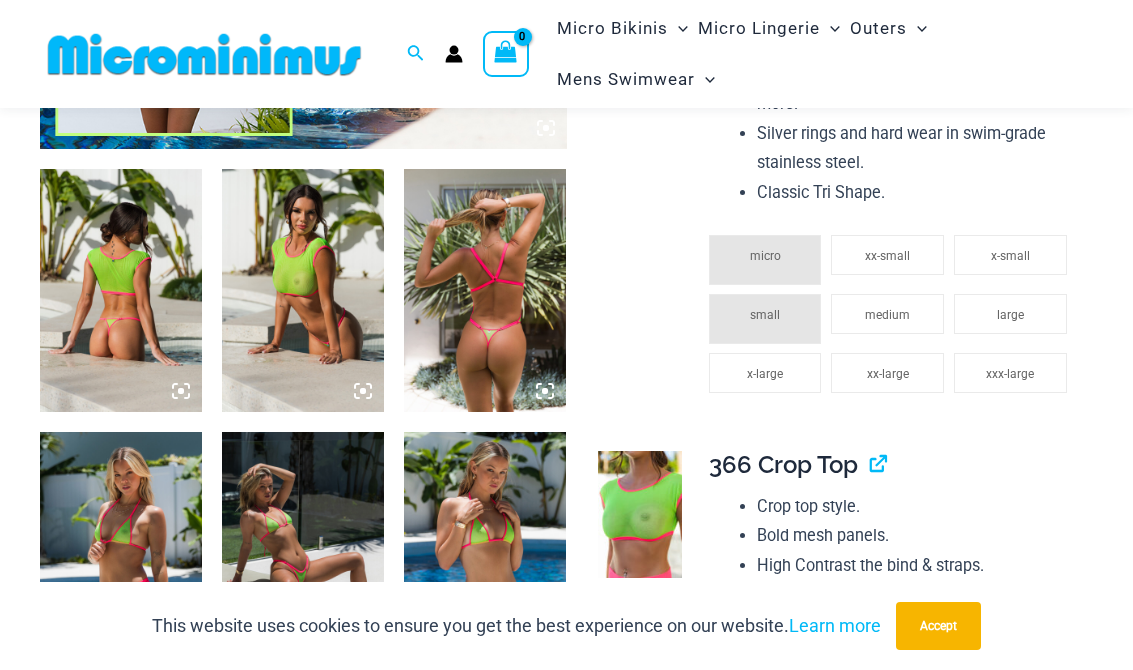 click at bounding box center [640, 514] 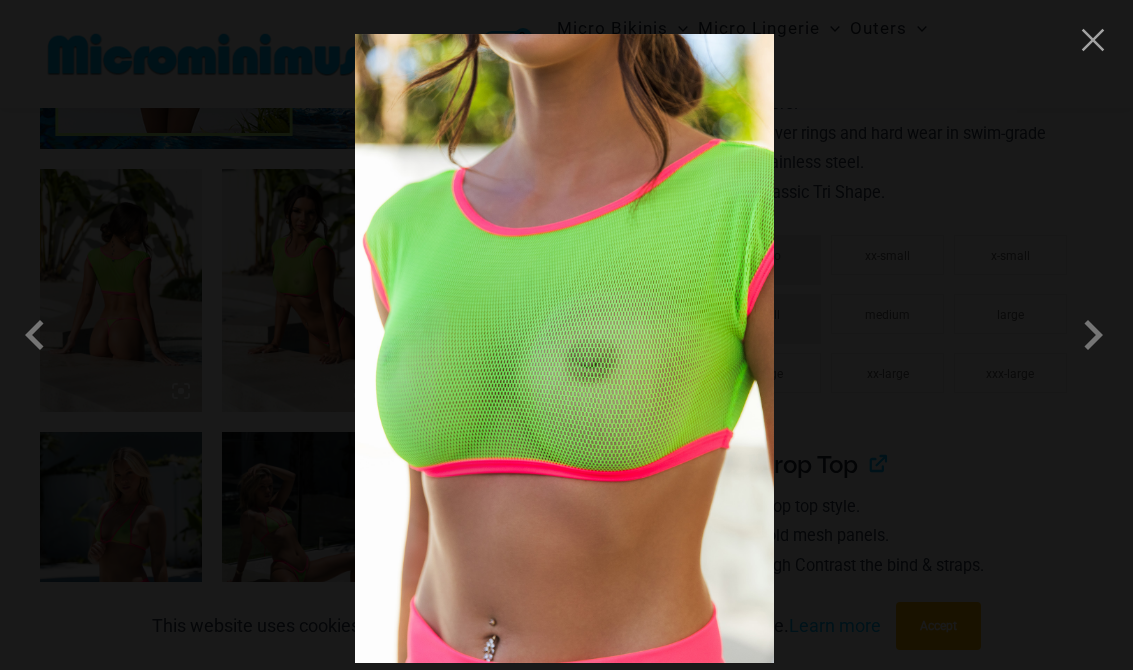click at bounding box center (1093, 40) 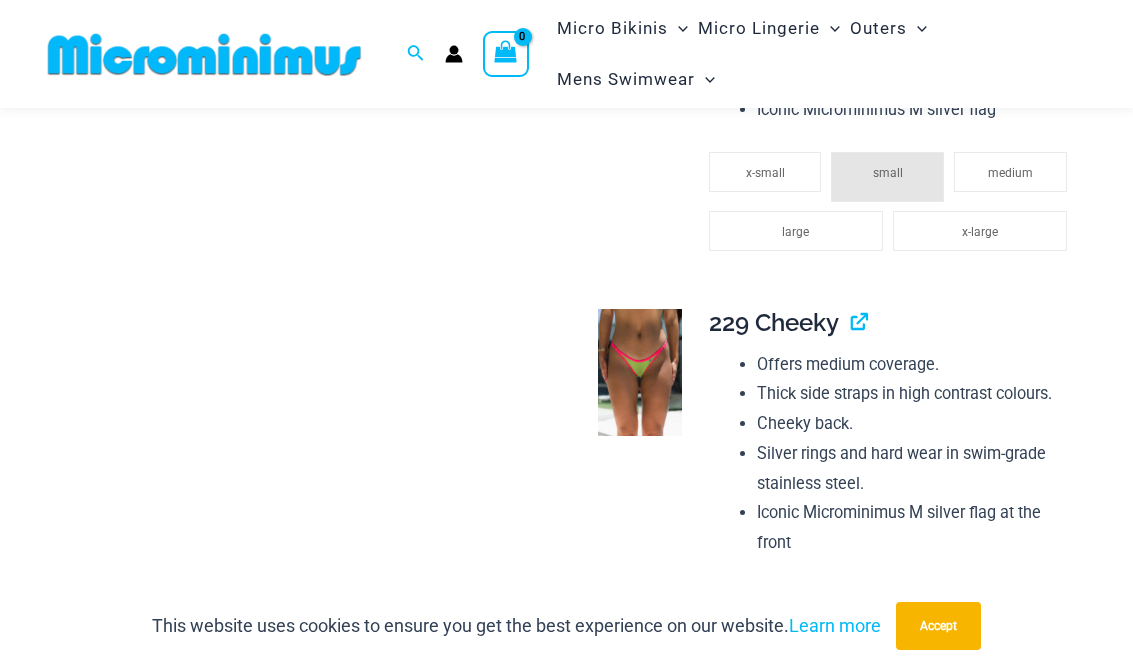 scroll, scrollTop: 1825, scrollLeft: 0, axis: vertical 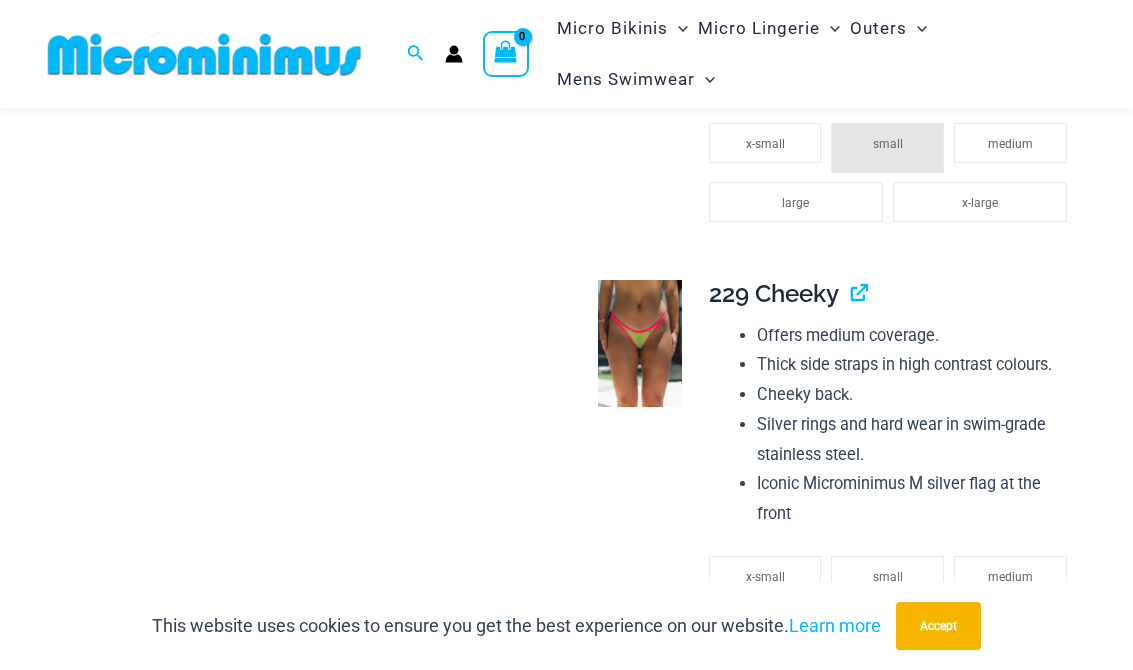 click at bounding box center (640, 343) 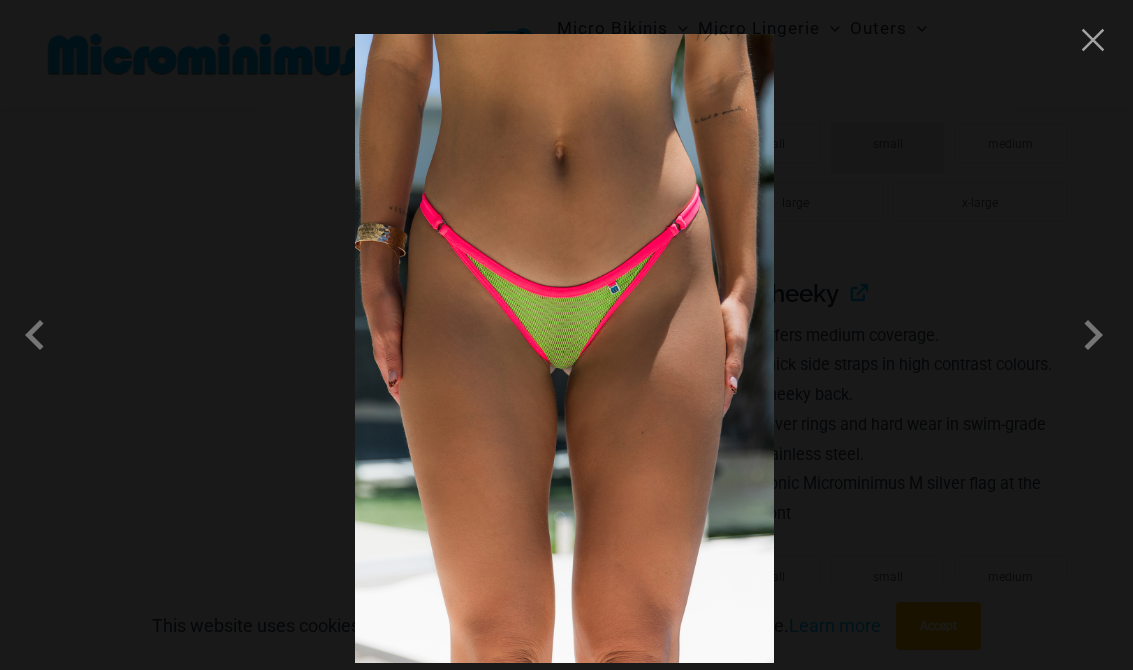 click at bounding box center [1093, 40] 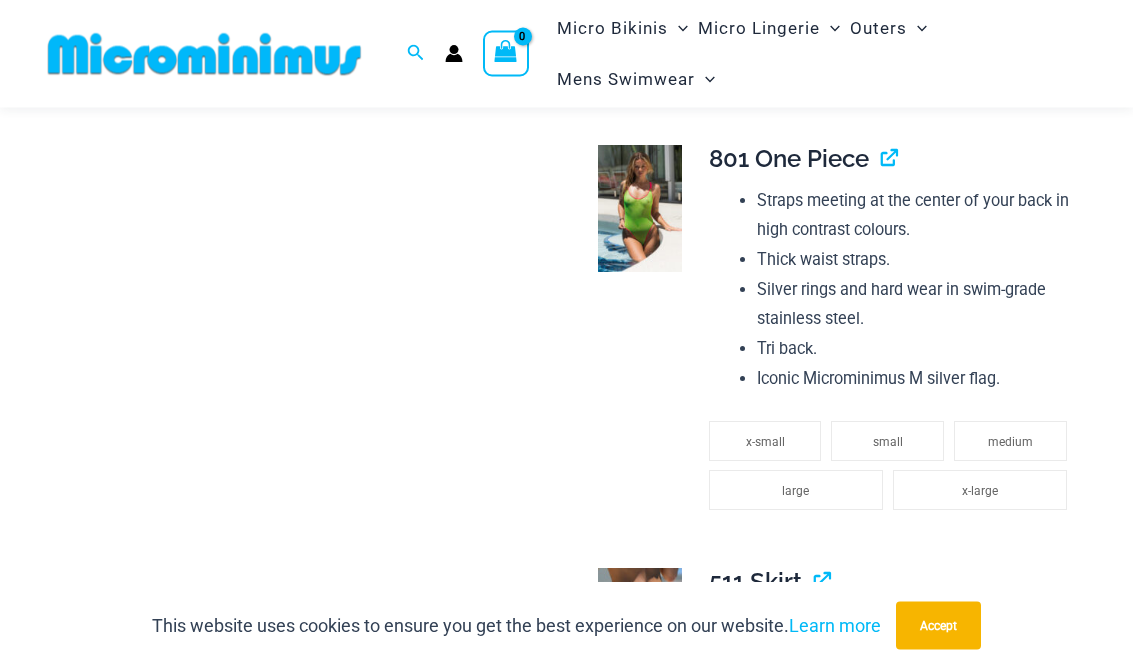scroll, scrollTop: 2422, scrollLeft: 0, axis: vertical 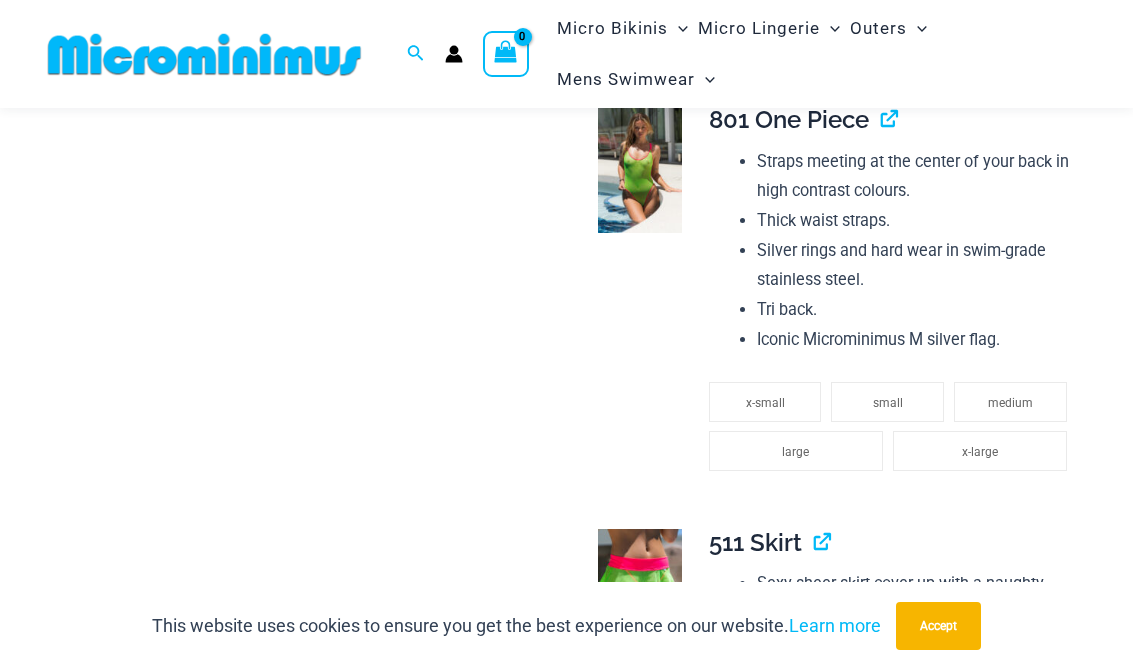 click at bounding box center (640, 169) 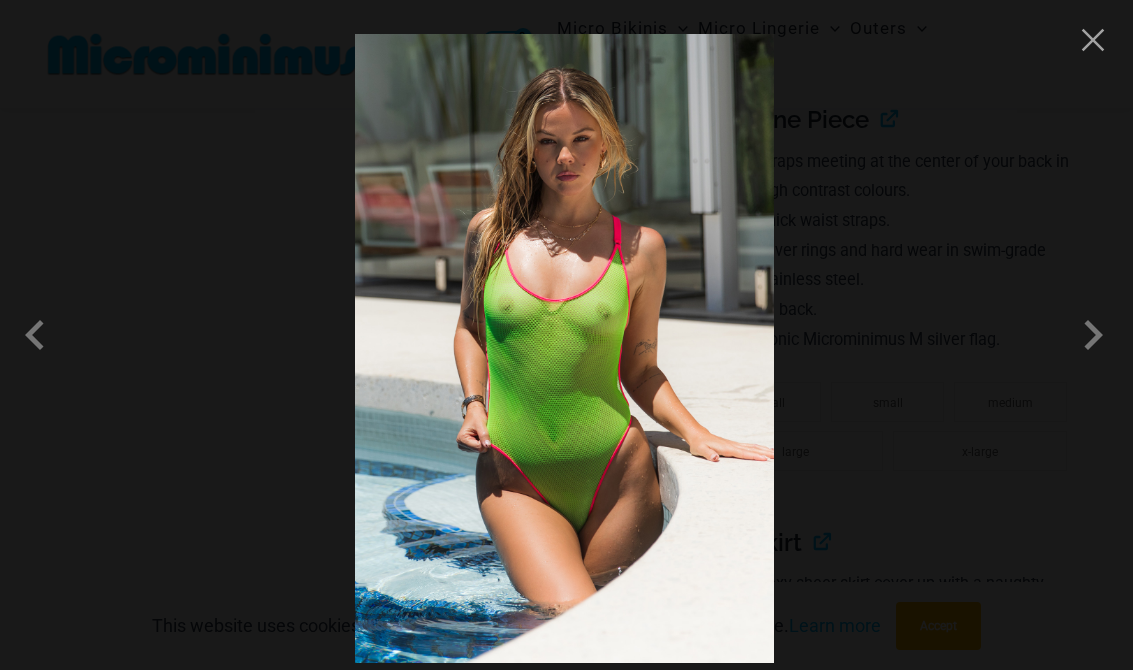 click at bounding box center [1093, 40] 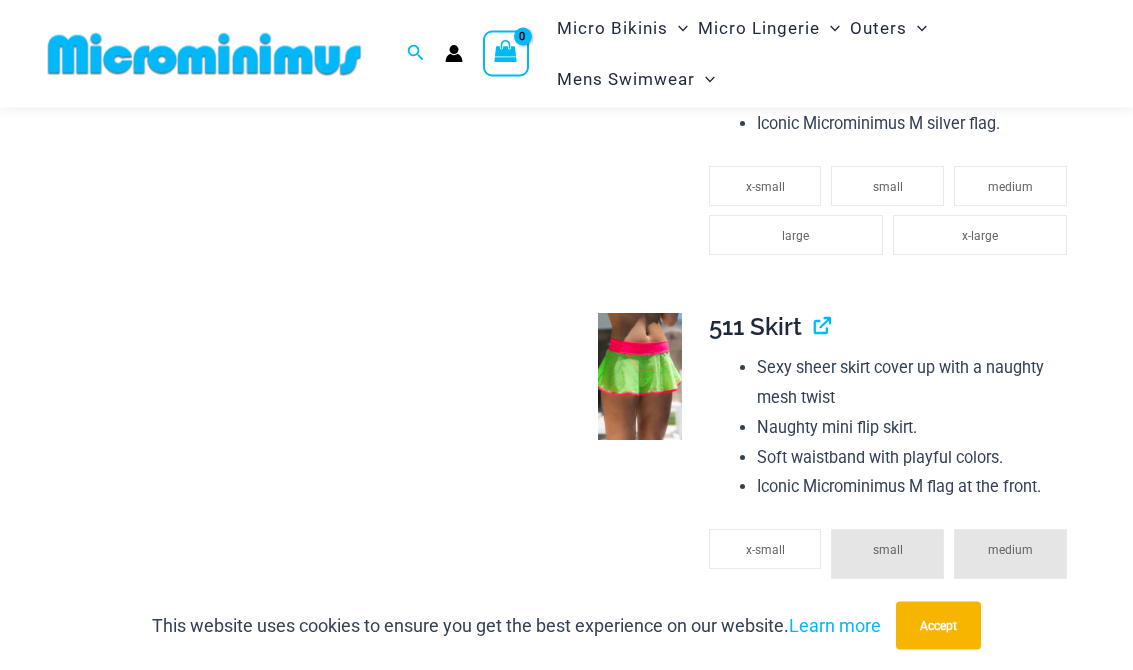 scroll, scrollTop: 2638, scrollLeft: 0, axis: vertical 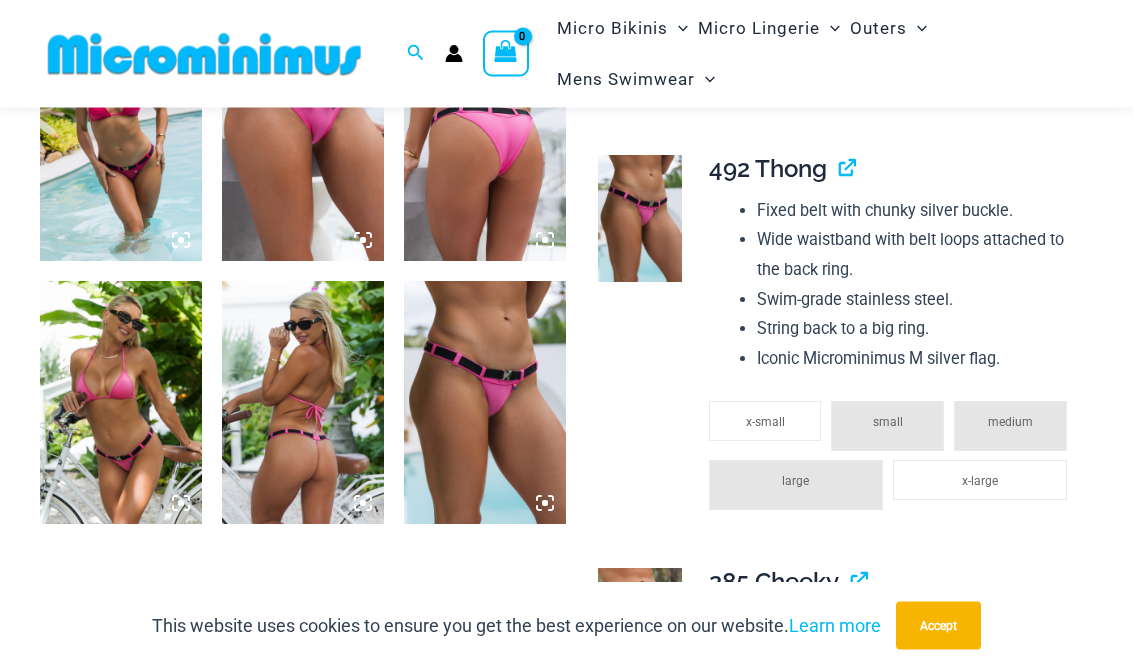 click at bounding box center [640, 219] 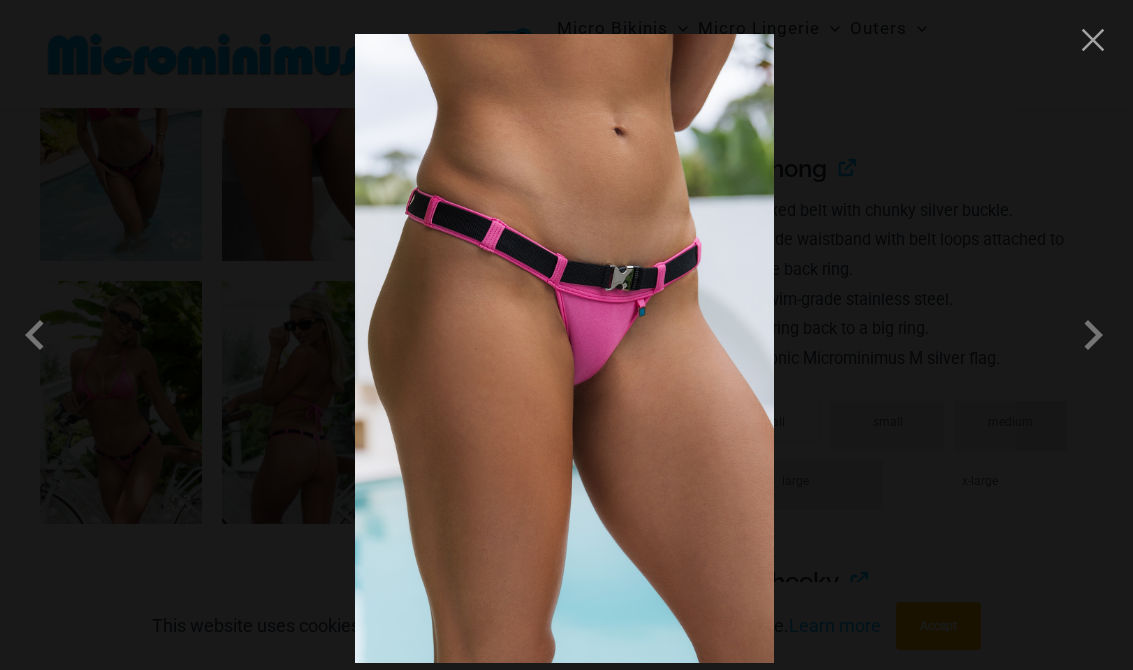 click at bounding box center (785, 115) 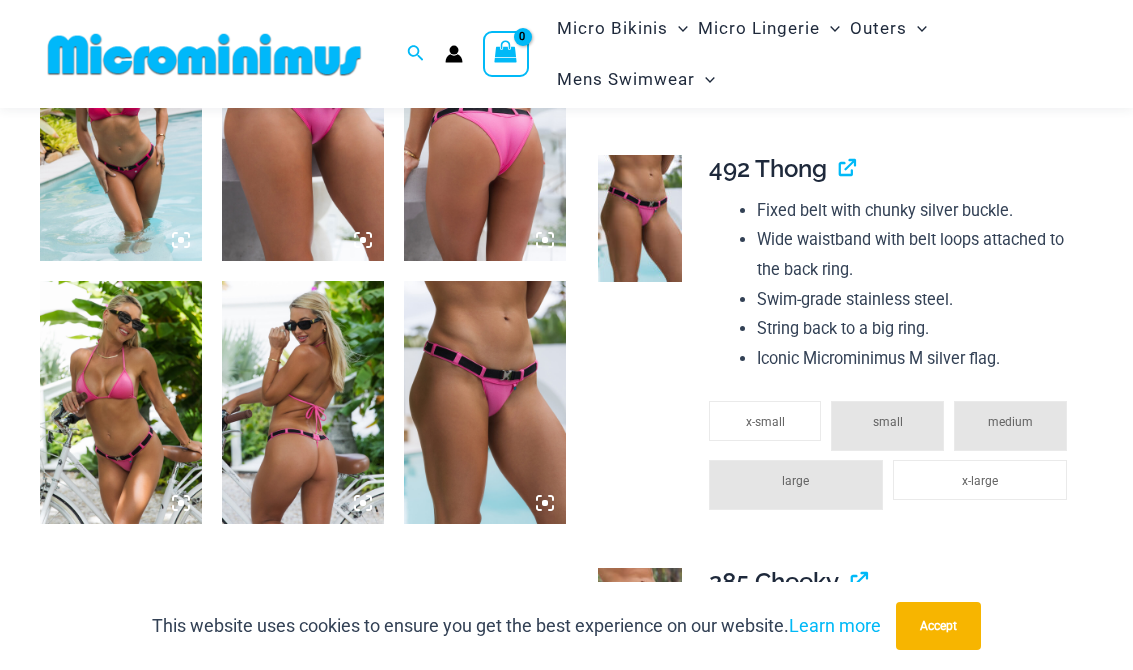 click at bounding box center [640, 631] 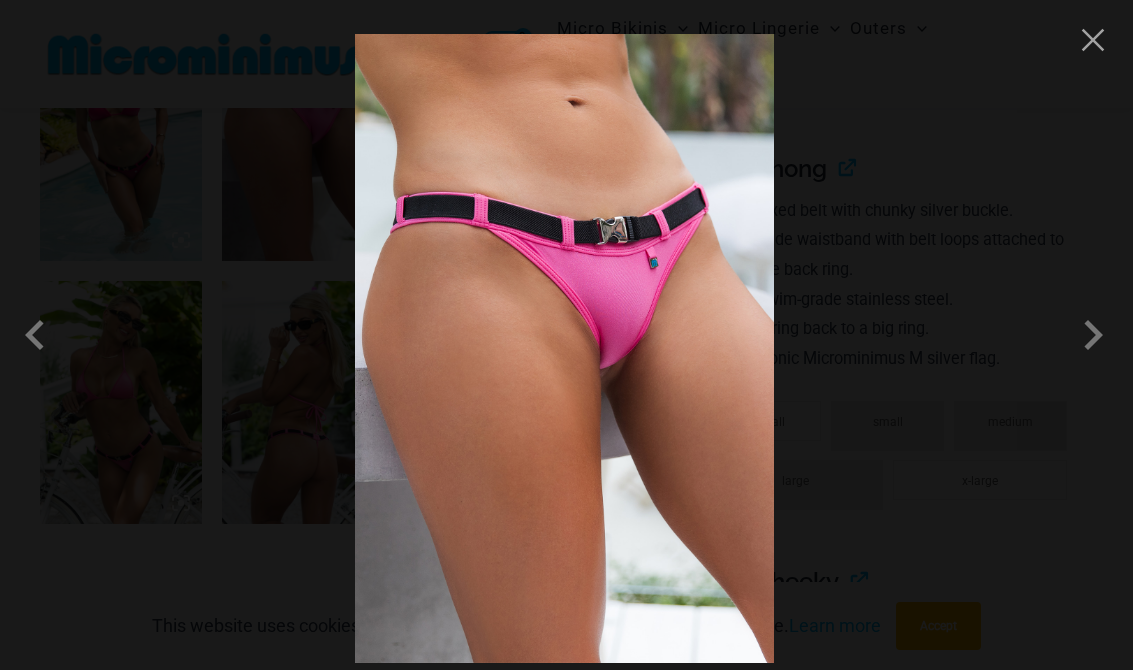 click at bounding box center (1093, 40) 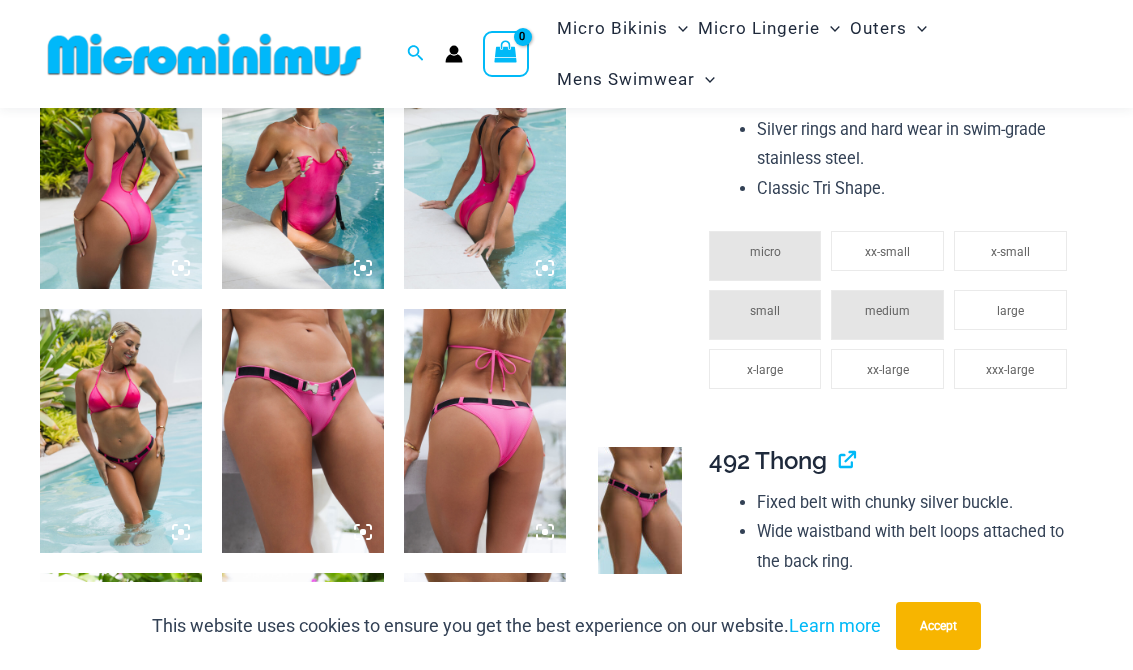 scroll, scrollTop: 928, scrollLeft: 0, axis: vertical 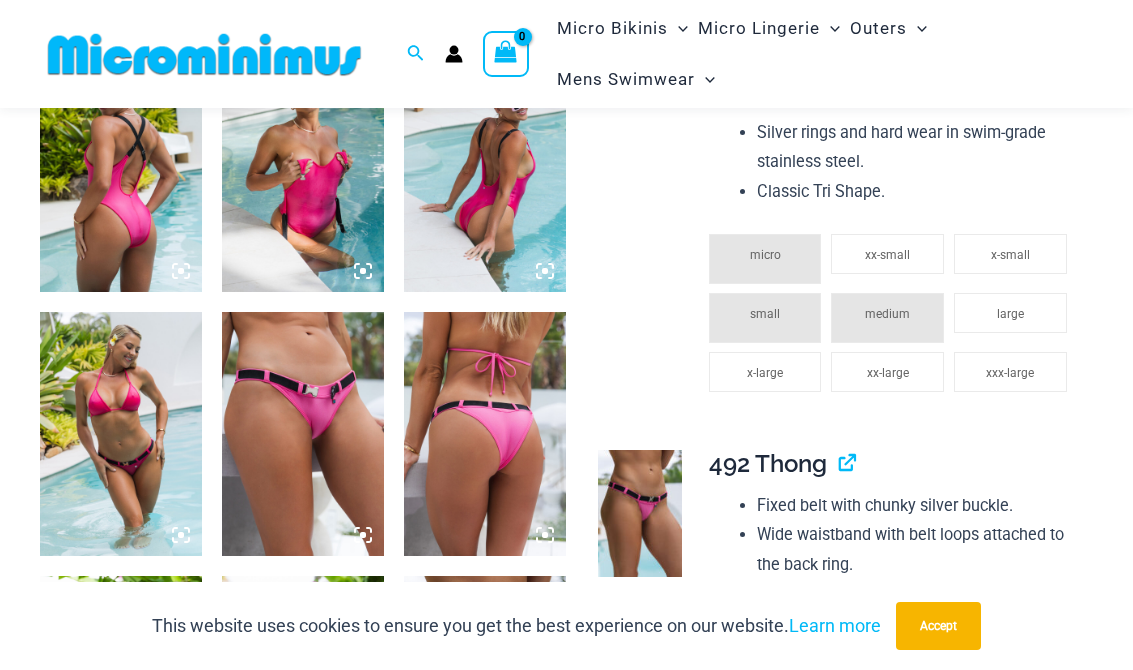 click at bounding box center (303, 433) 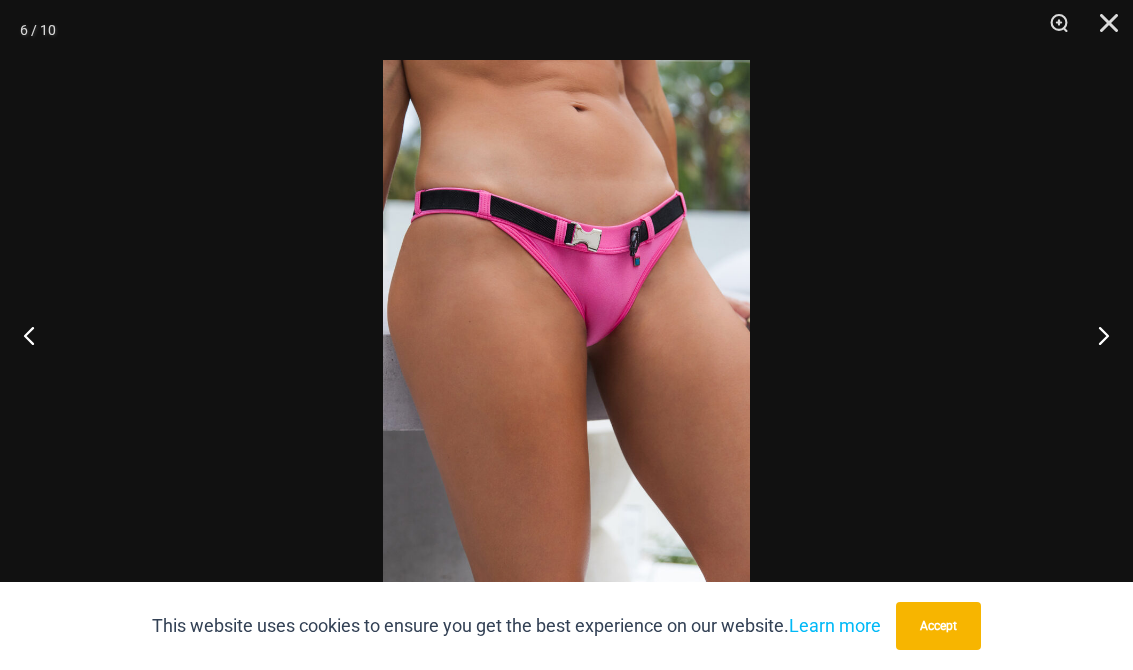click at bounding box center (566, 335) 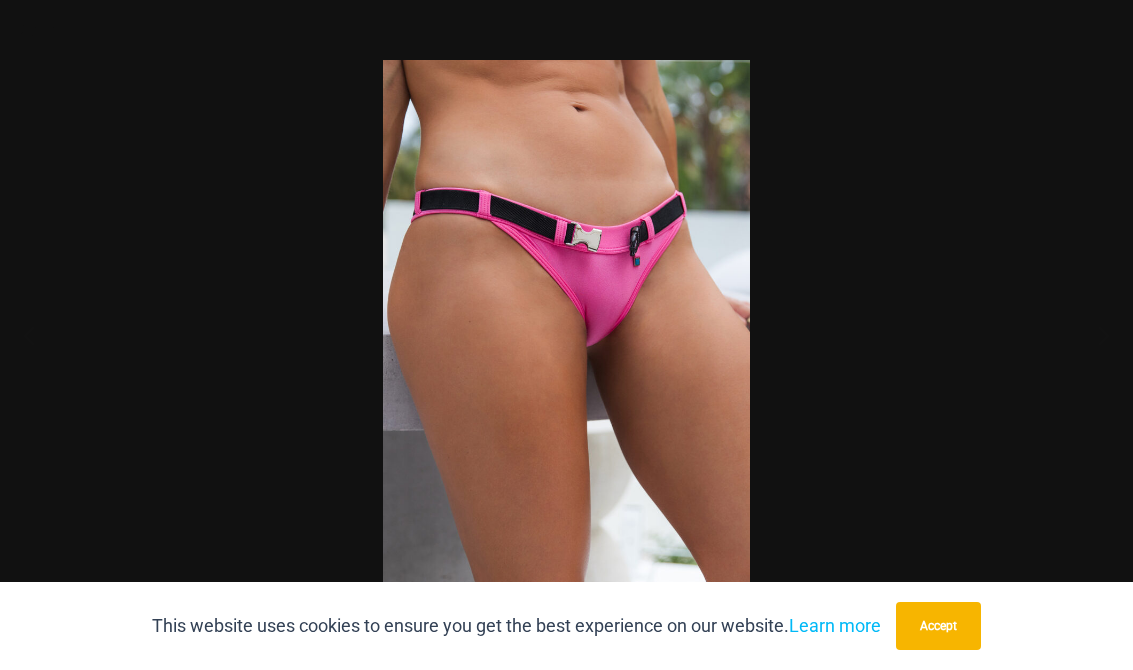 click at bounding box center [566, 335] 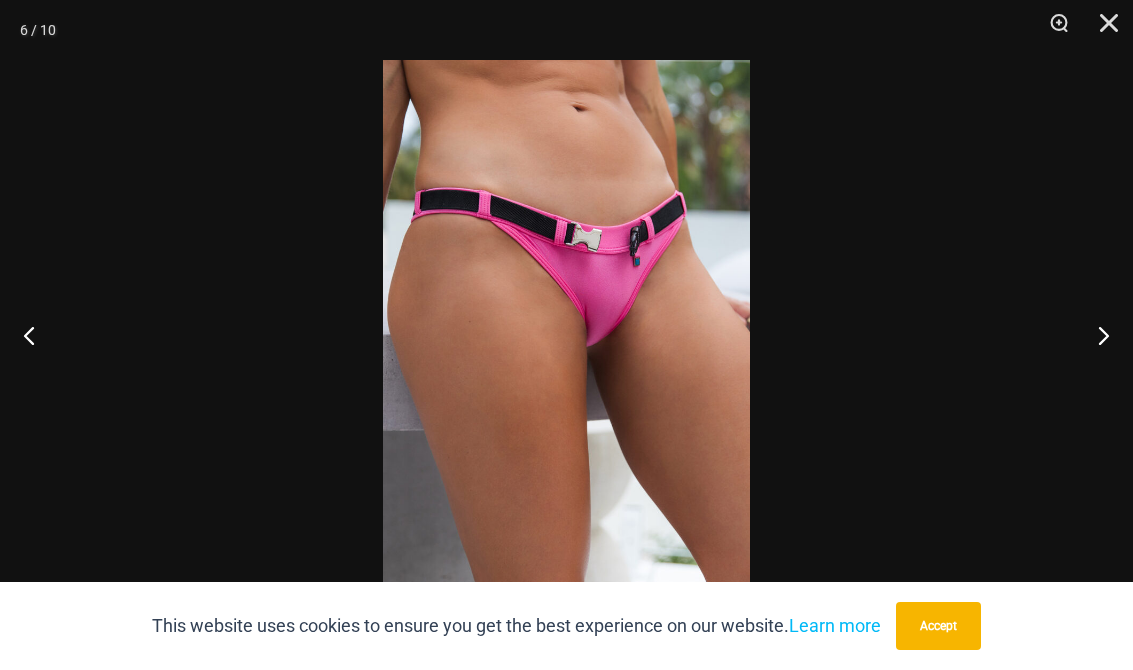 click at bounding box center [1095, 335] 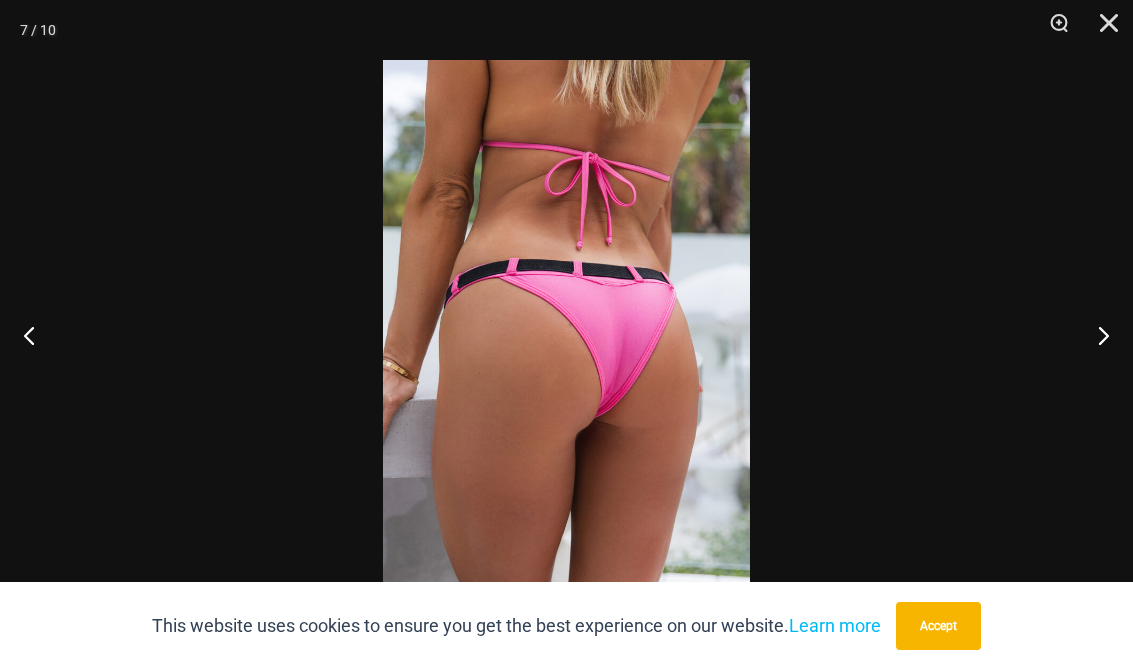 click at bounding box center (1095, 335) 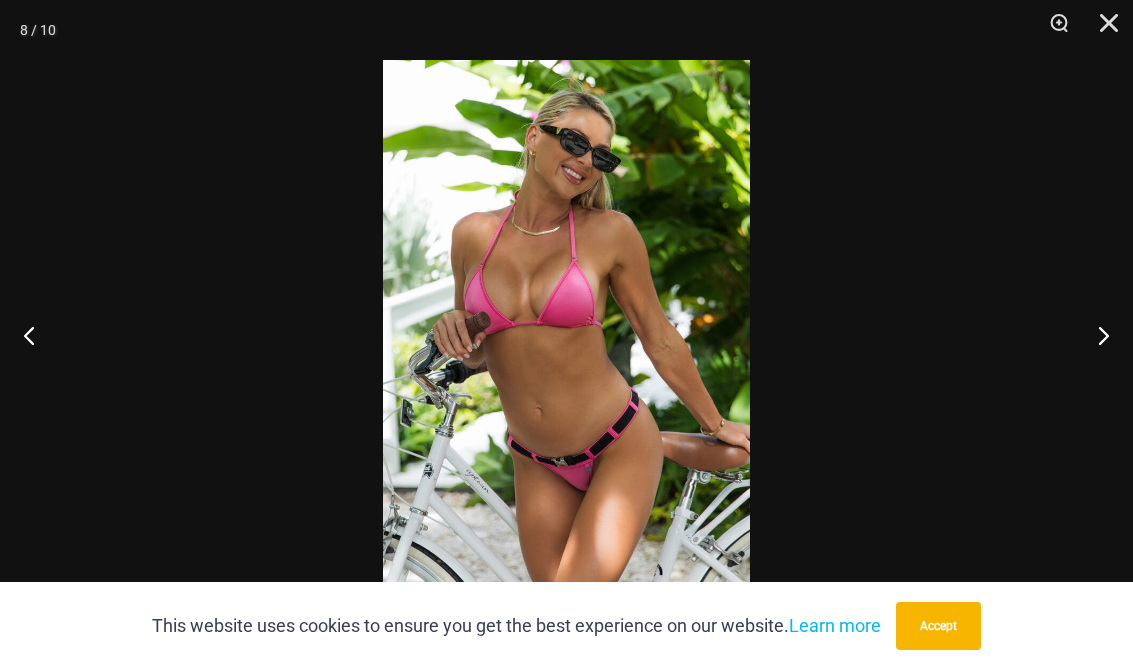 click at bounding box center (1095, 335) 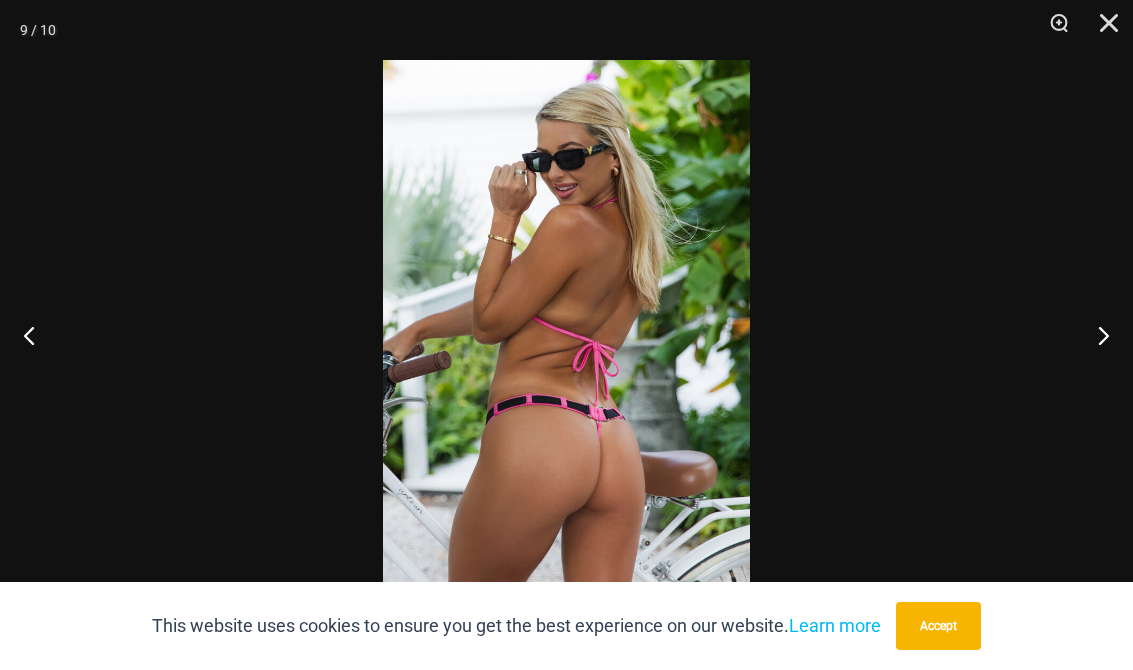 click at bounding box center [1095, 335] 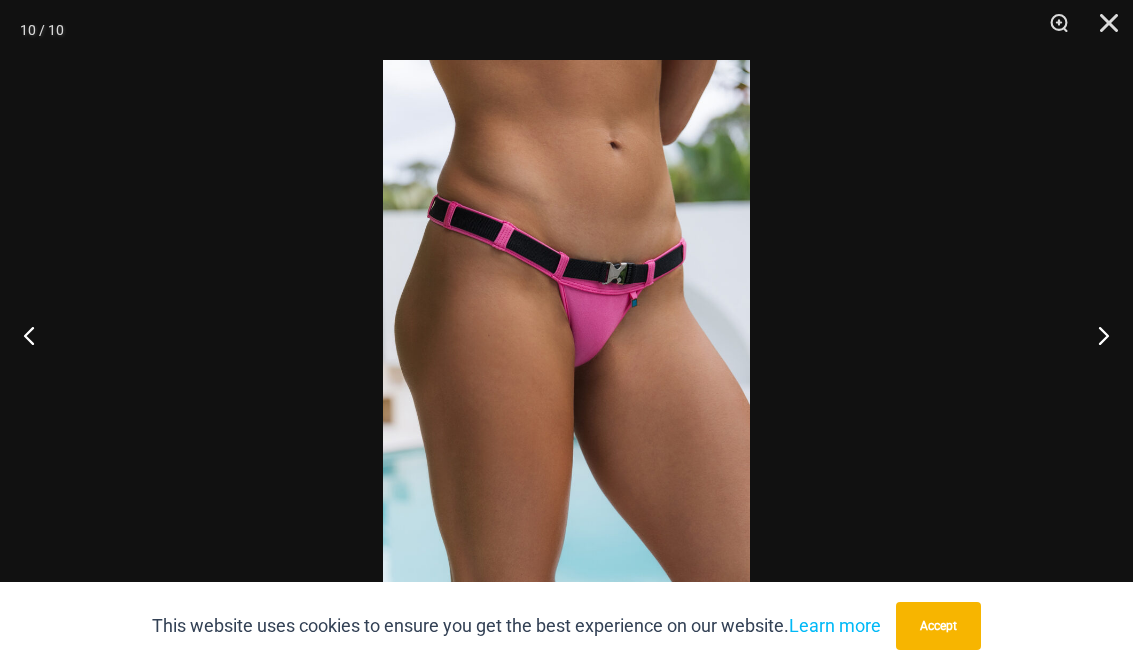 click at bounding box center [1095, 335] 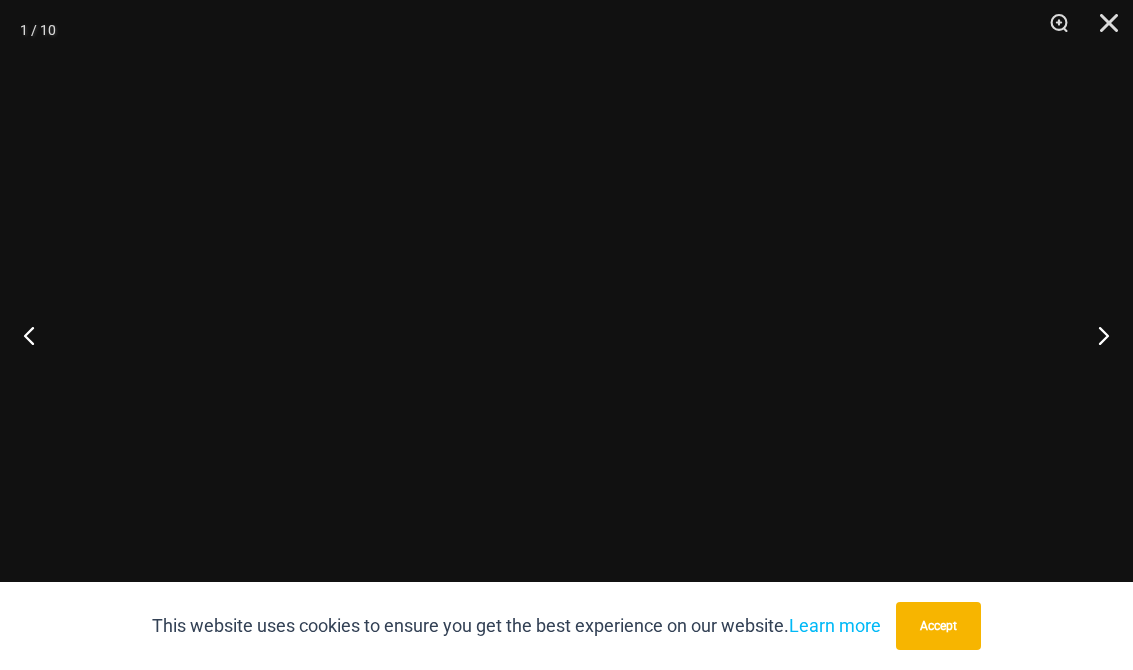 click at bounding box center [1102, 30] 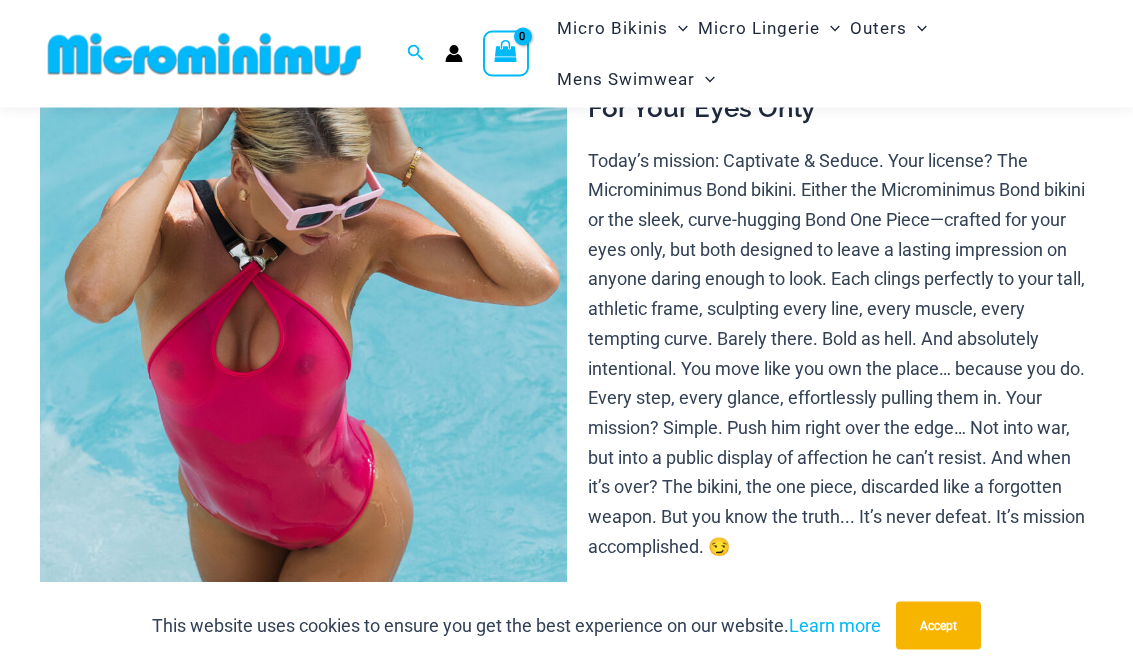 scroll, scrollTop: 181, scrollLeft: 0, axis: vertical 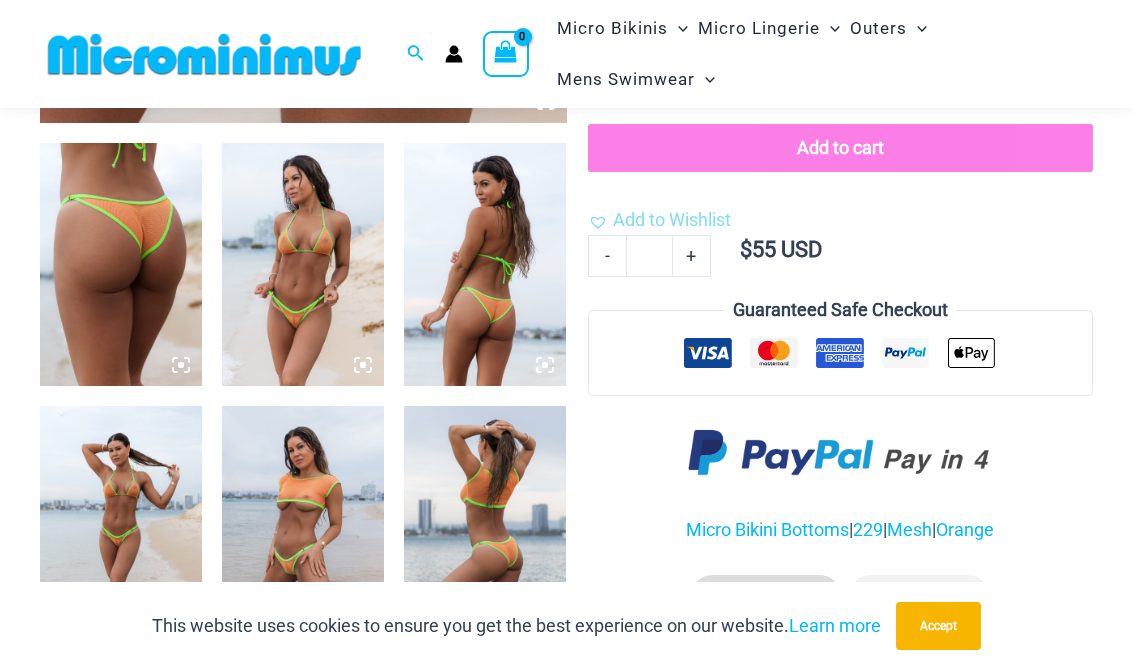 click at bounding box center (303, 527) 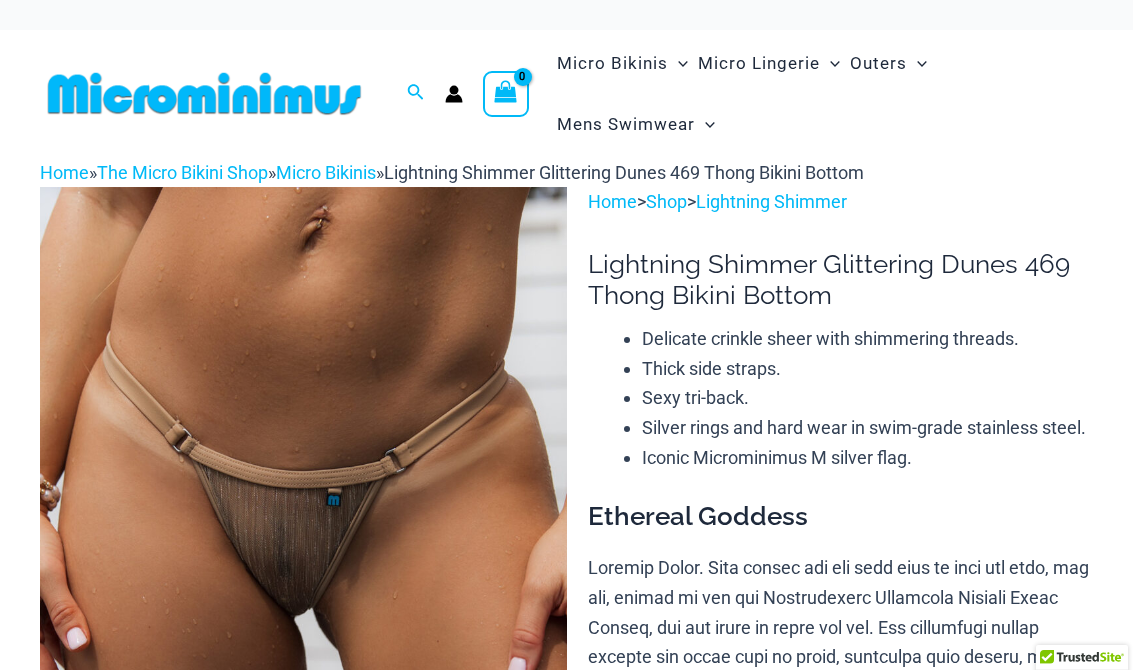 scroll, scrollTop: 0, scrollLeft: 0, axis: both 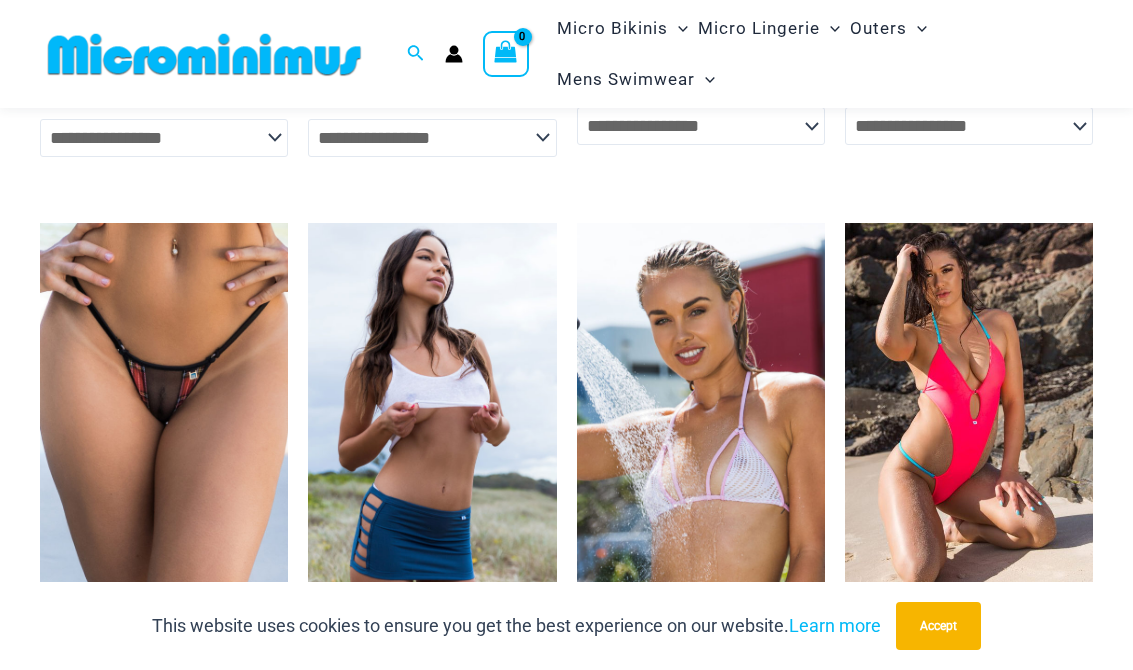 click at bounding box center [308, 223] 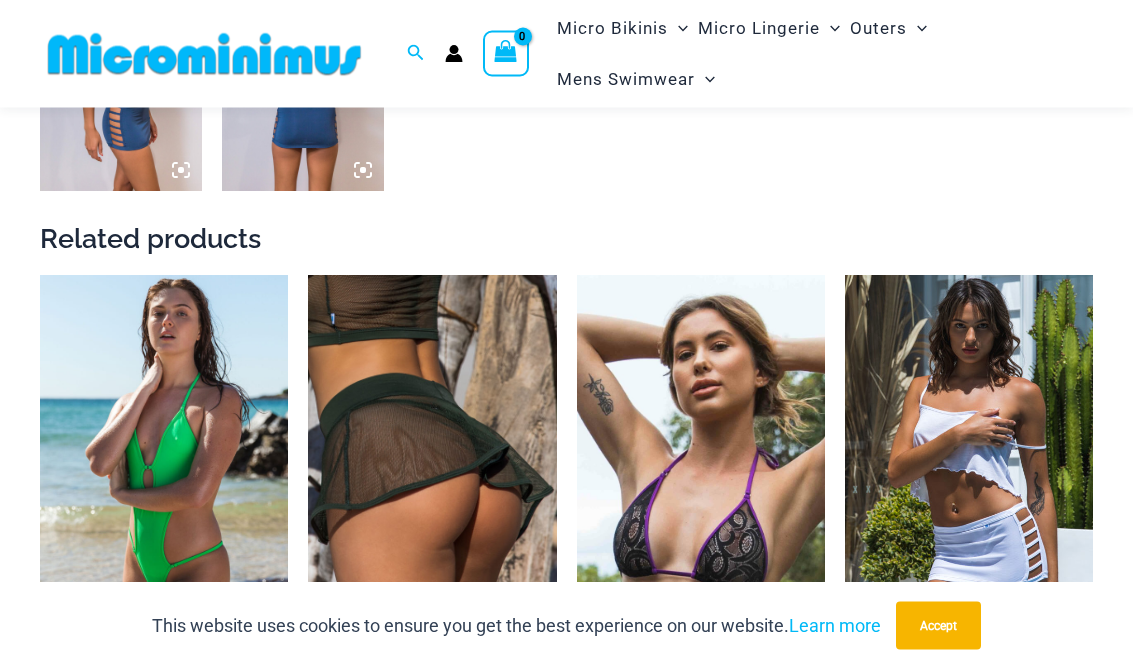 scroll, scrollTop: 1293, scrollLeft: 0, axis: vertical 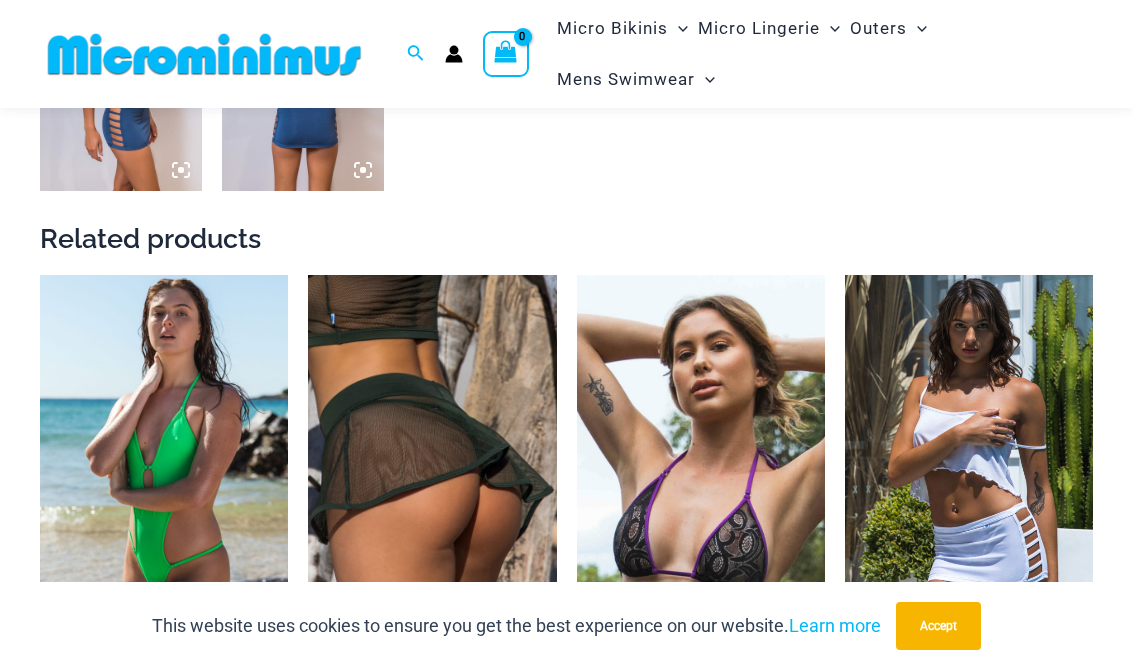 click at bounding box center [40, 275] 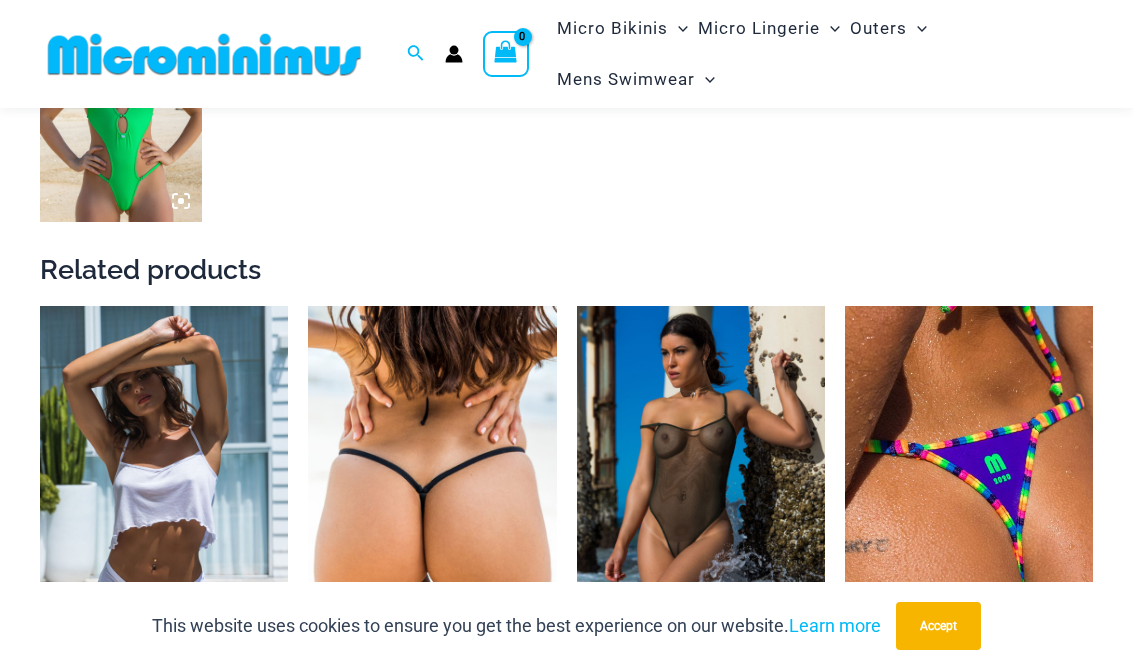scroll, scrollTop: 1322, scrollLeft: 0, axis: vertical 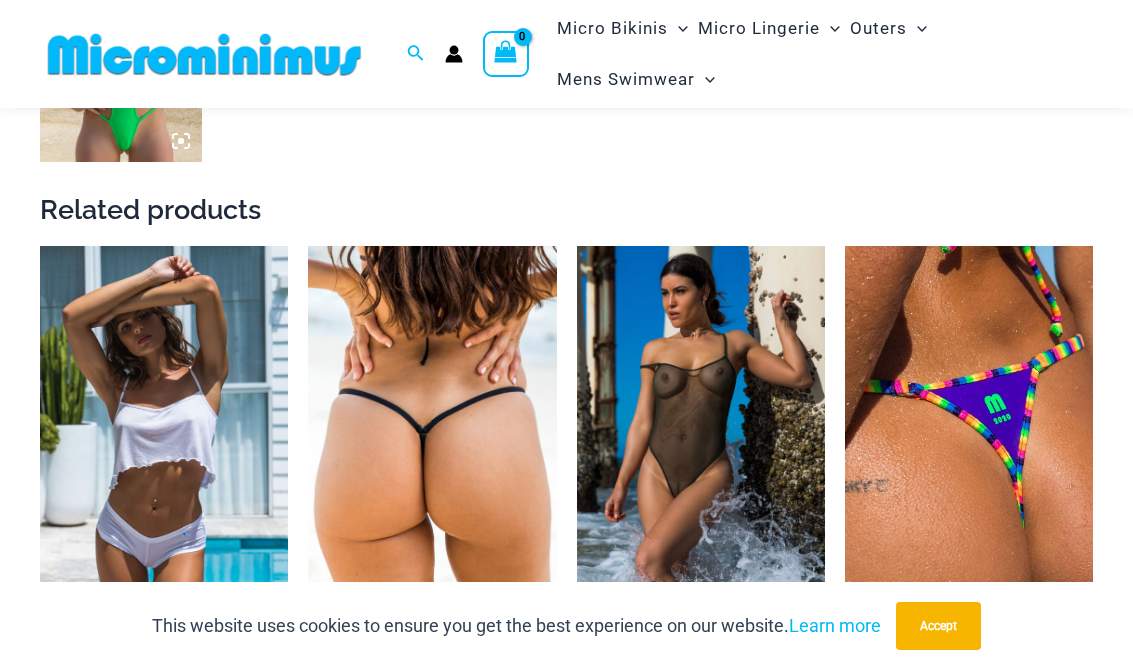 click at bounding box center (40, 246) 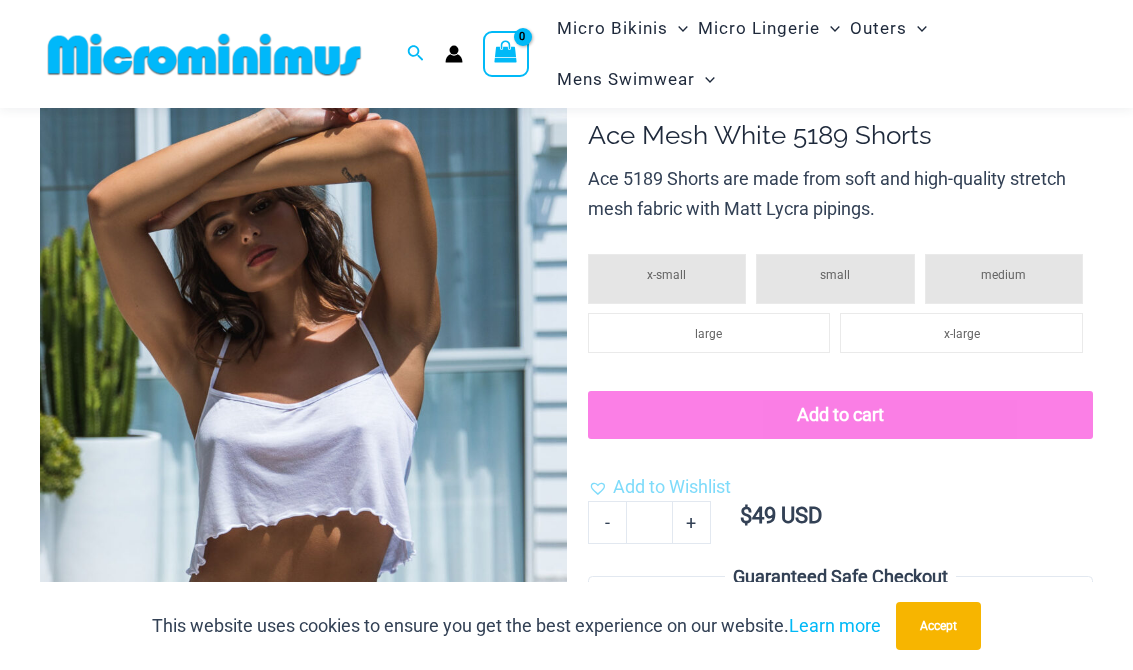 scroll, scrollTop: 86, scrollLeft: 0, axis: vertical 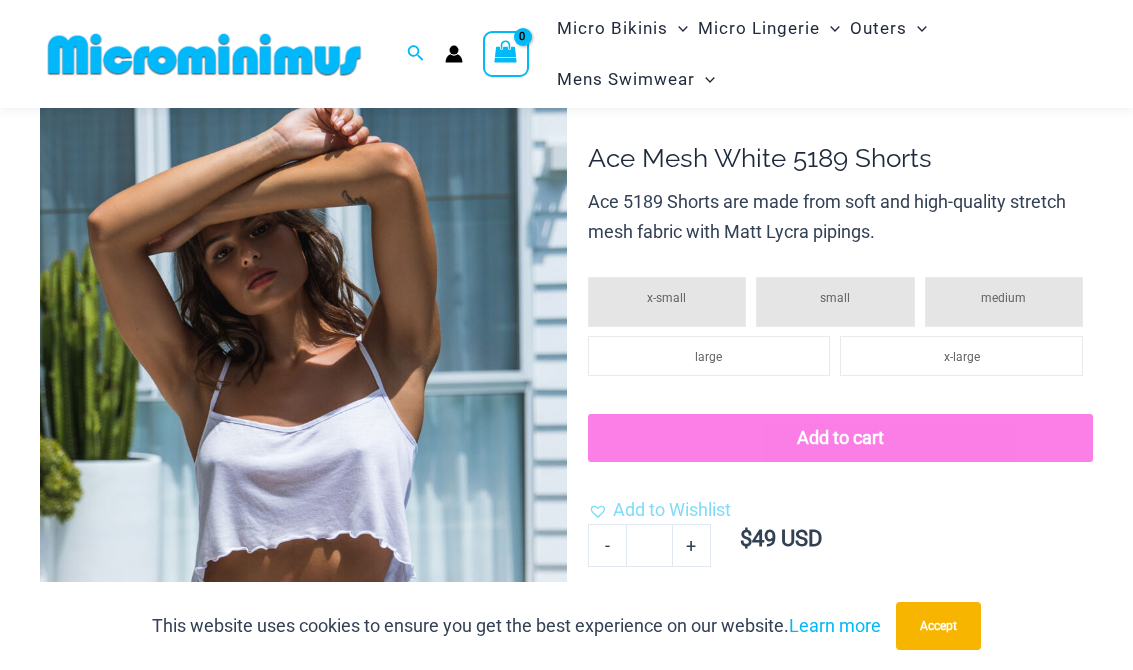 click at bounding box center [303, 476] 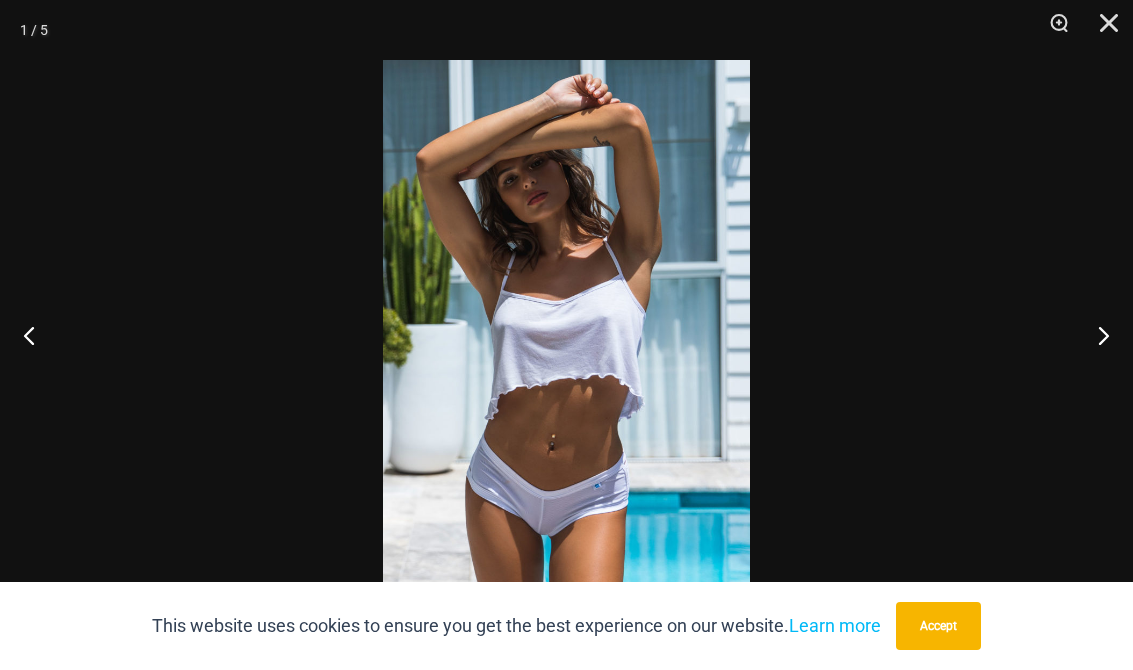 click at bounding box center (566, 335) 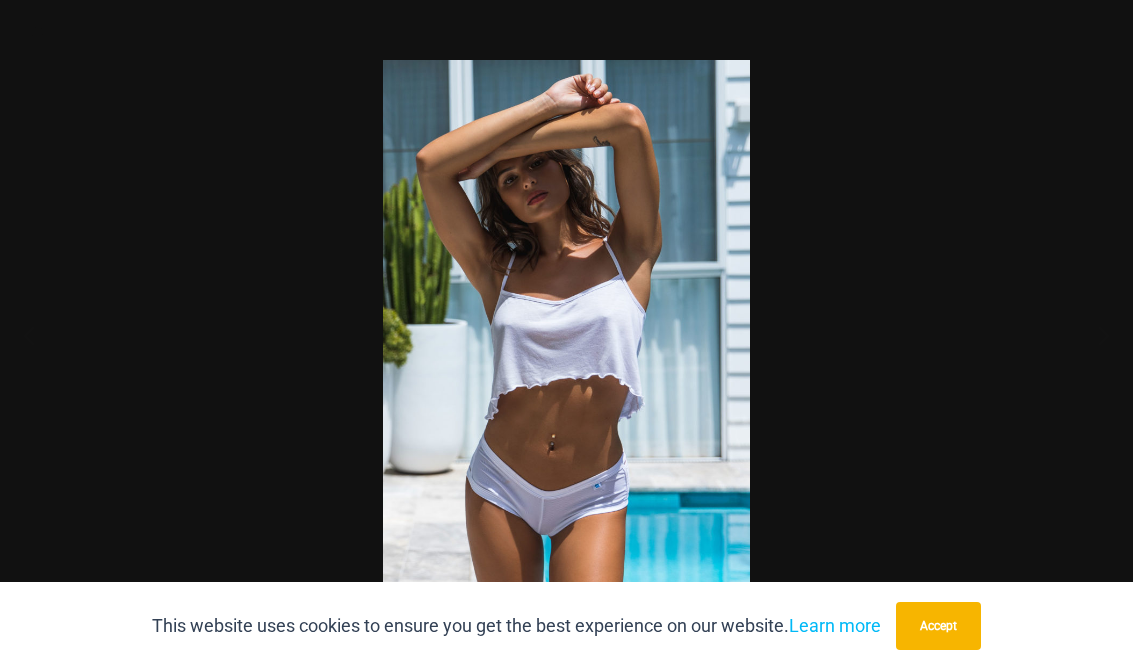 click at bounding box center [566, 335] 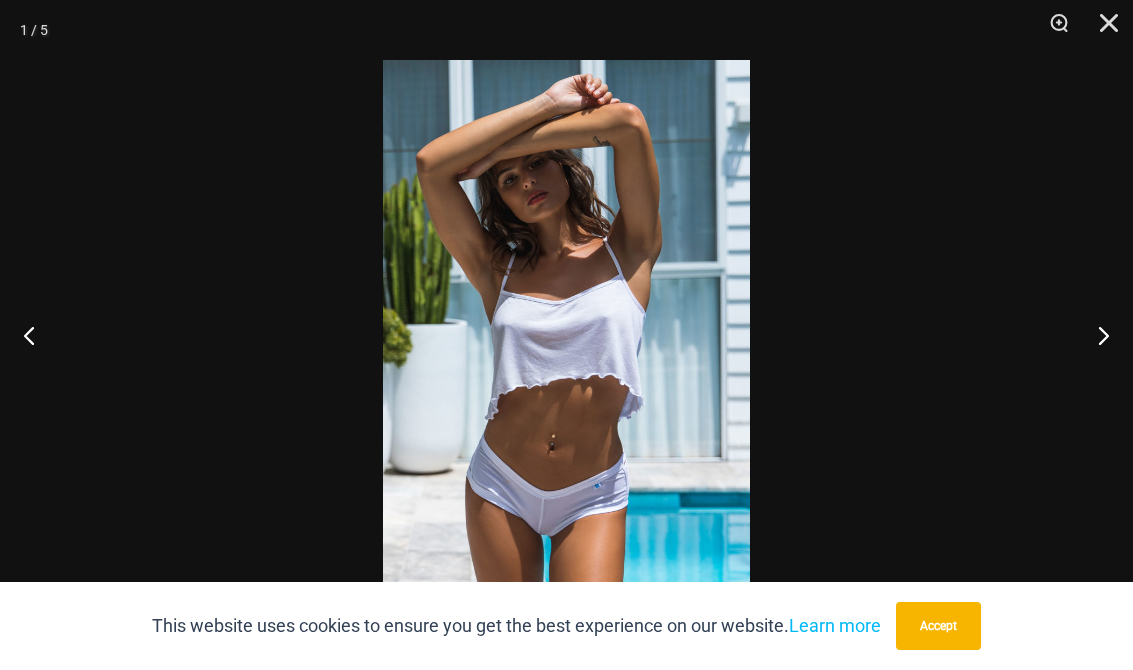click at bounding box center [1102, 30] 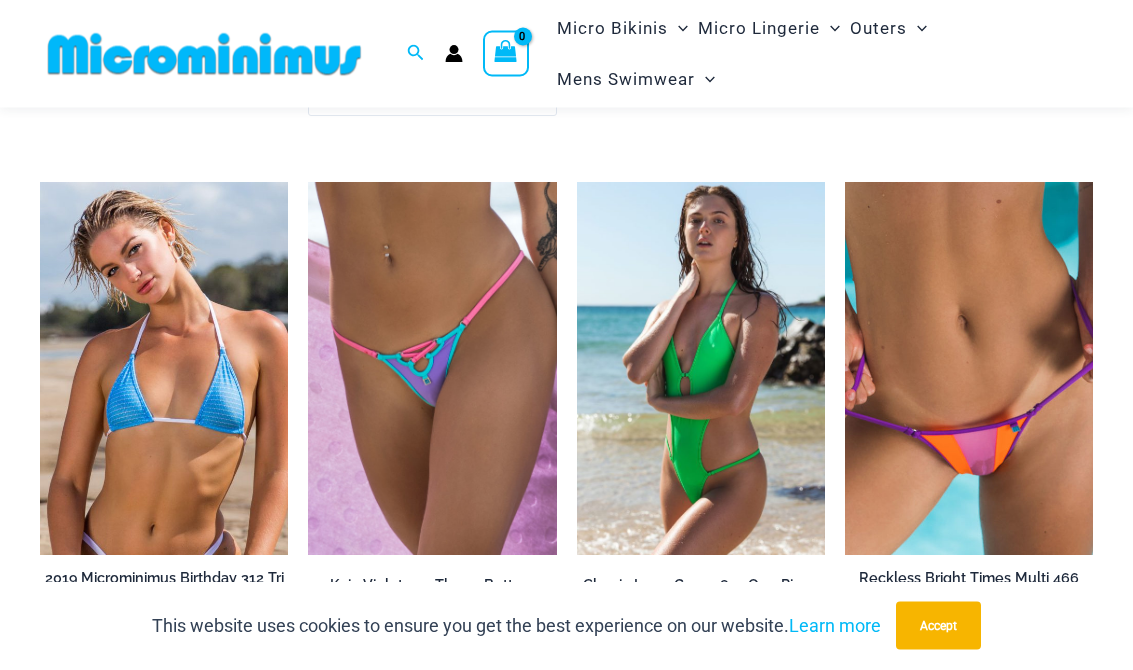 scroll, scrollTop: 2020, scrollLeft: 0, axis: vertical 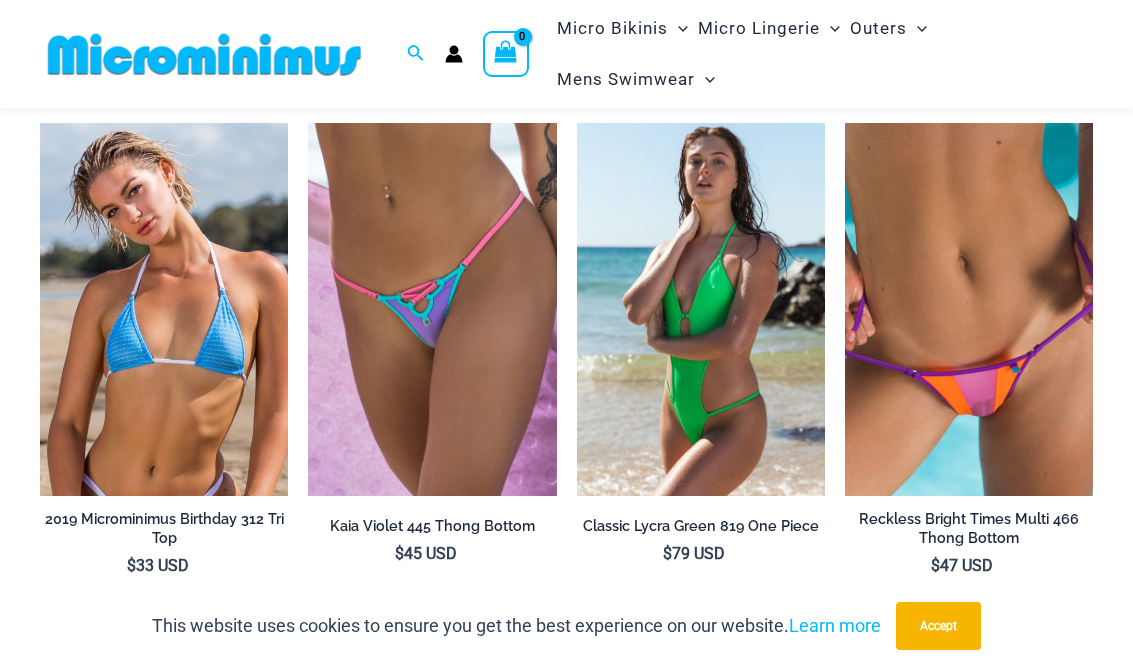 click at bounding box center (845, 123) 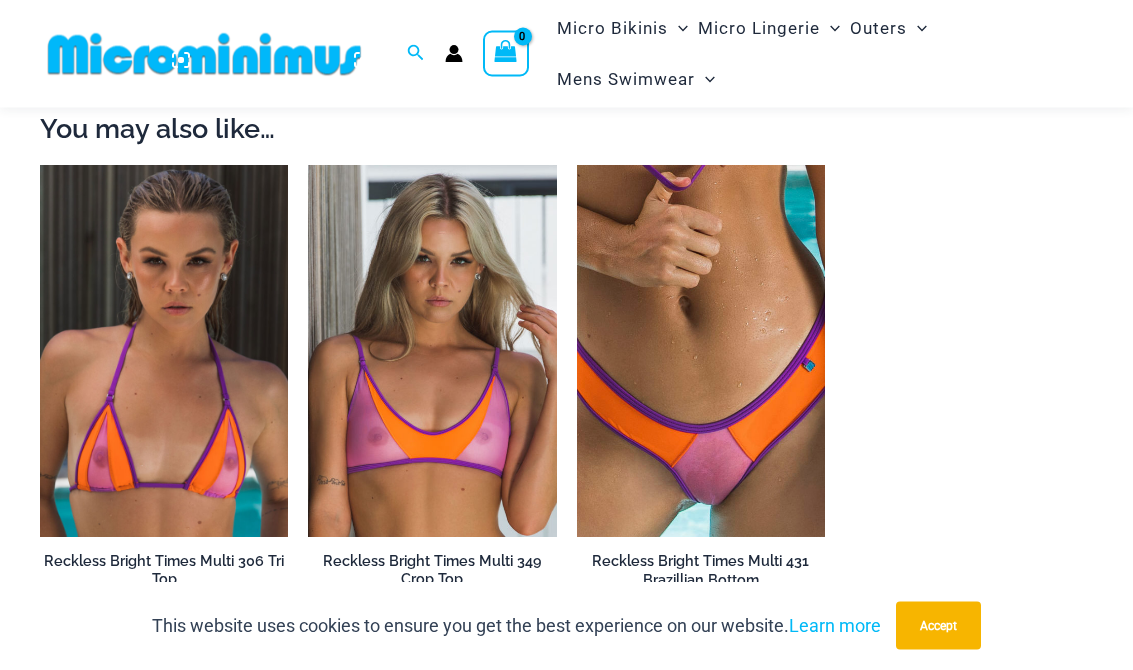 scroll, scrollTop: 1666, scrollLeft: 0, axis: vertical 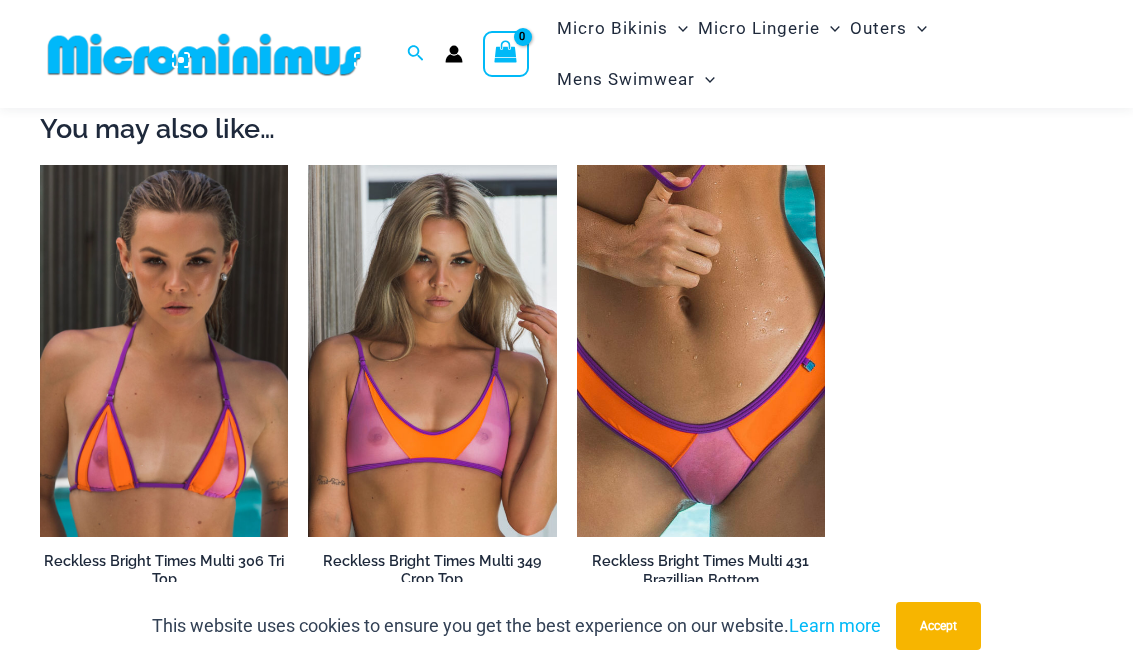 click at bounding box center [308, 165] 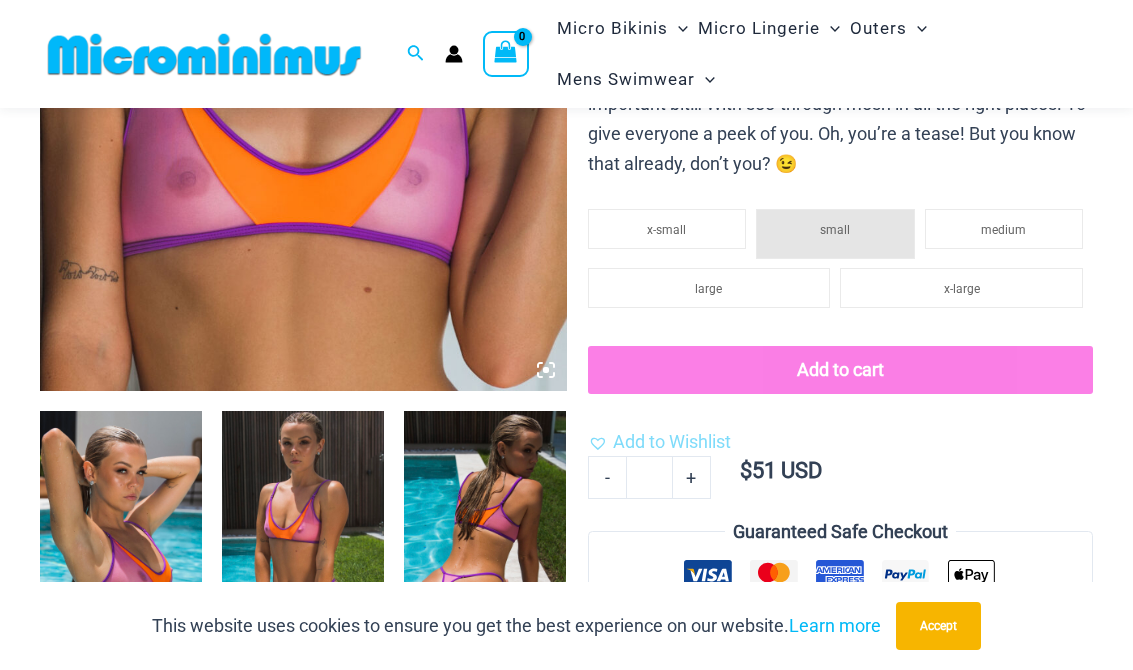 scroll, scrollTop: 730, scrollLeft: 0, axis: vertical 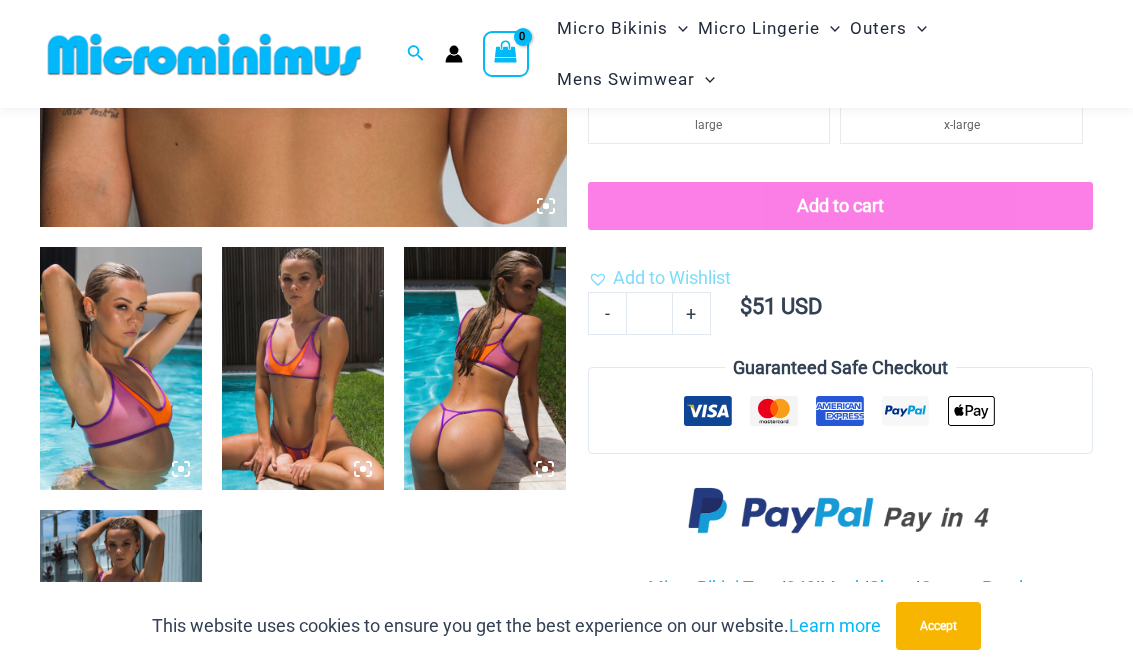 click at bounding box center [303, 368] 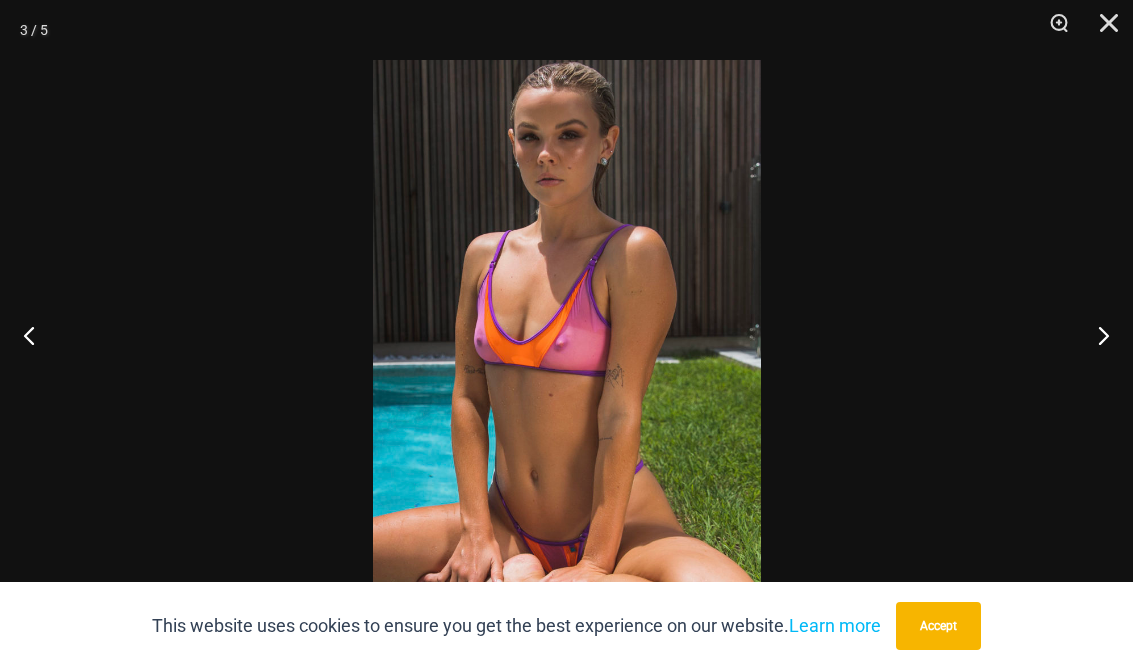 click at bounding box center (566, 335) 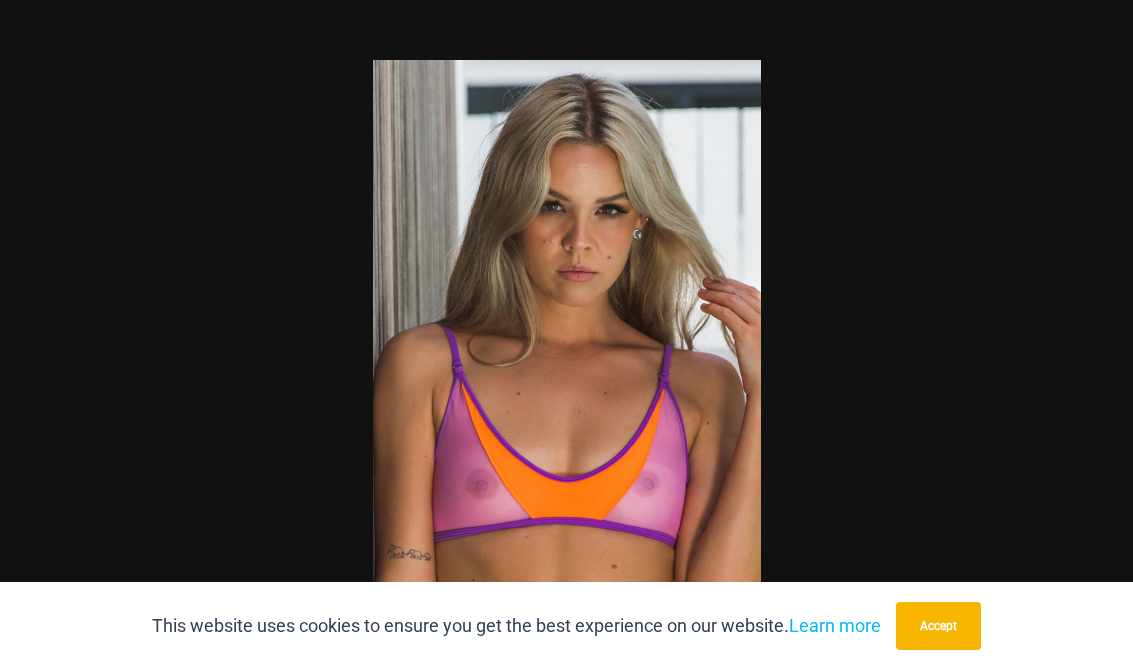 click at bounding box center (566, 335) 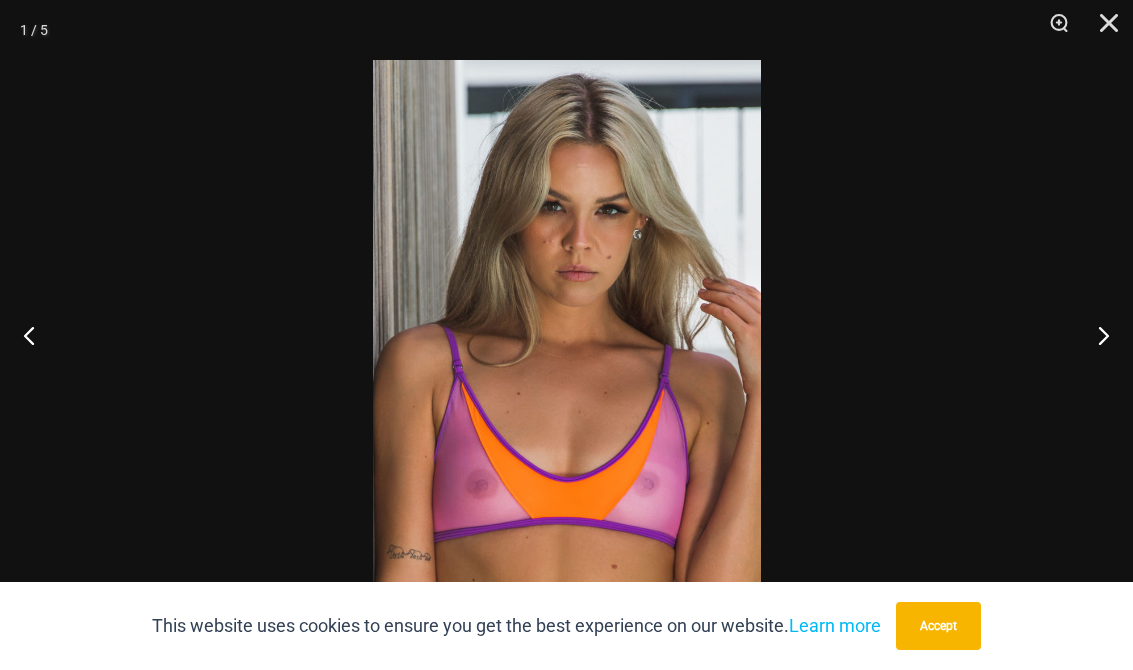click on "Accept" at bounding box center (938, 626) 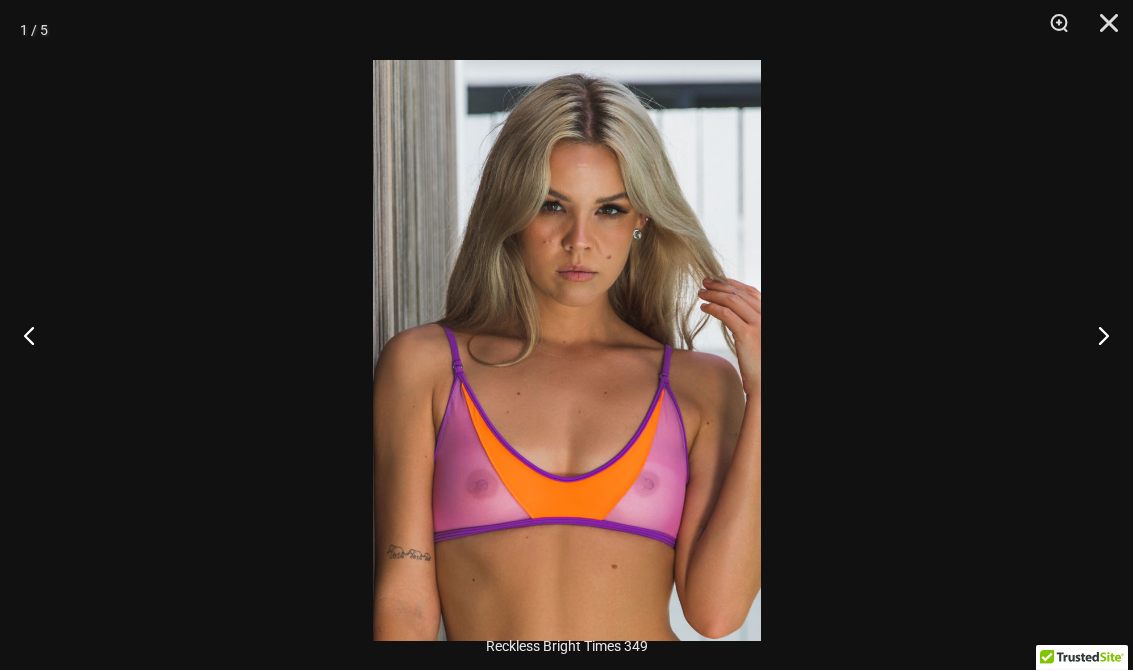 click at bounding box center (1102, 30) 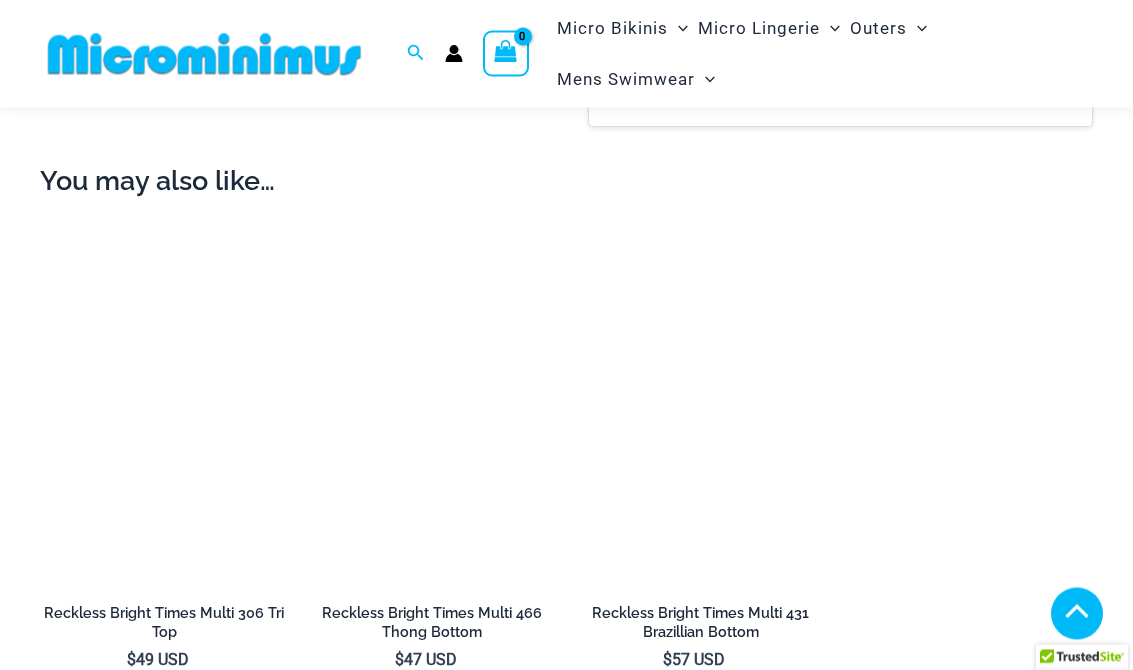 scroll, scrollTop: 1497, scrollLeft: 0, axis: vertical 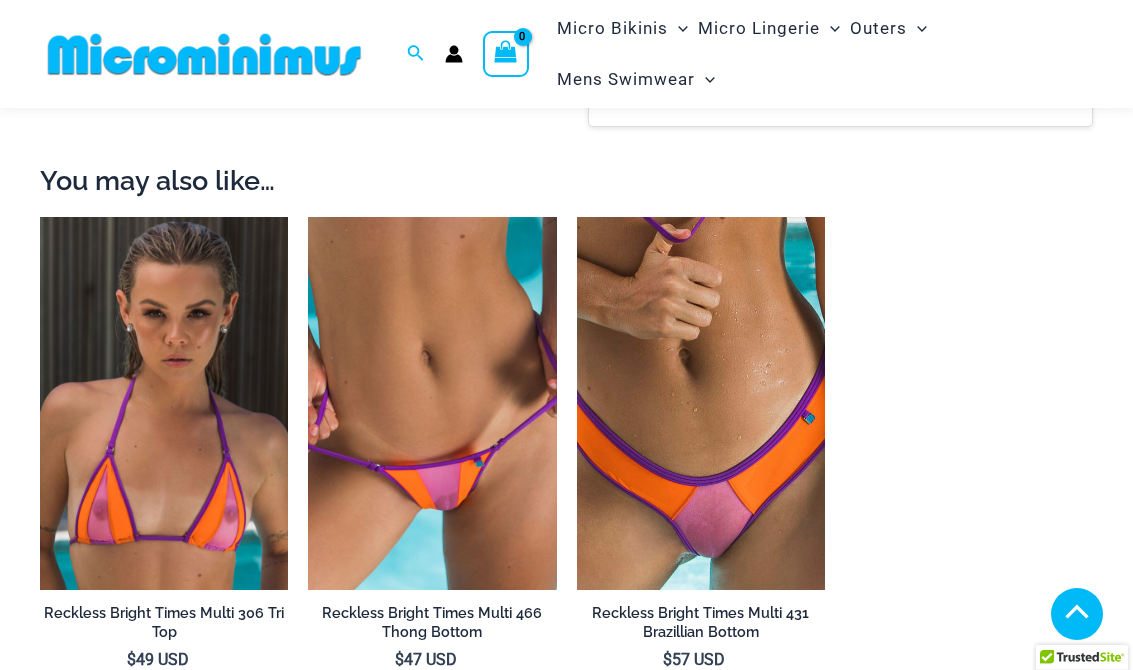 click at bounding box center (577, 217) 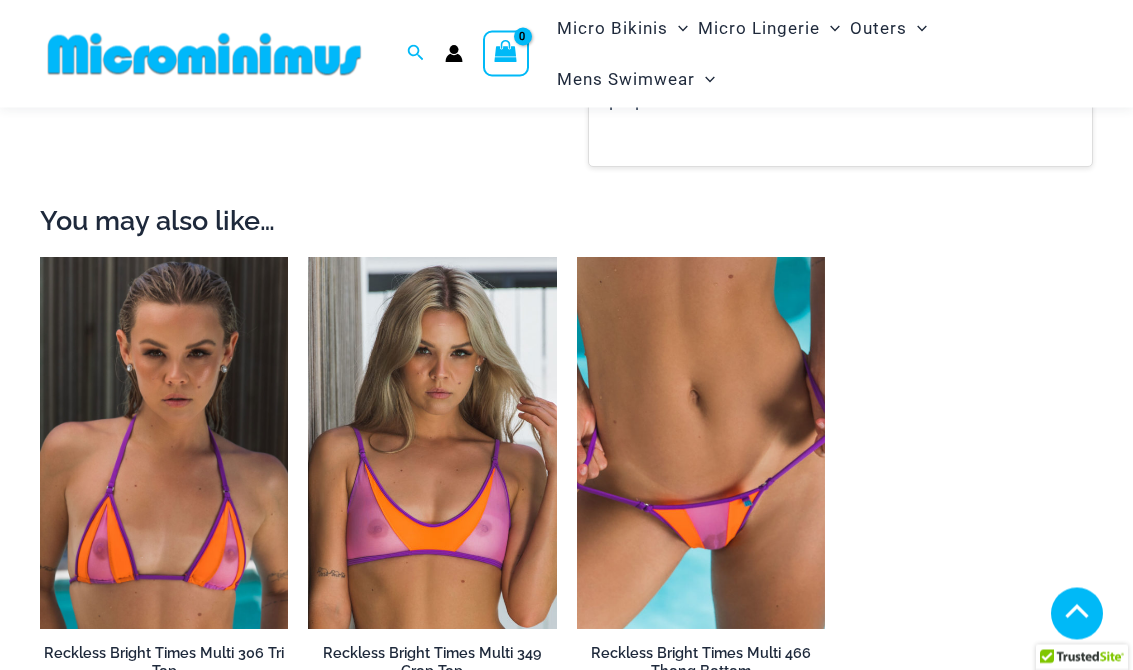 scroll, scrollTop: 1495, scrollLeft: 0, axis: vertical 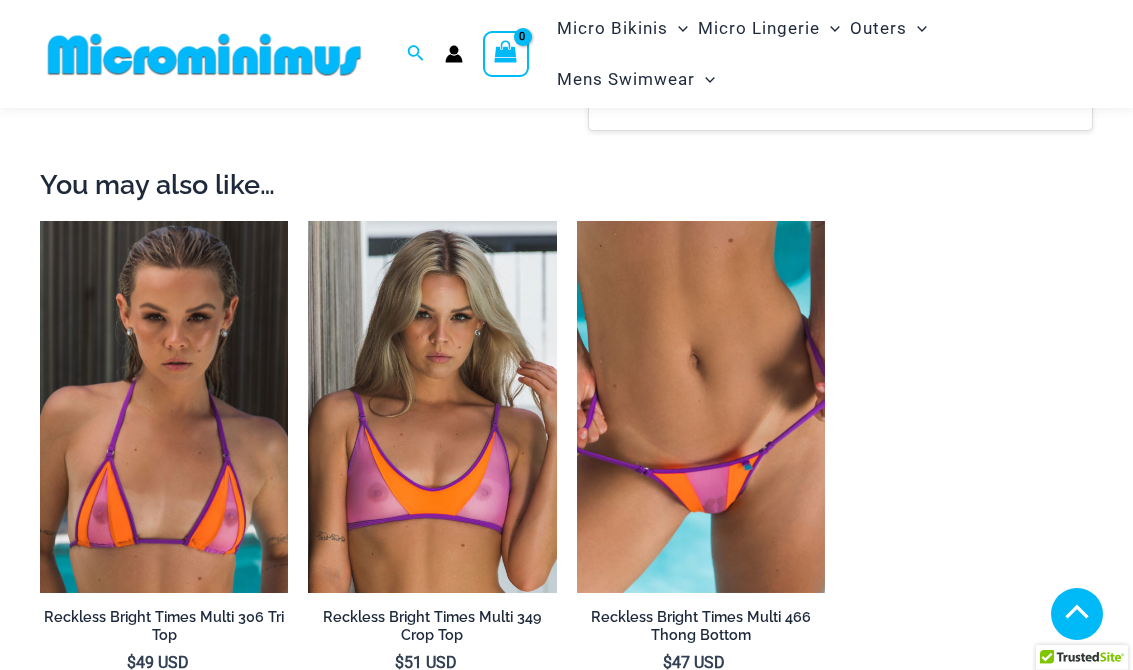 click at bounding box center [40, 221] 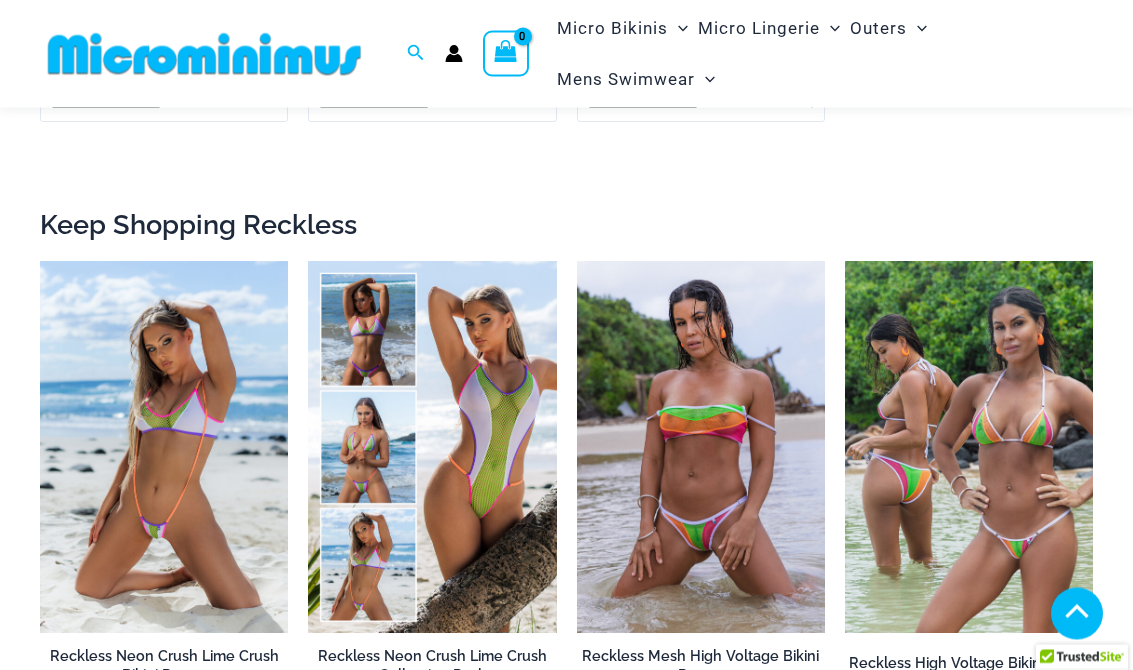 scroll, scrollTop: 2121, scrollLeft: 0, axis: vertical 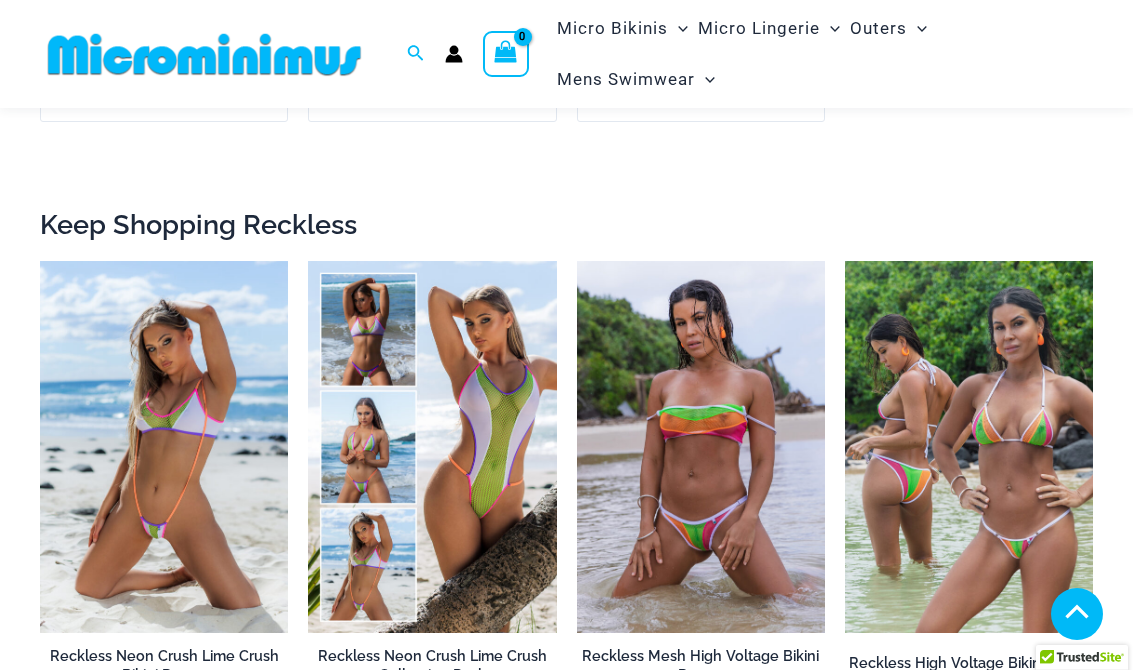 click at bounding box center [308, 261] 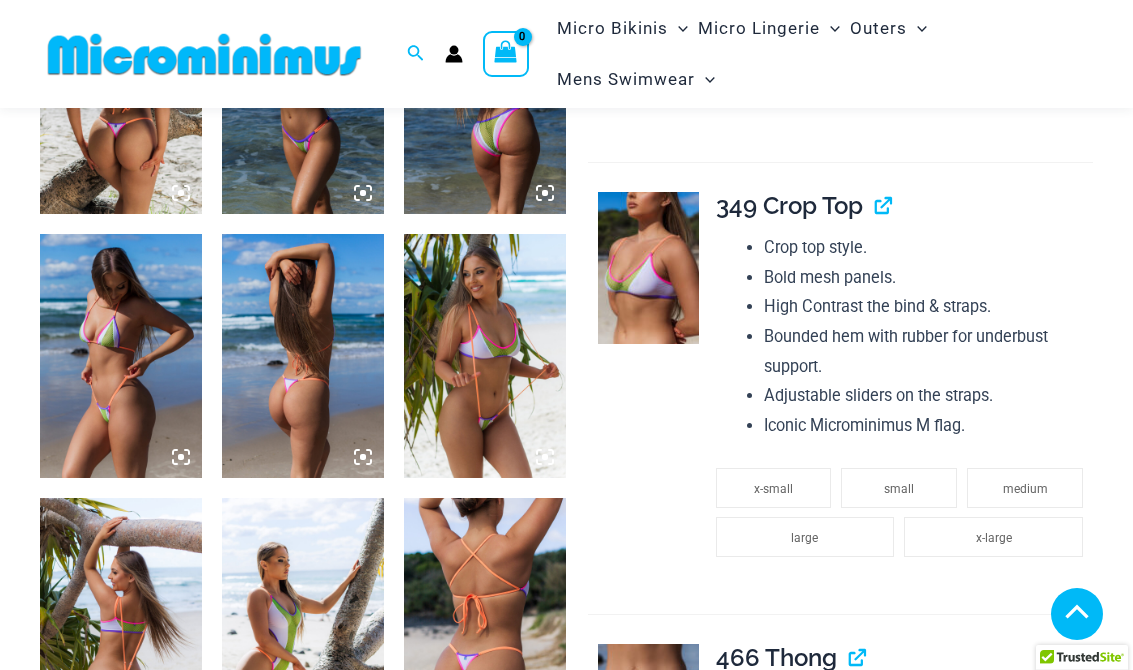 scroll, scrollTop: 972, scrollLeft: 0, axis: vertical 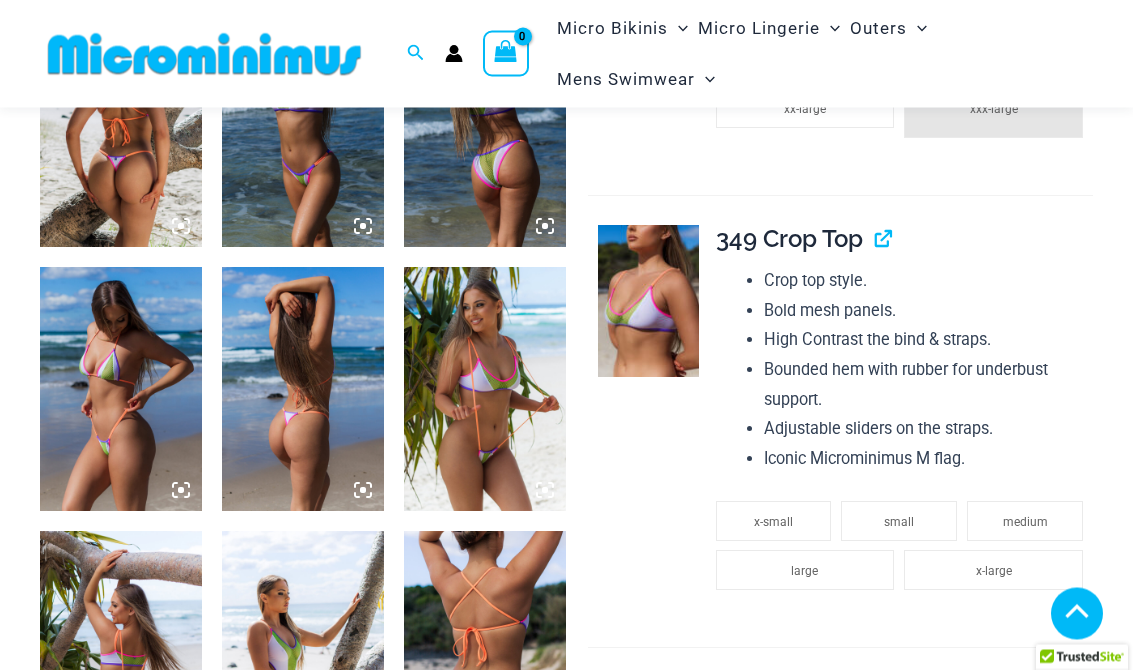 click at bounding box center [648, 302] 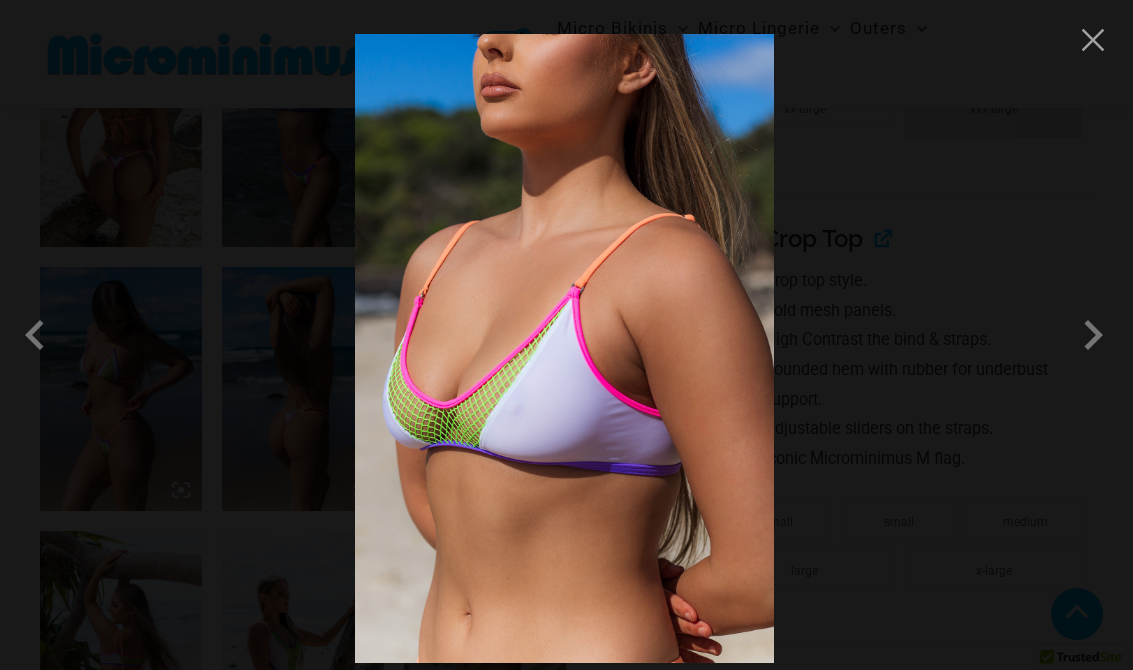 click at bounding box center (1093, 40) 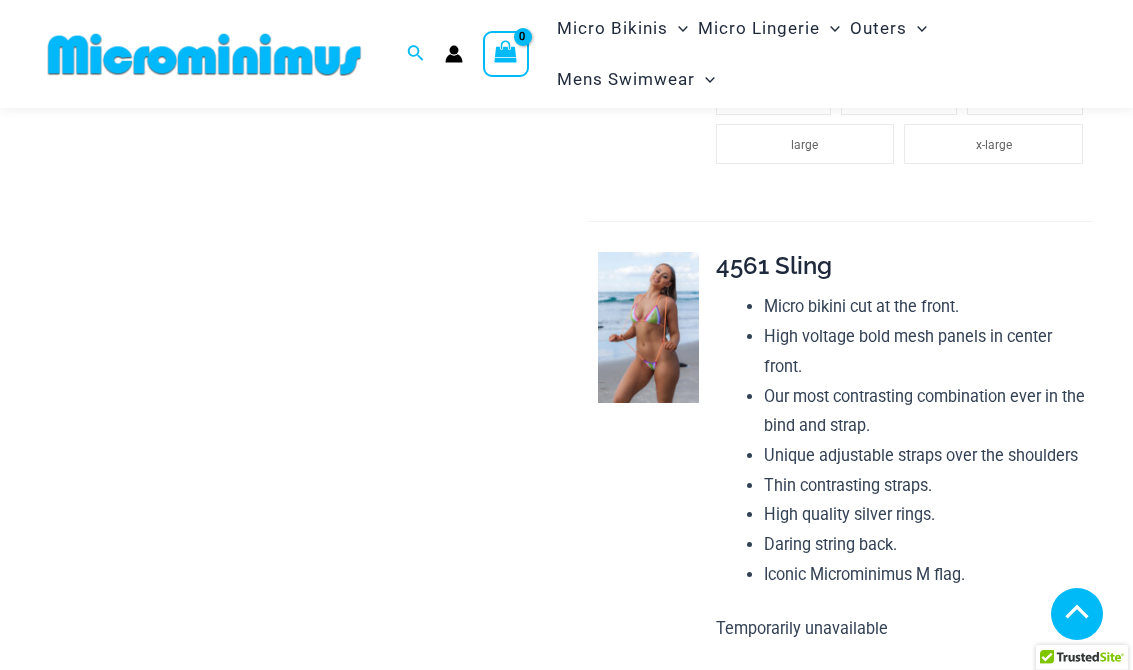 scroll, scrollTop: 2854, scrollLeft: 0, axis: vertical 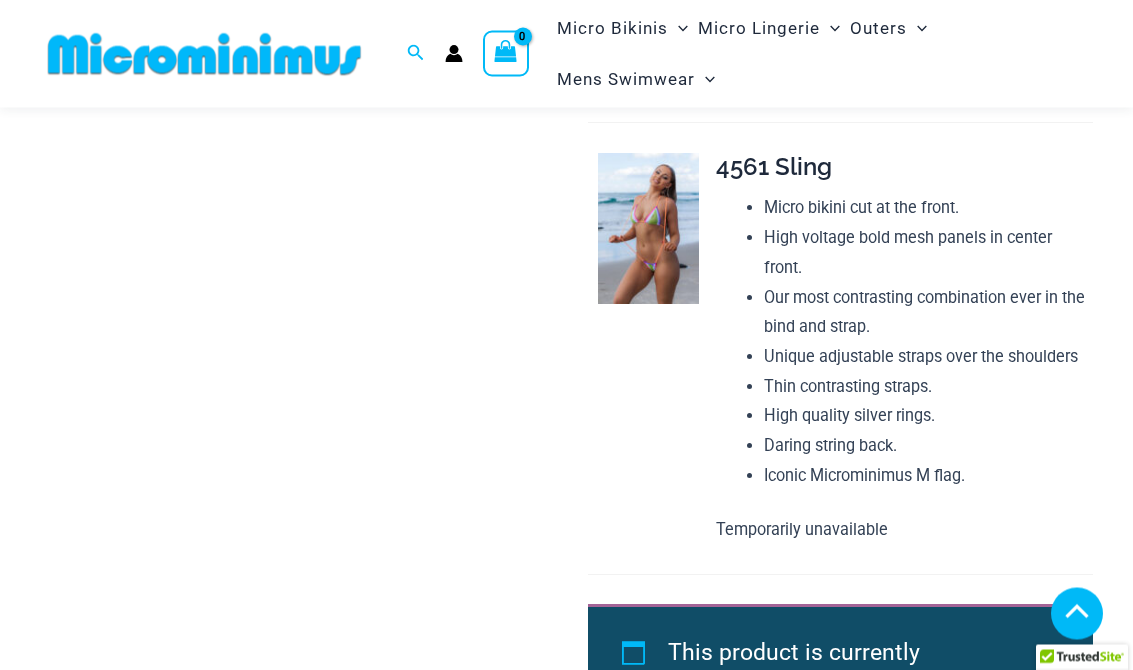 click at bounding box center (648, 230) 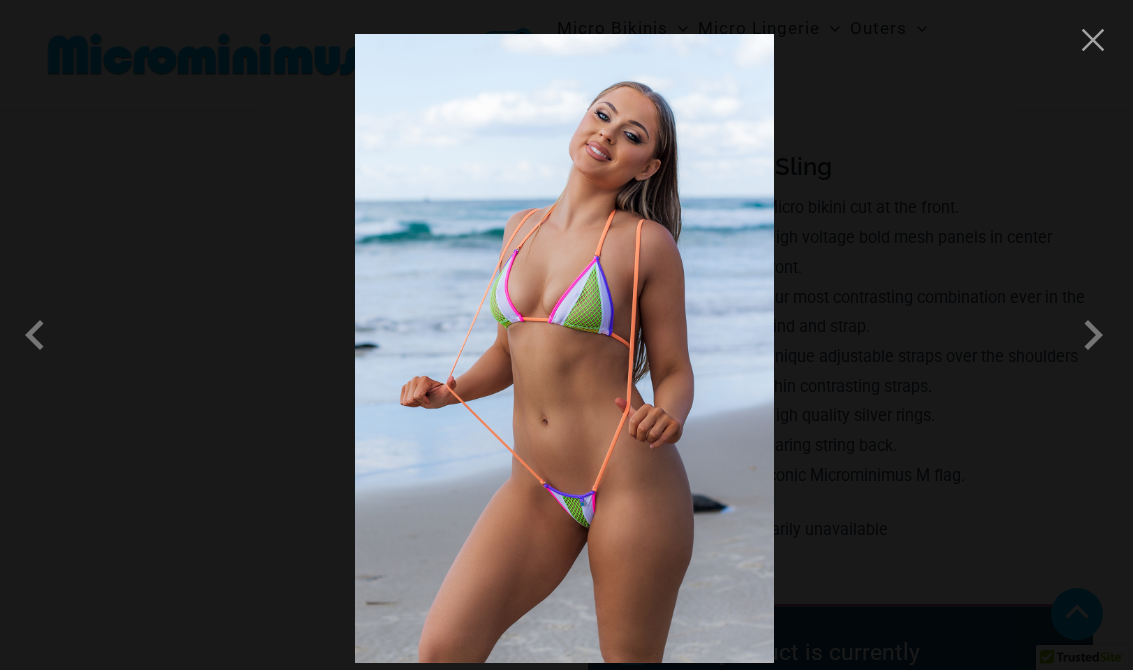 click at bounding box center [566, 335] 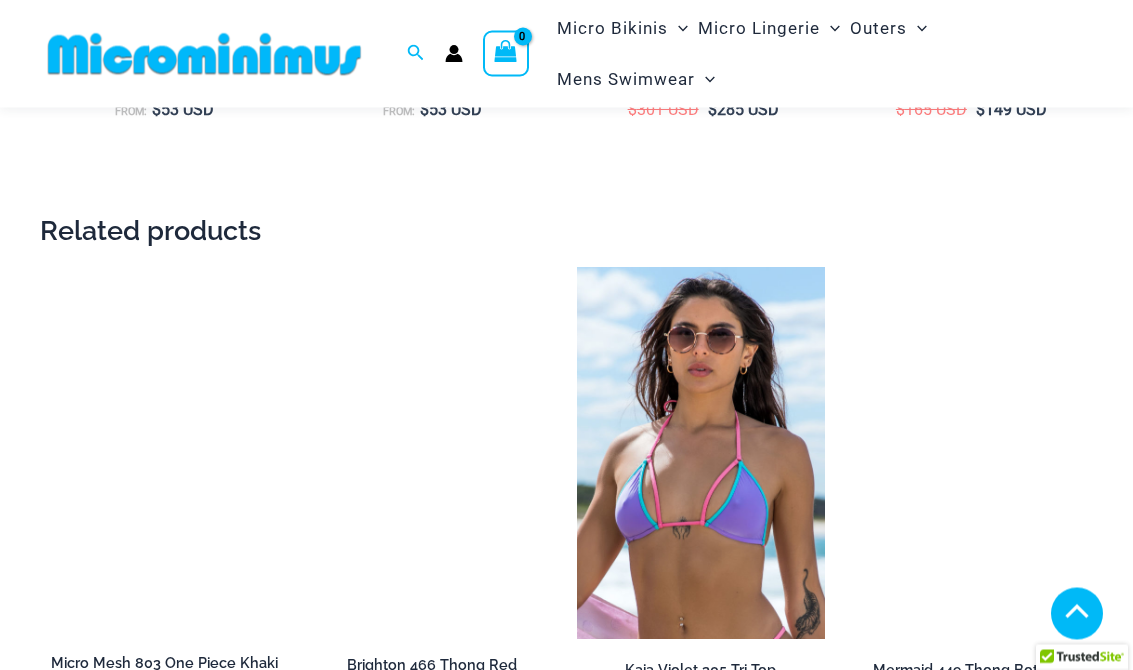 scroll, scrollTop: 4819, scrollLeft: 0, axis: vertical 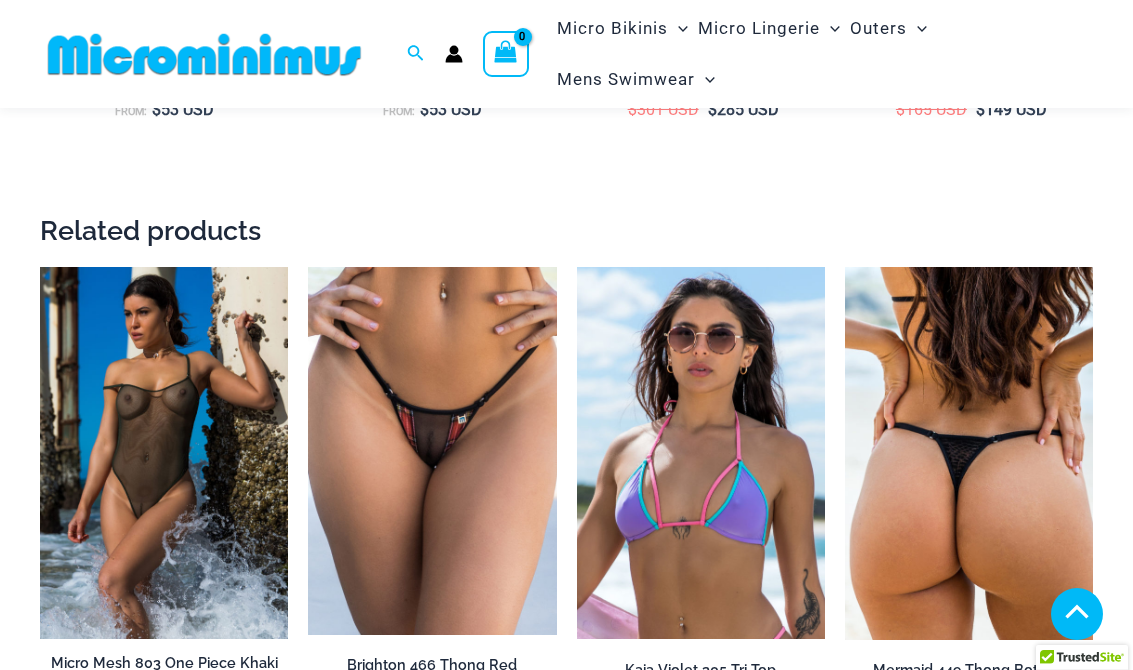 click at bounding box center (308, 267) 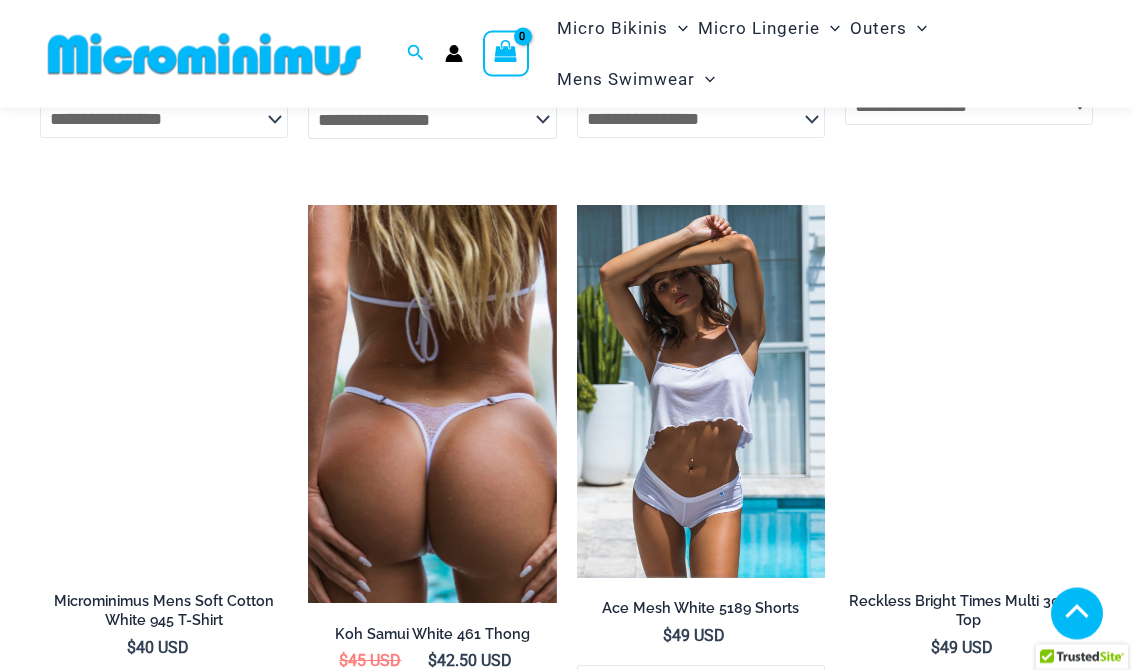 scroll, scrollTop: 1668, scrollLeft: 0, axis: vertical 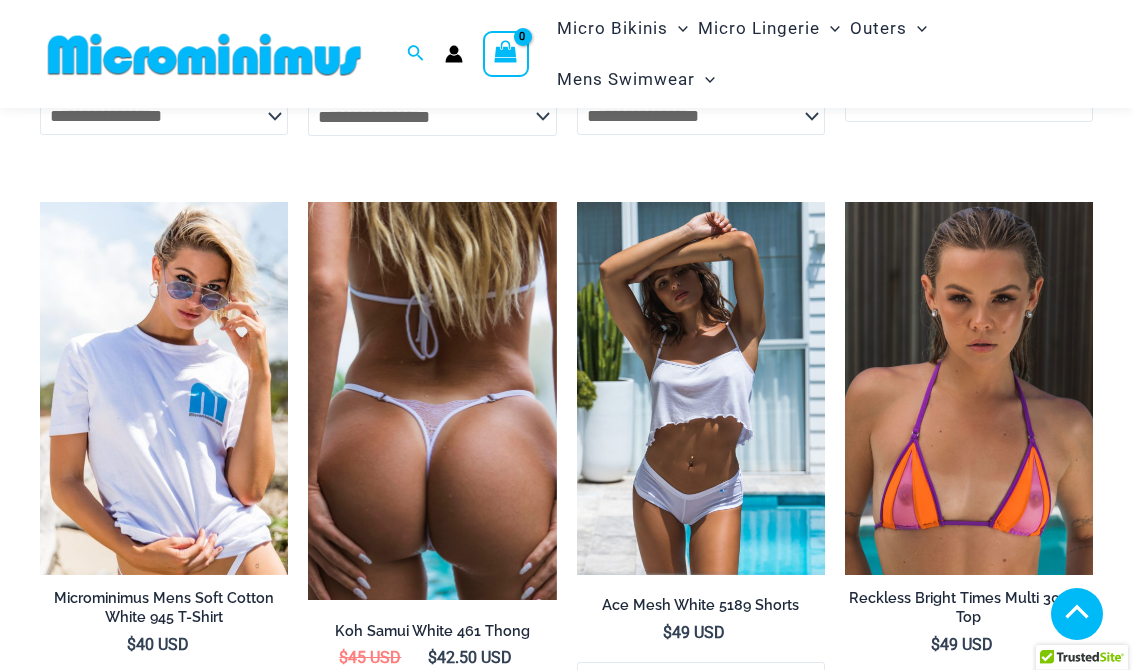 click at bounding box center [577, 202] 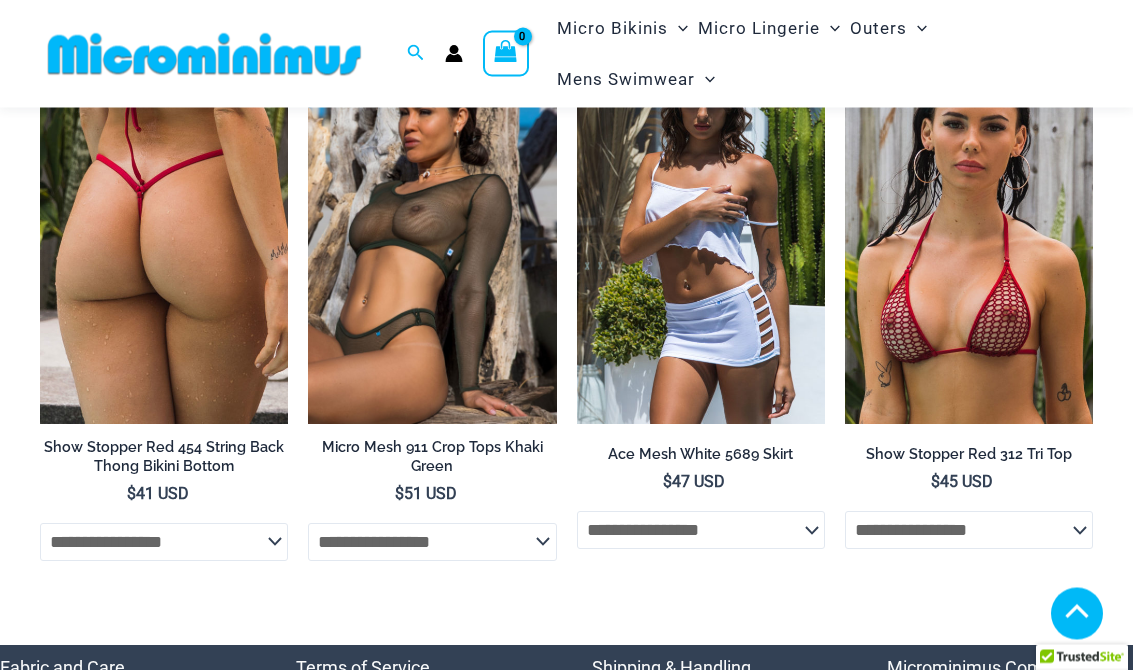 scroll, scrollTop: 3822, scrollLeft: 0, axis: vertical 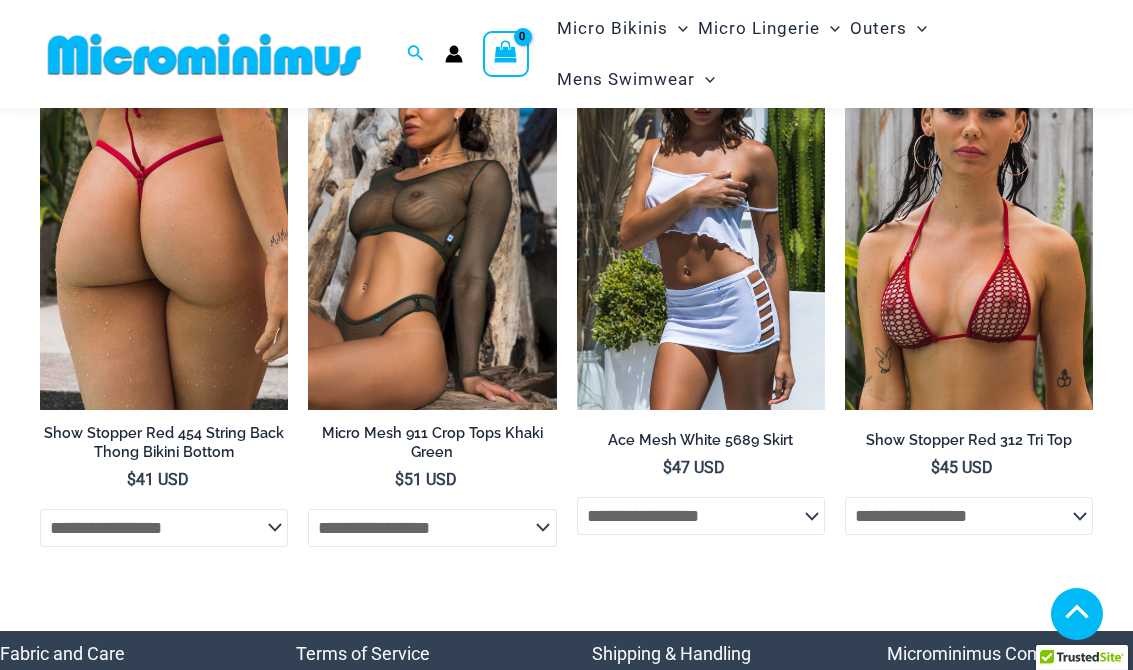click at bounding box center (845, 37) 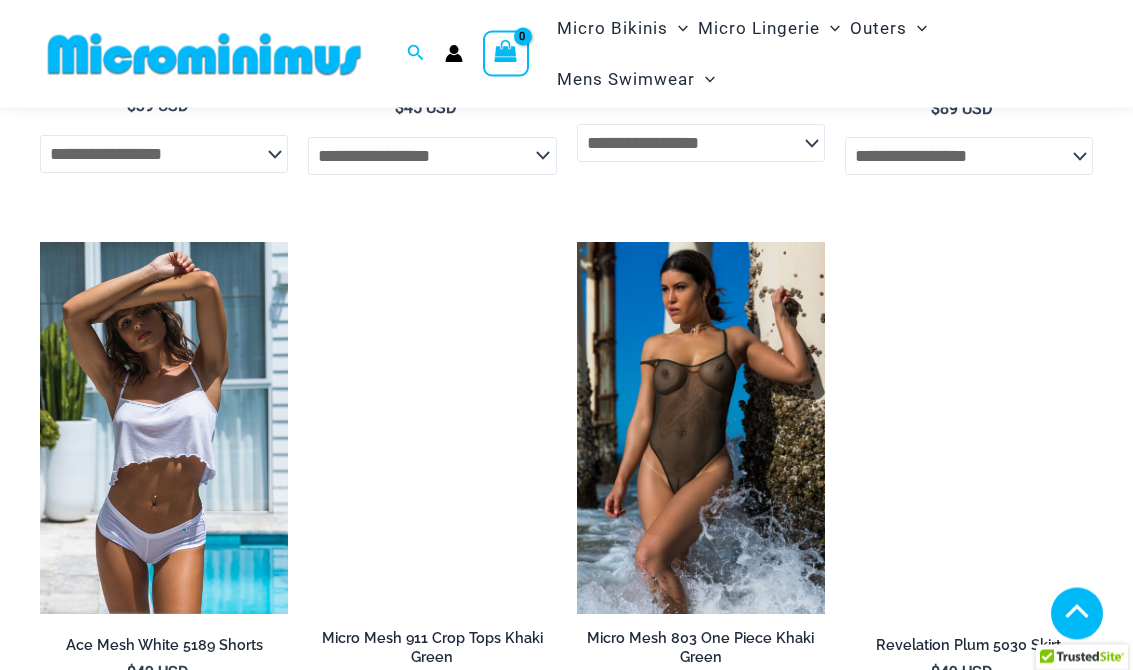 scroll, scrollTop: 5107, scrollLeft: 0, axis: vertical 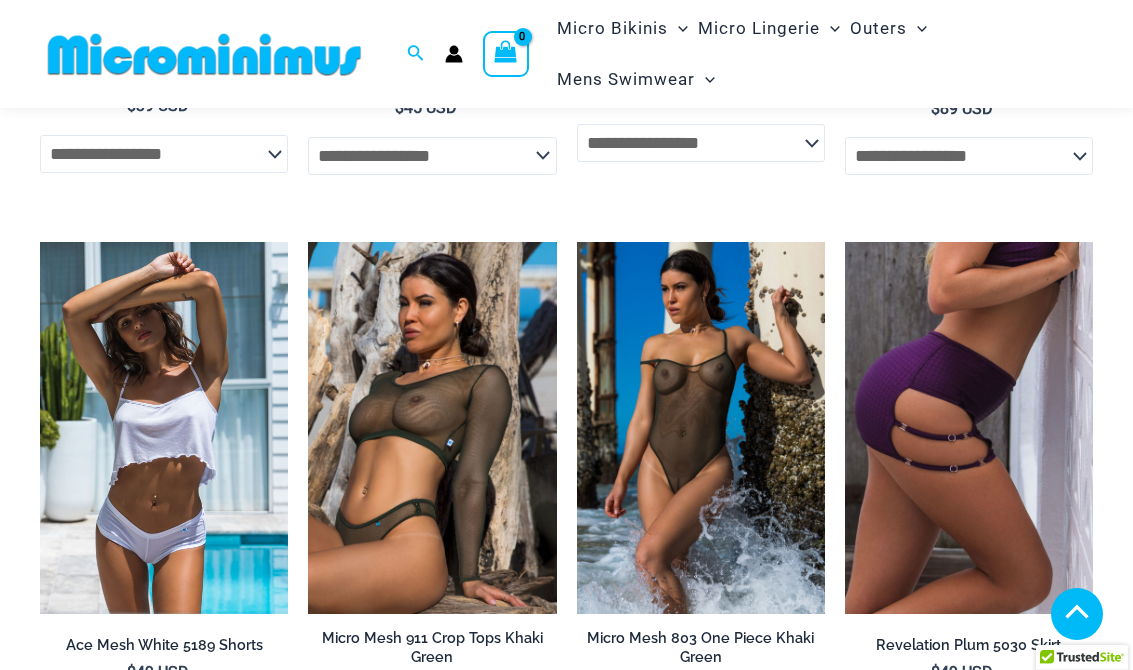 click at bounding box center (308, 242) 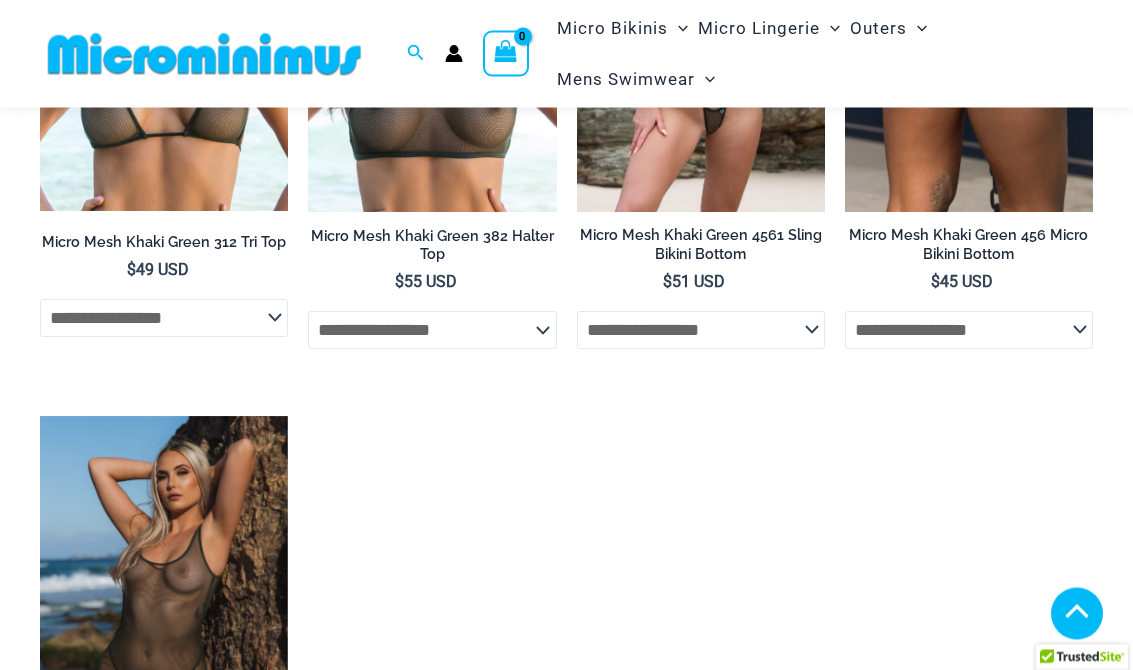 scroll, scrollTop: 1938, scrollLeft: 0, axis: vertical 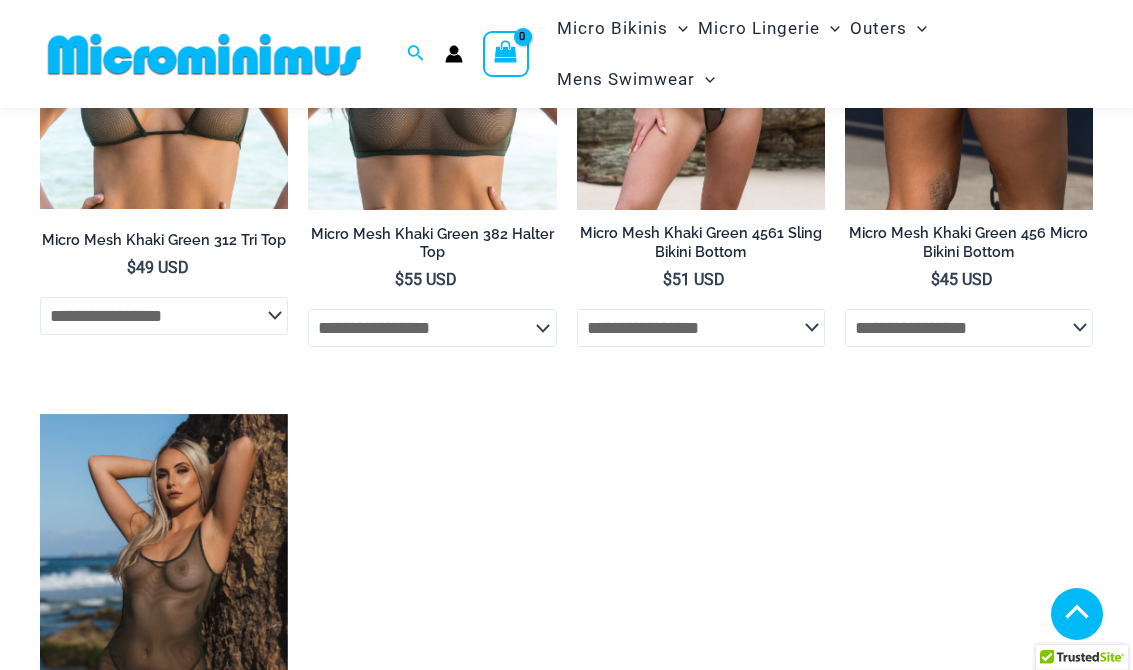 click at bounding box center [40, 414] 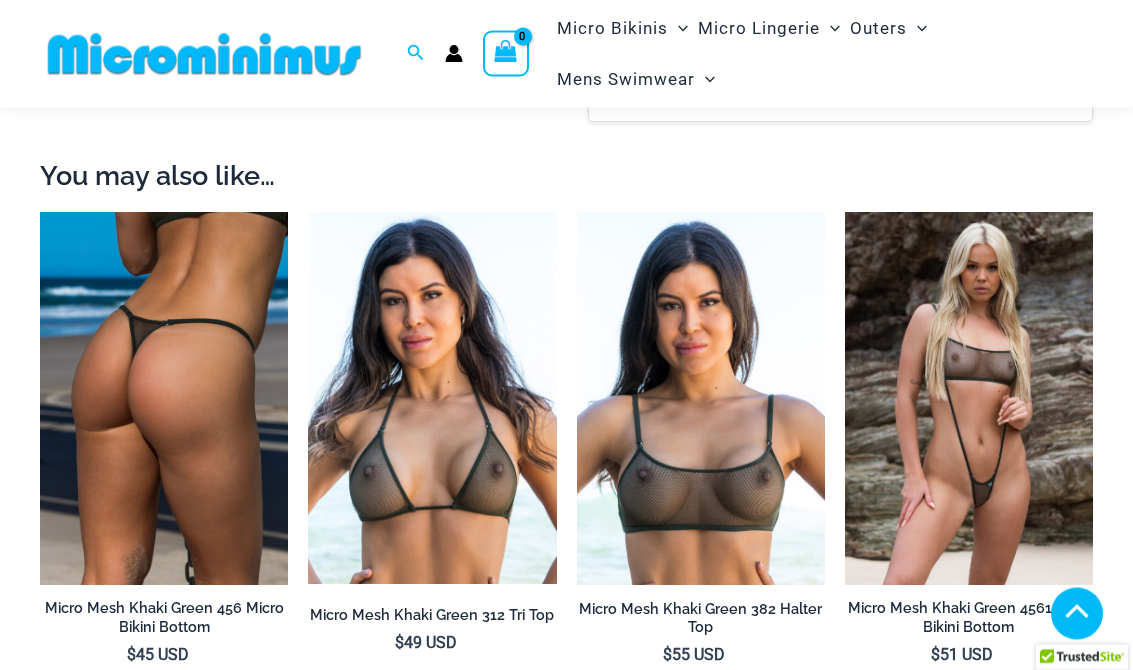 scroll, scrollTop: 2005, scrollLeft: 0, axis: vertical 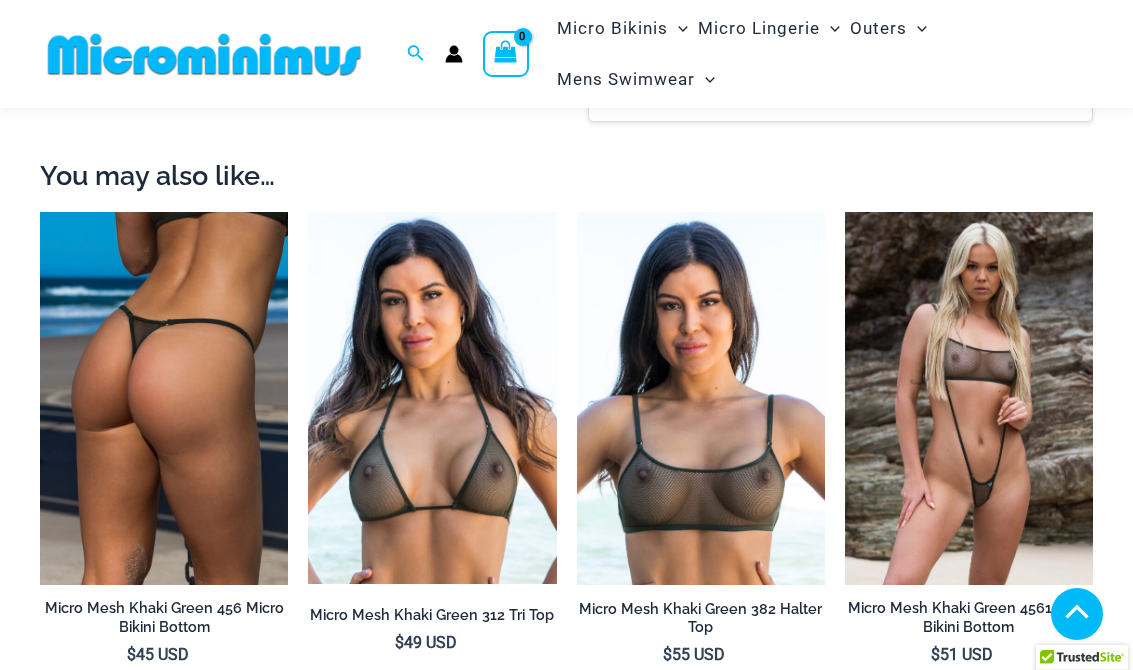 click at bounding box center [40, 212] 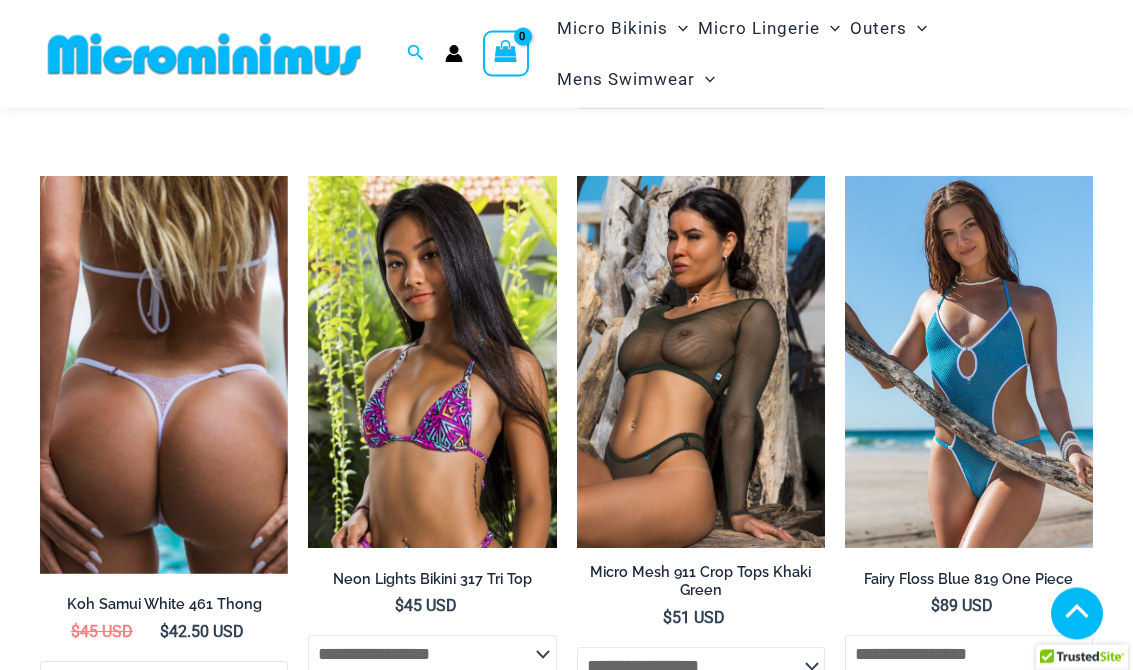 scroll, scrollTop: 4582, scrollLeft: 0, axis: vertical 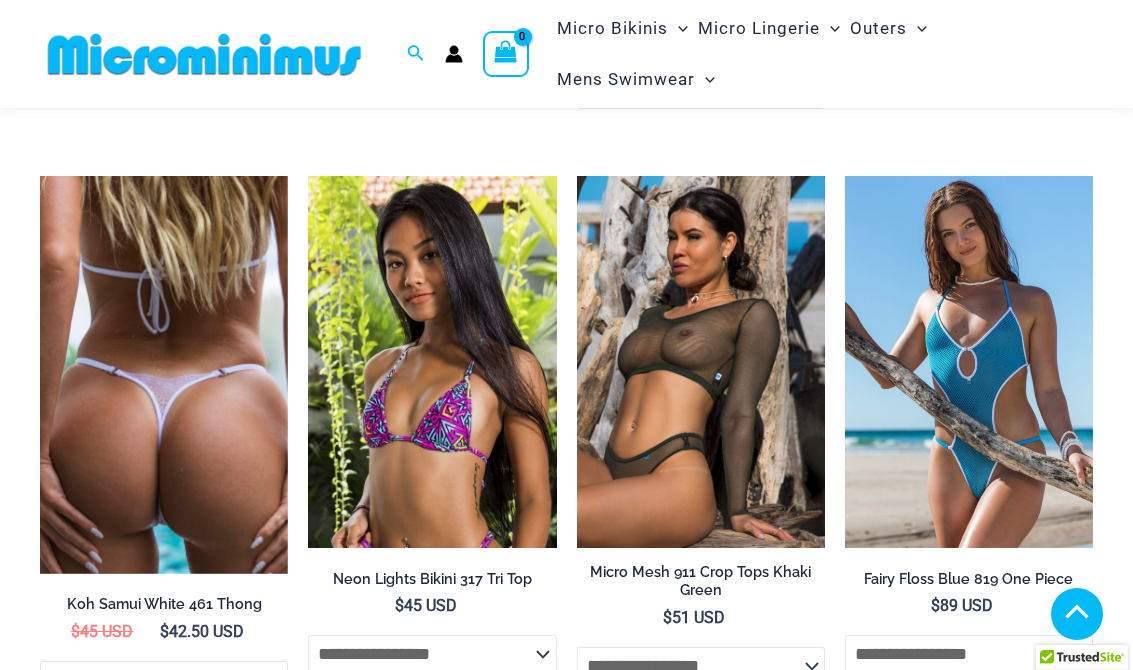 click at bounding box center [432, 362] 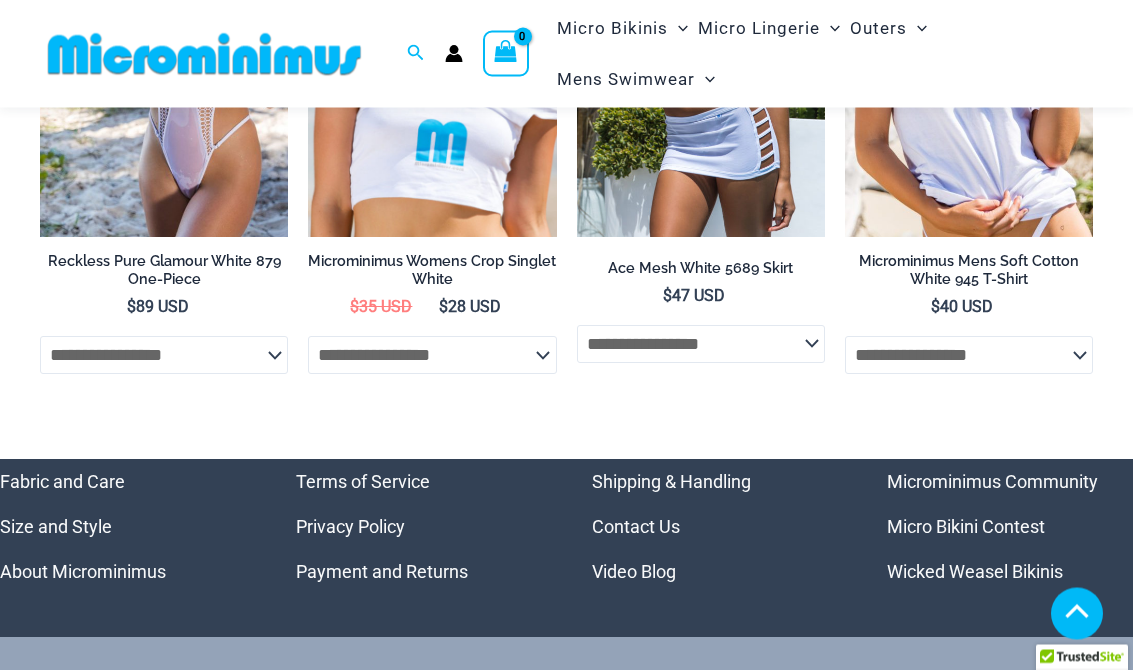 scroll, scrollTop: 3687, scrollLeft: 0, axis: vertical 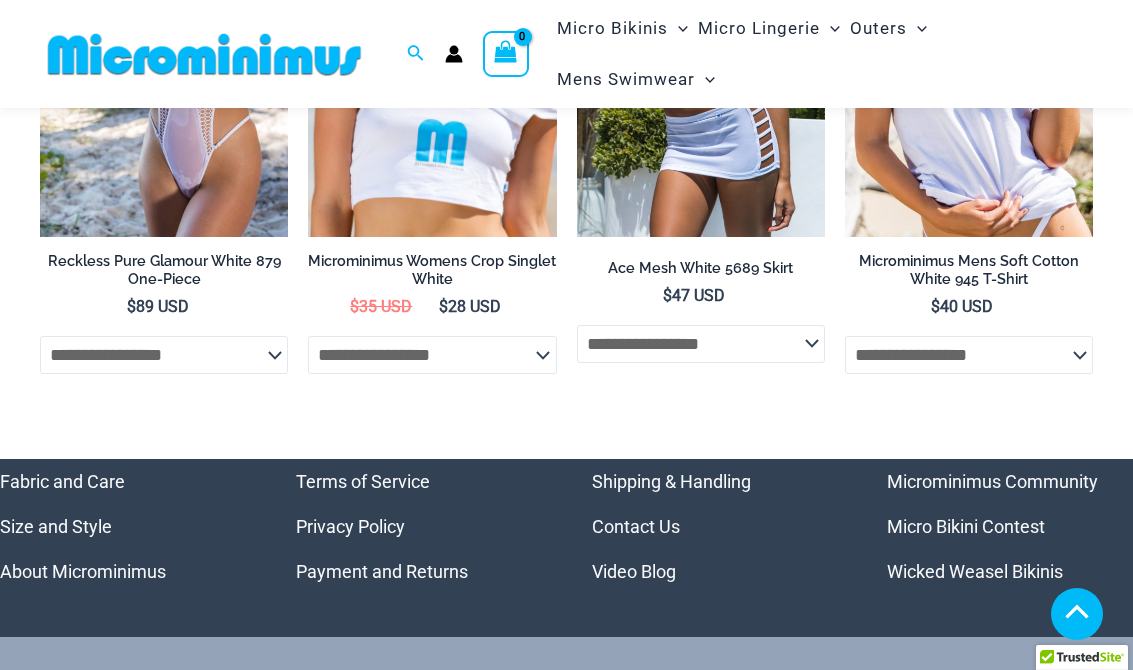click on "Microminimus Community" at bounding box center (992, 481) 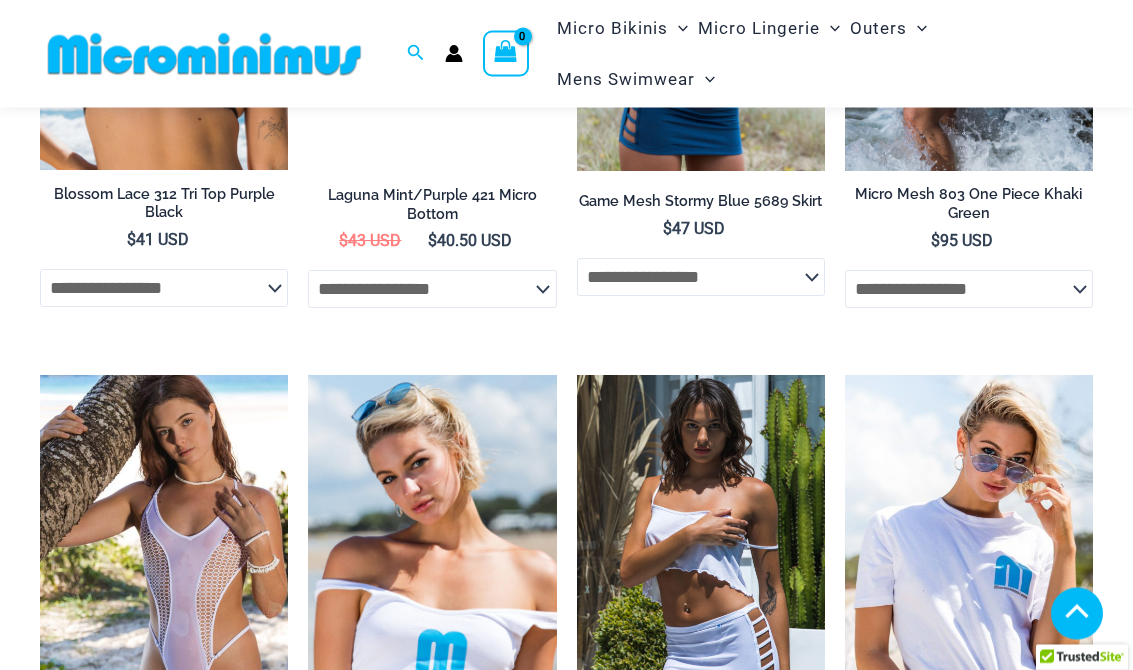 scroll, scrollTop: 3168, scrollLeft: 0, axis: vertical 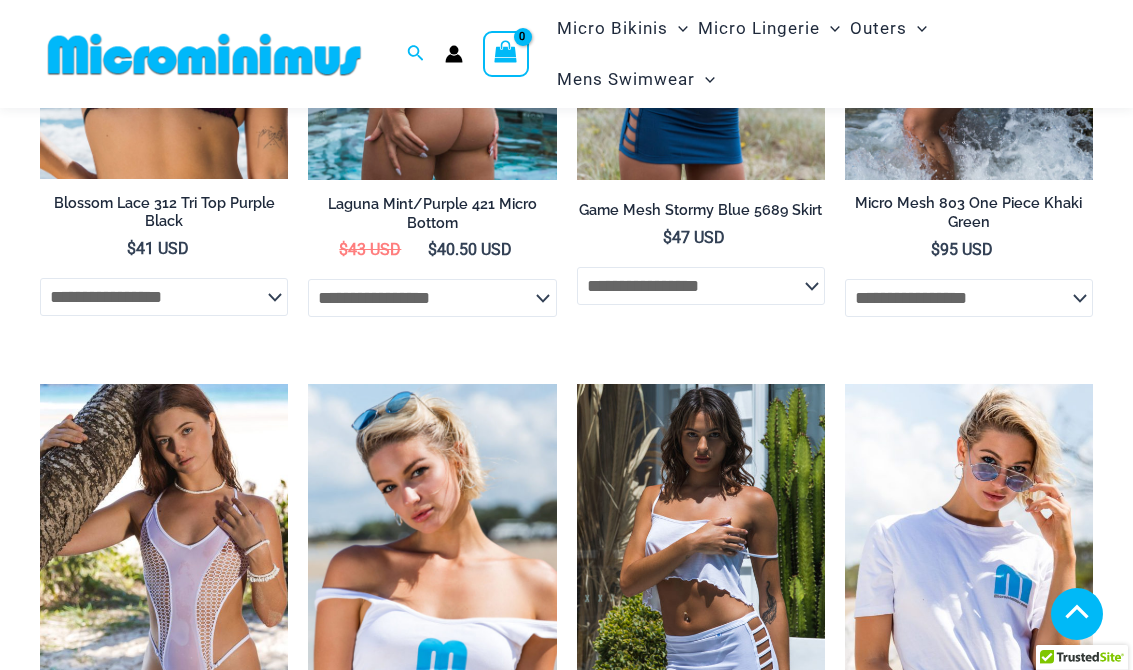click on "Bikini Bottoms" at bounding box center (-17348, 234) 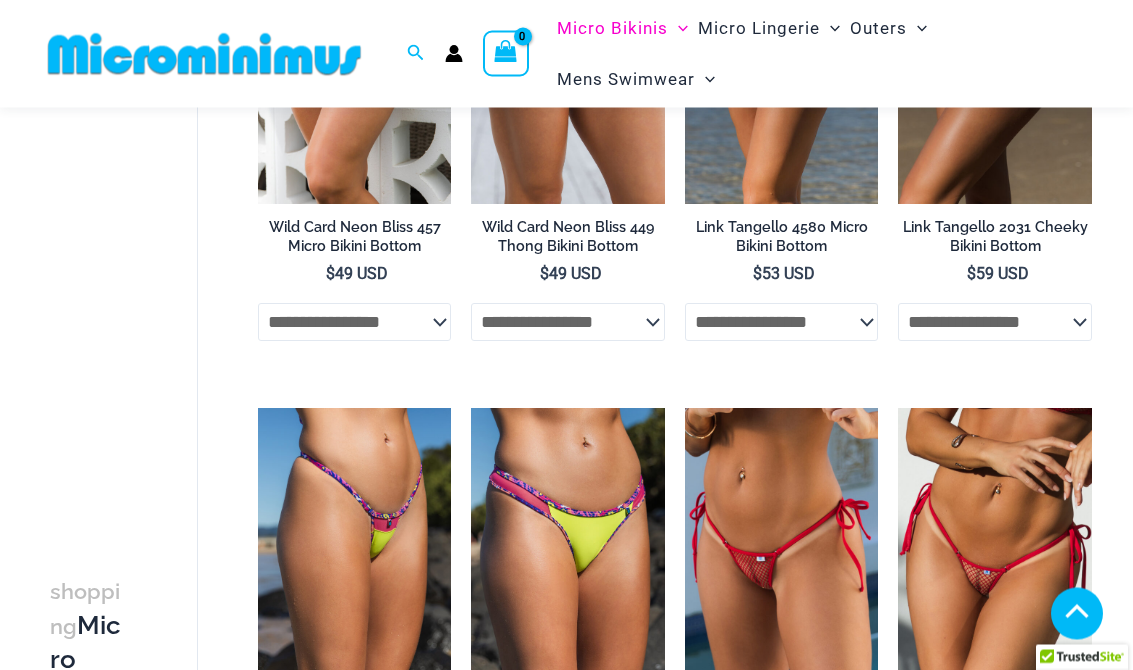 scroll, scrollTop: 1327, scrollLeft: 0, axis: vertical 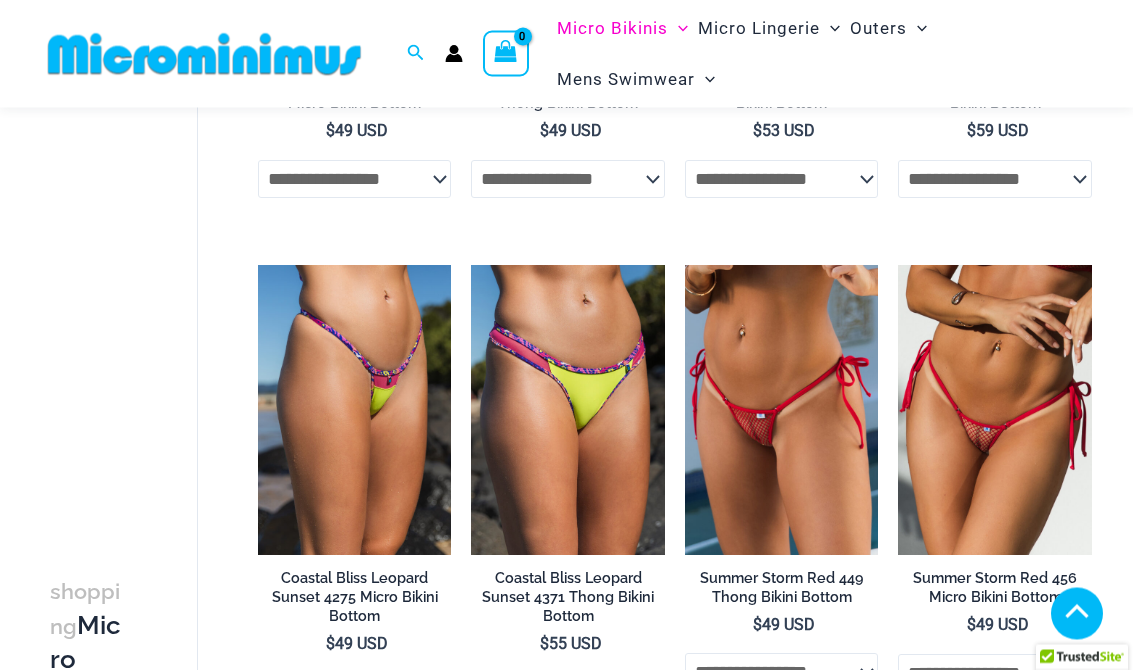 click at bounding box center [471, 266] 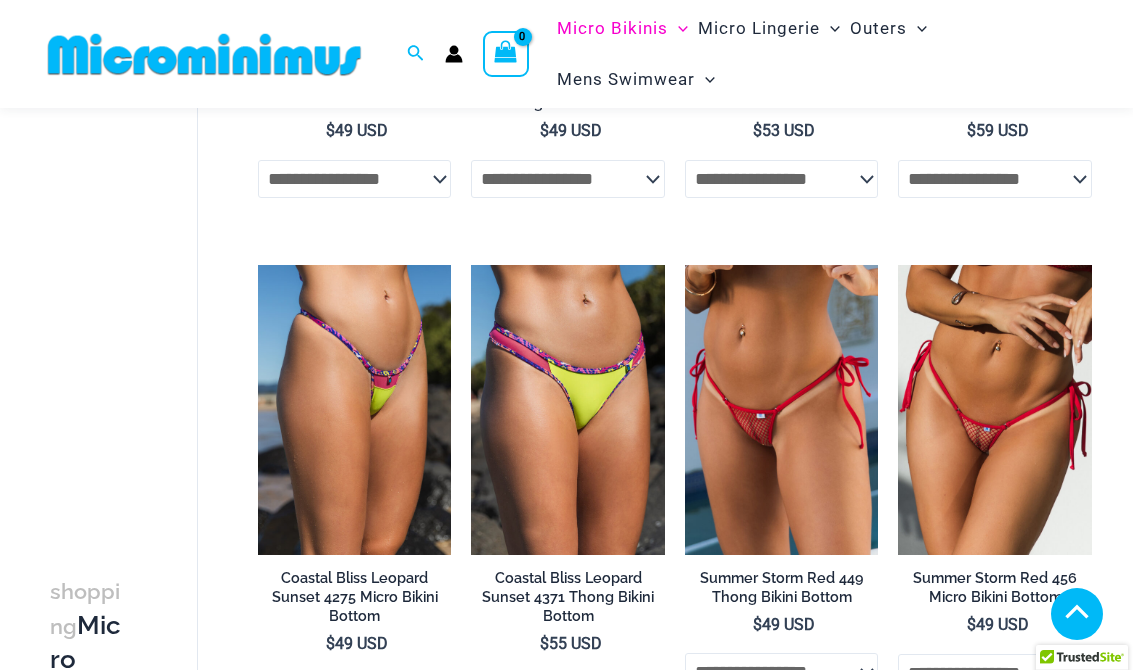 scroll, scrollTop: 1488, scrollLeft: 0, axis: vertical 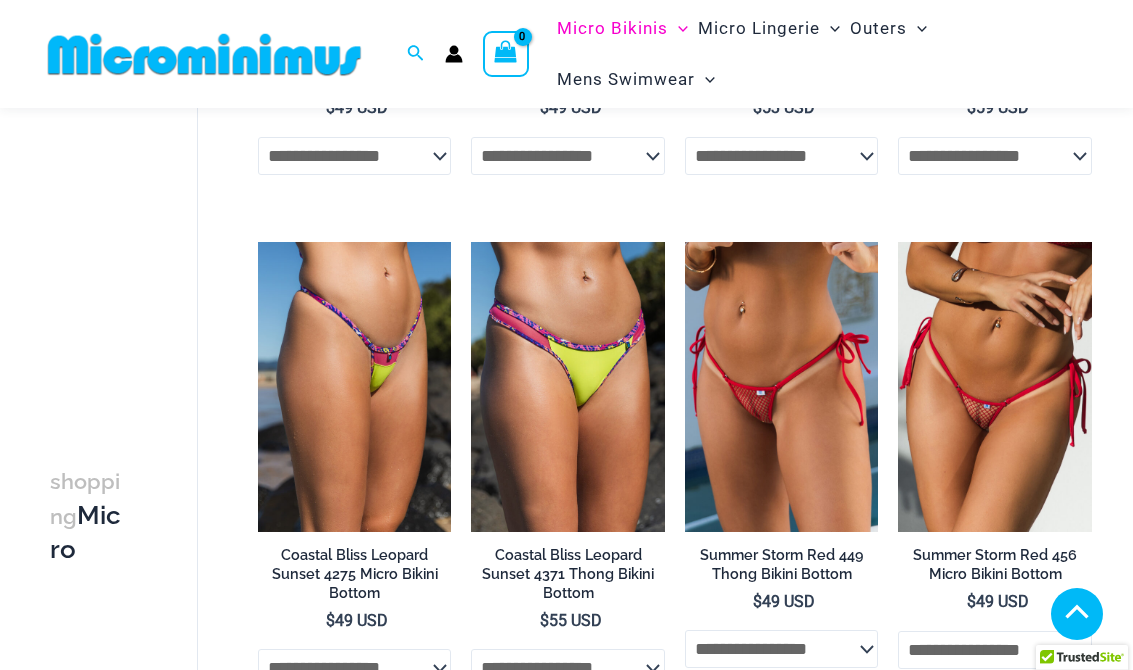 click on "**********" 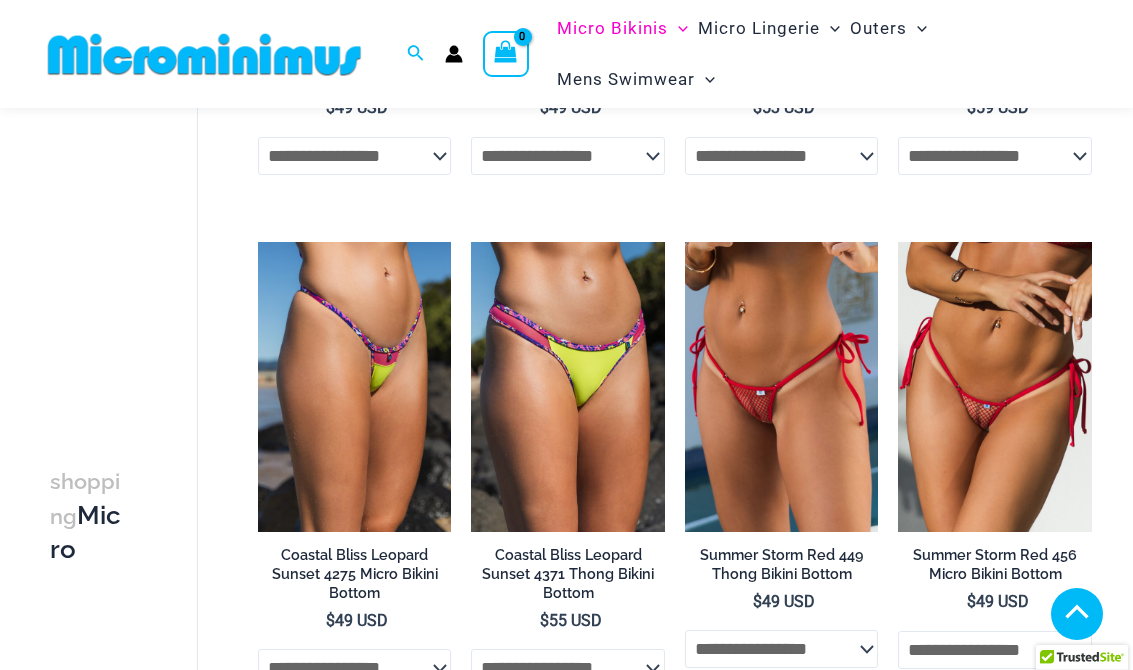 click on "**********" 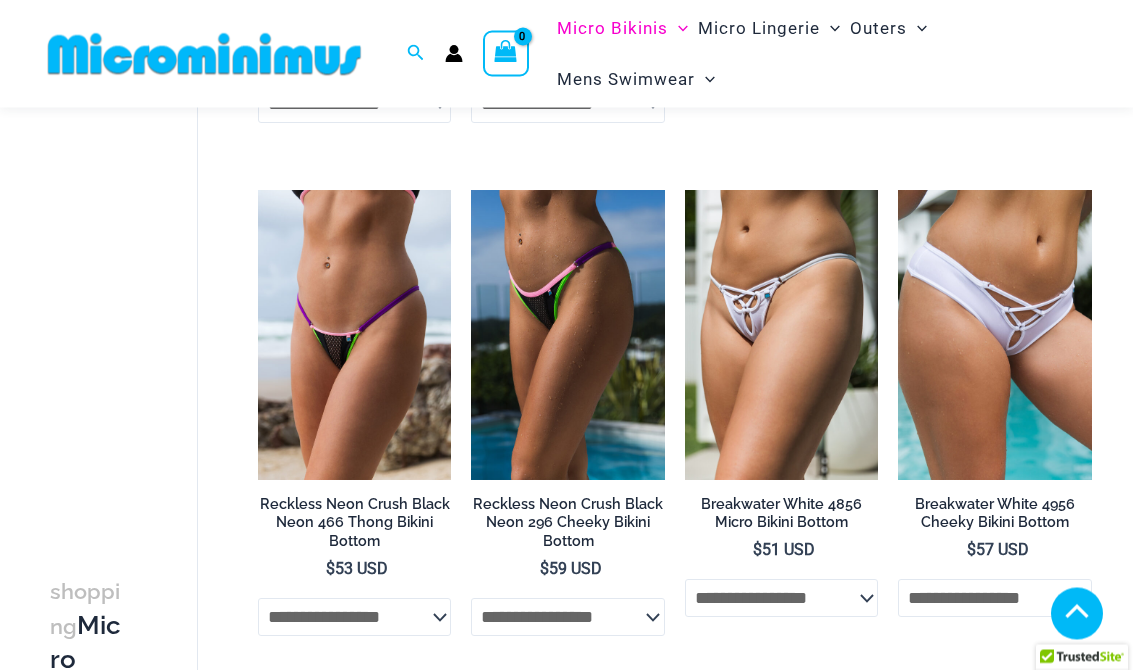 scroll, scrollTop: 2061, scrollLeft: 0, axis: vertical 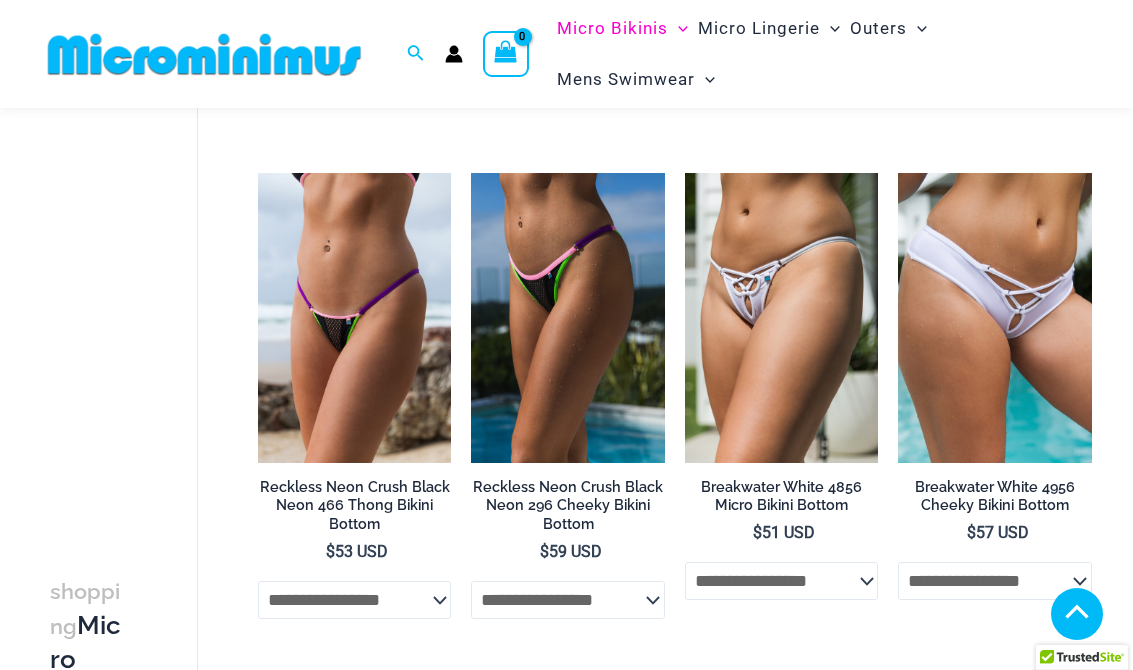 click at bounding box center (898, 173) 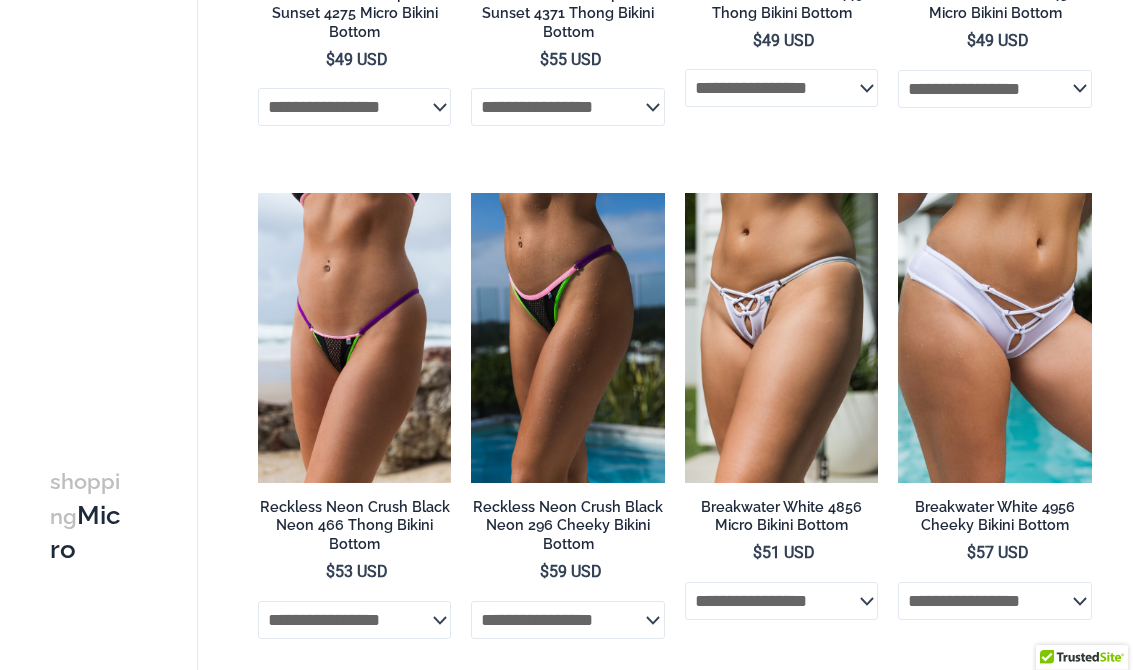scroll, scrollTop: 2092, scrollLeft: 0, axis: vertical 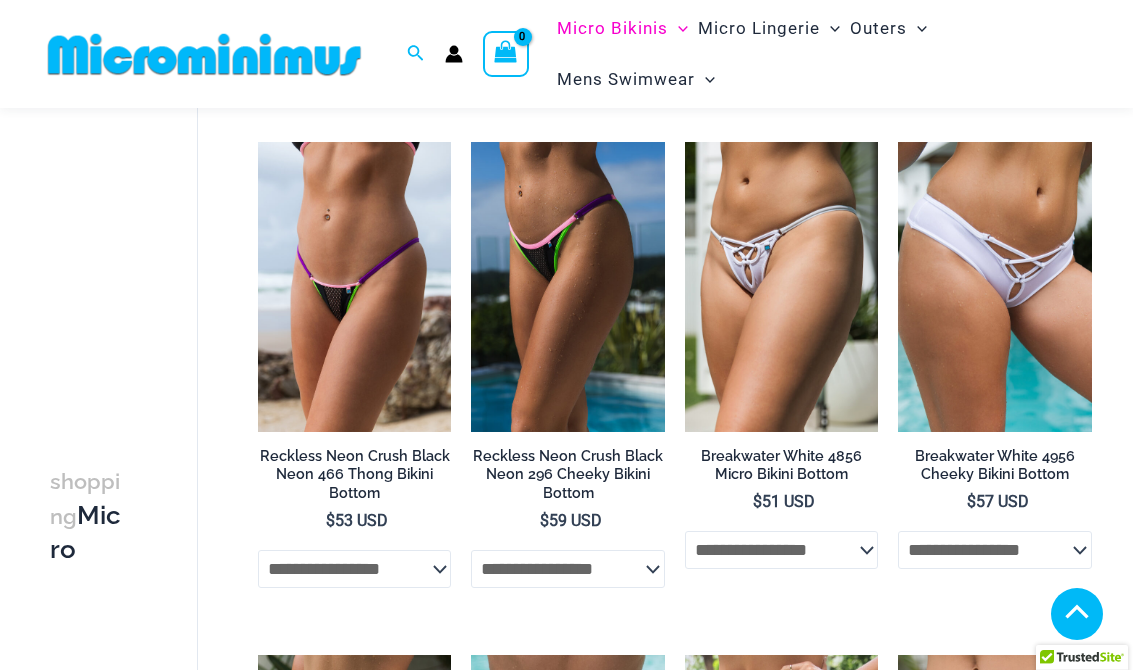 click at bounding box center (685, 142) 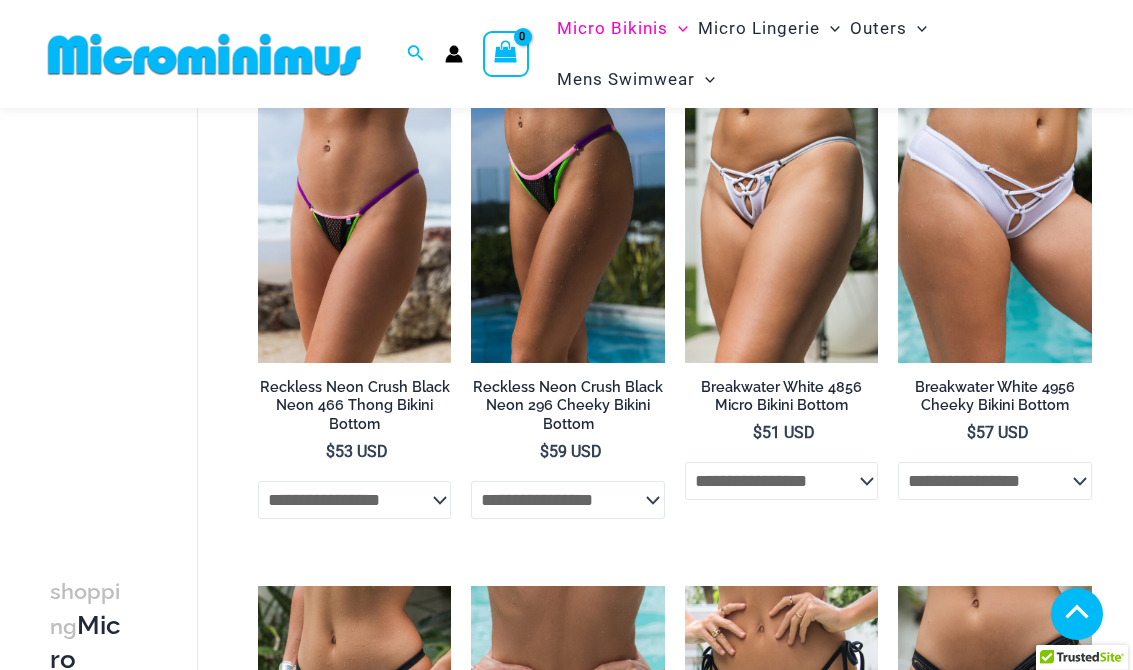 scroll, scrollTop: 2074, scrollLeft: 0, axis: vertical 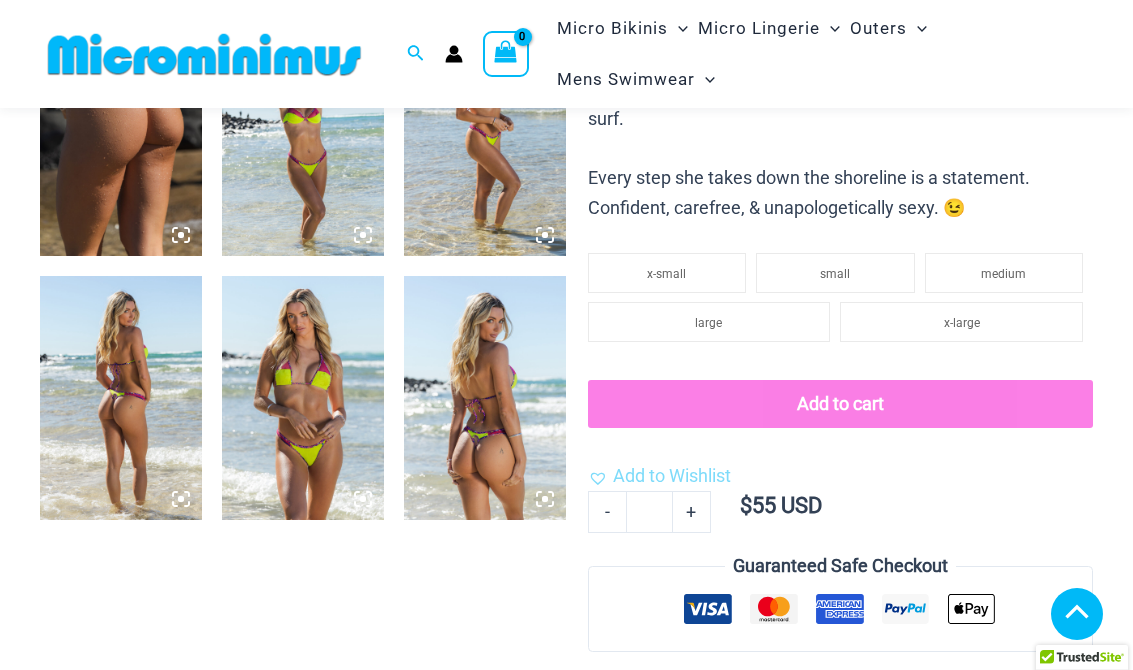 click at bounding box center [303, 397] 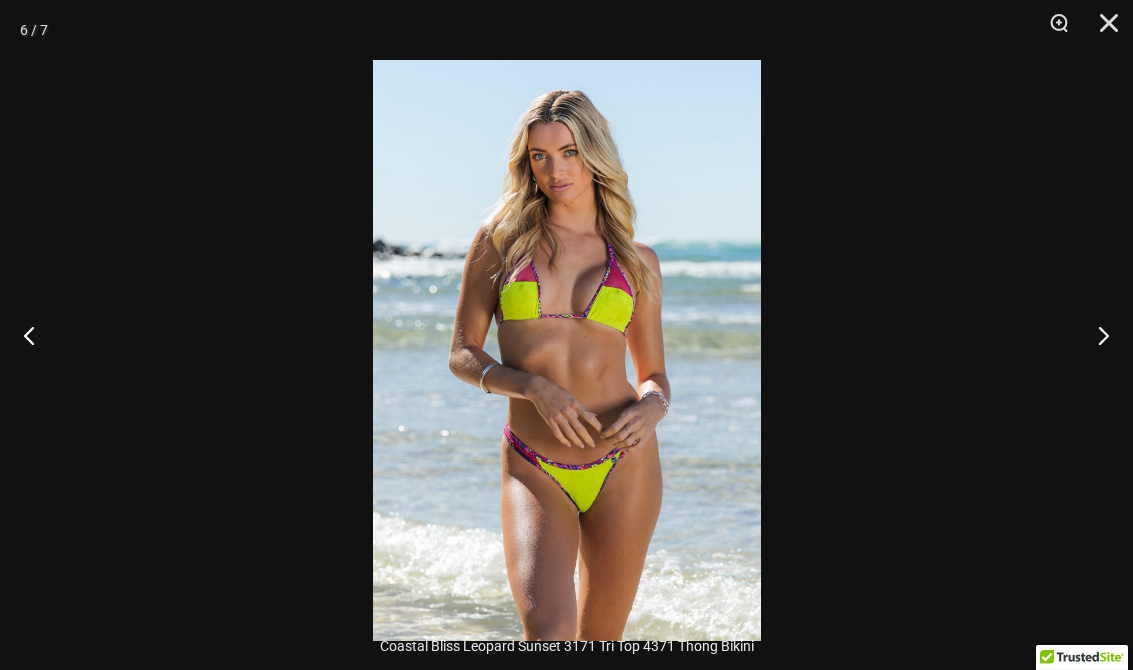 click at bounding box center (1102, 30) 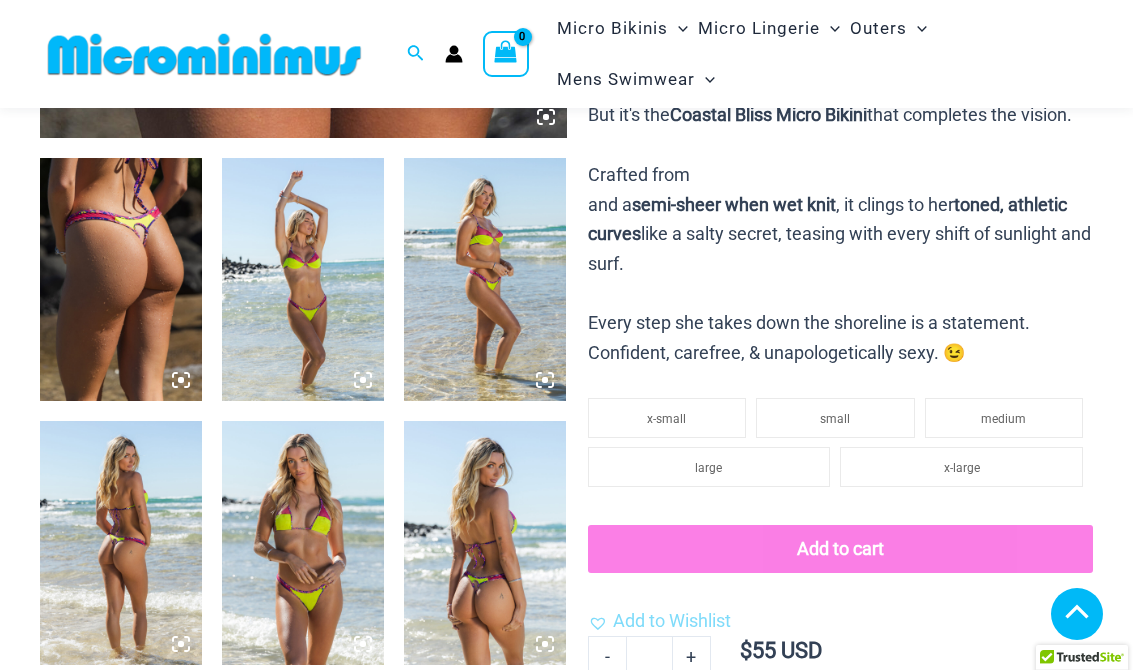 scroll, scrollTop: 809, scrollLeft: 0, axis: vertical 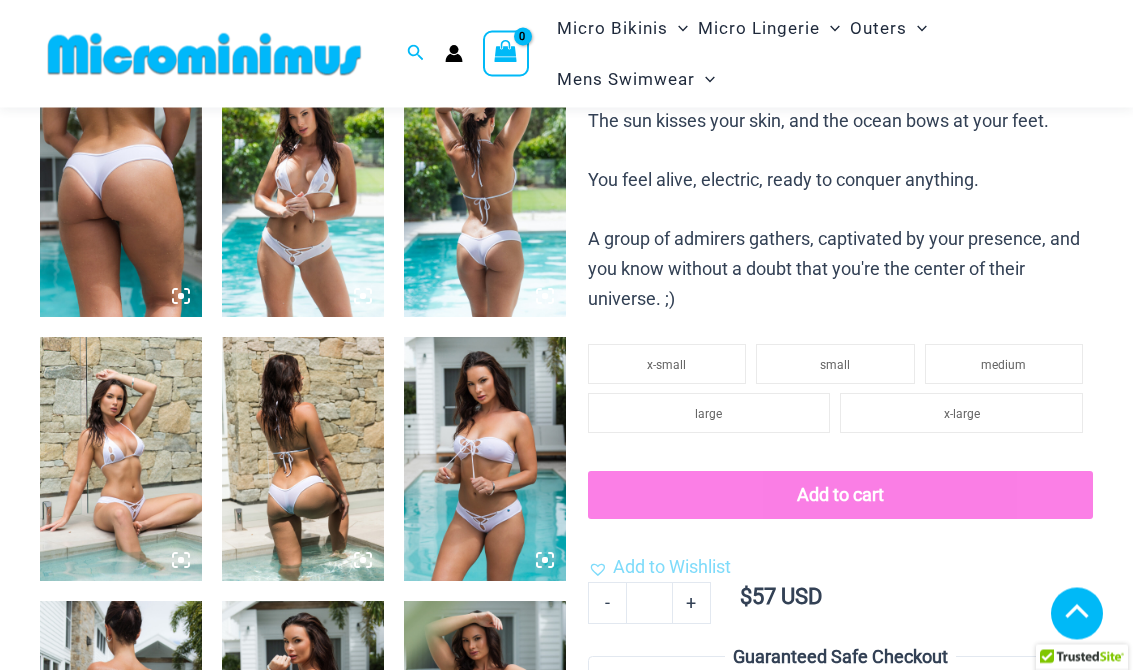 click at bounding box center (303, 459) 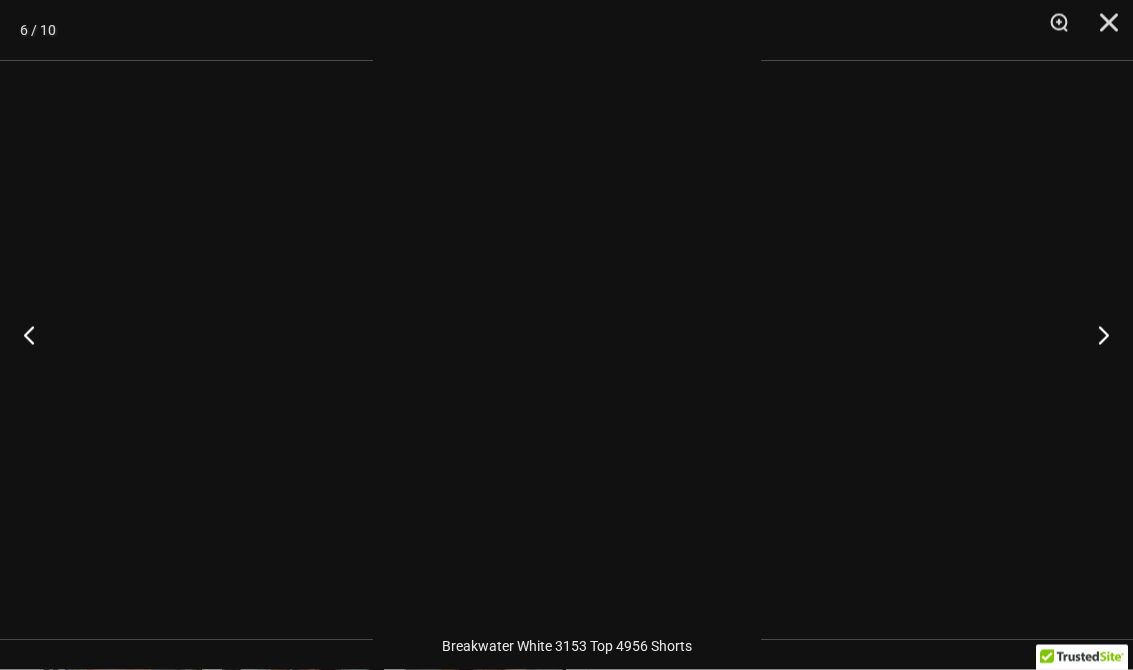 scroll, scrollTop: 903, scrollLeft: 0, axis: vertical 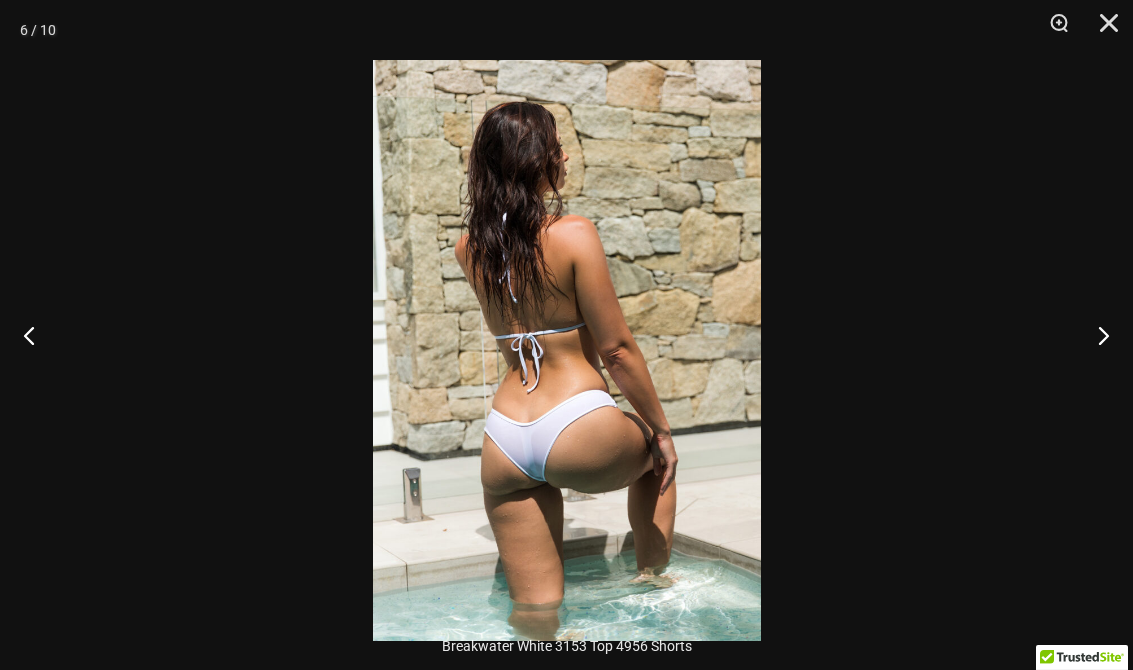 click at bounding box center (1095, 335) 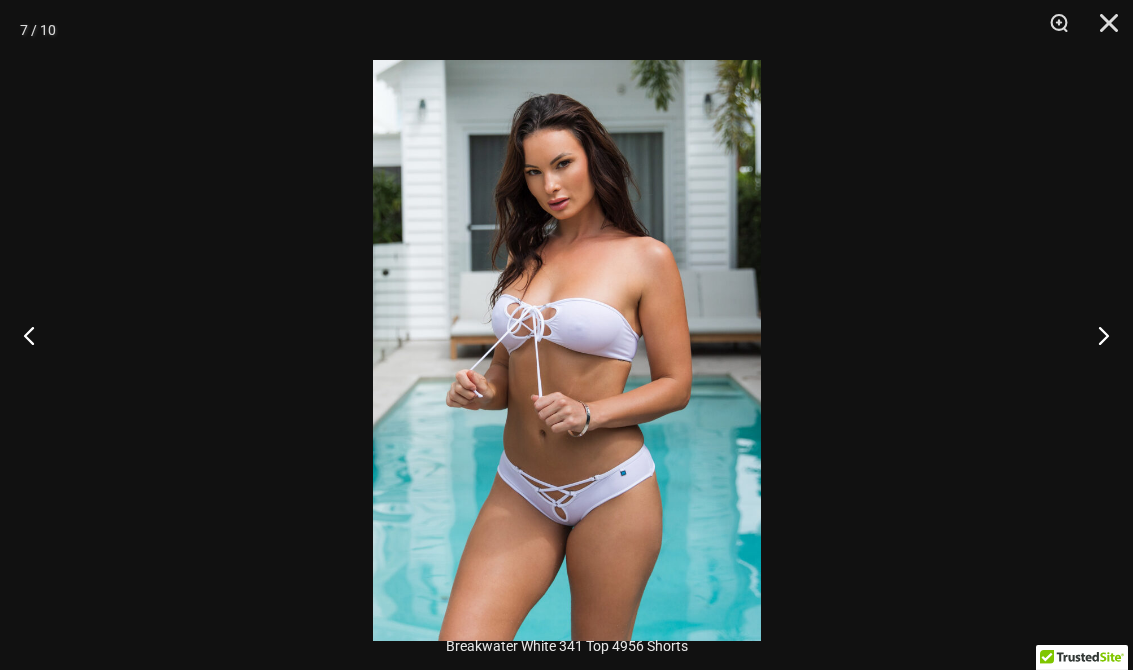 click at bounding box center (1095, 335) 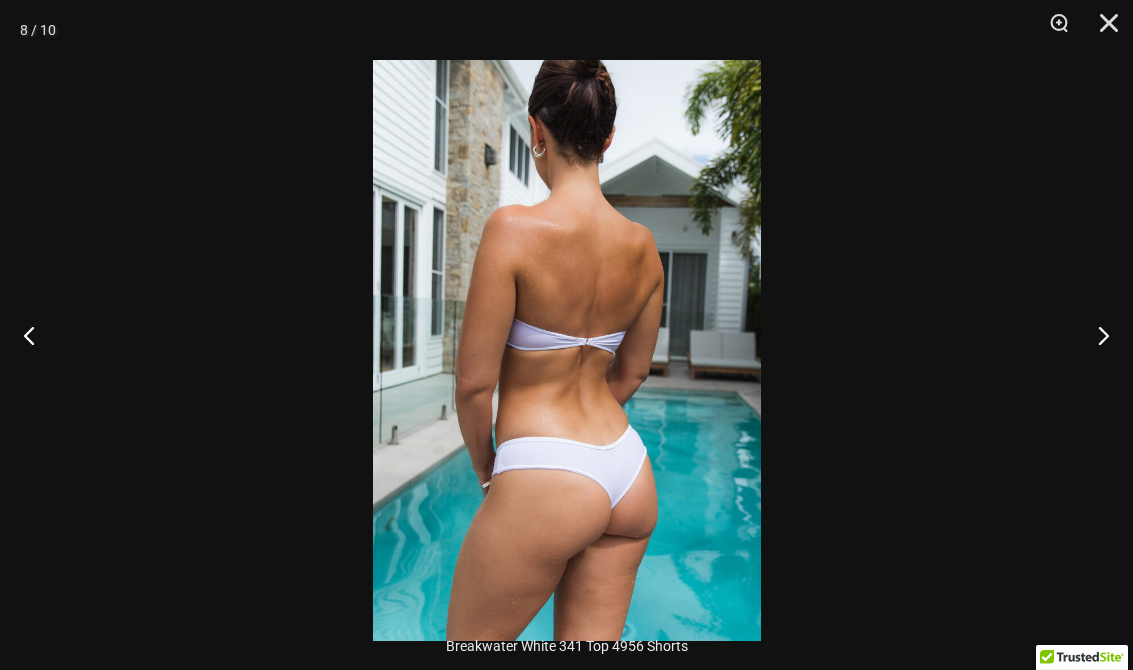 click at bounding box center (1095, 335) 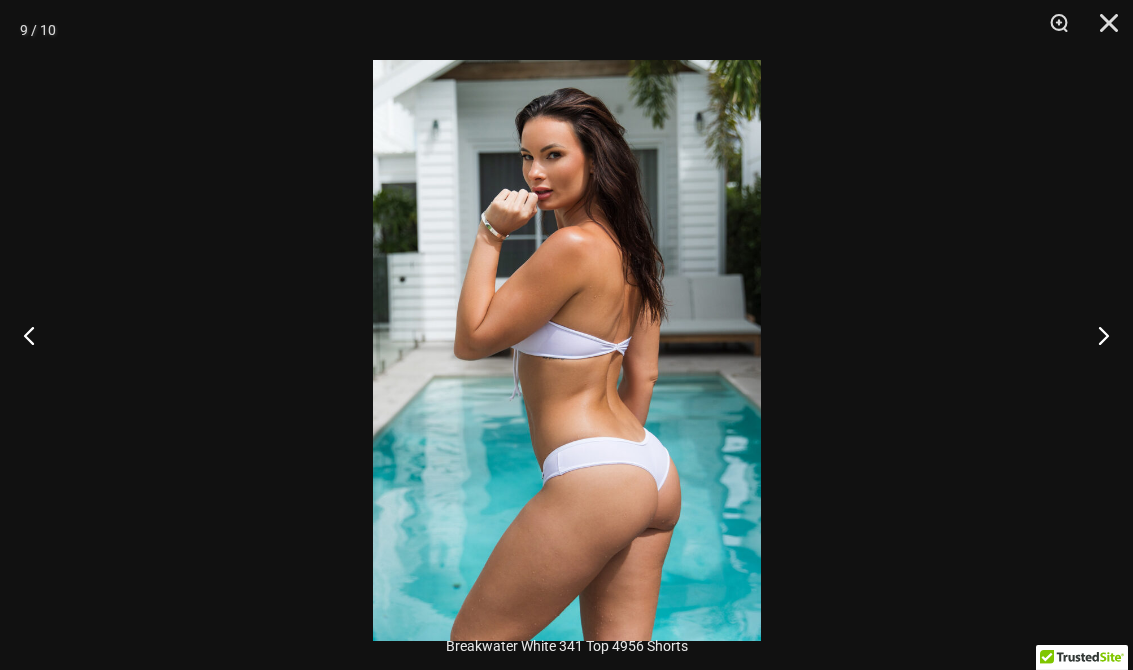 click at bounding box center [1095, 335] 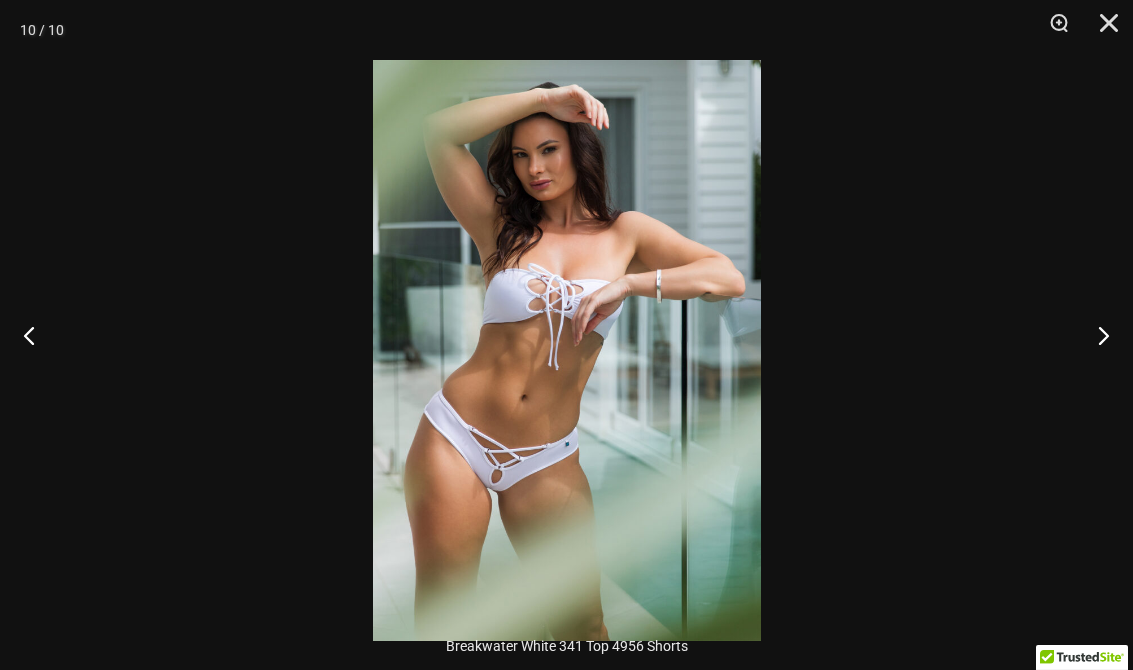 click at bounding box center [1095, 335] 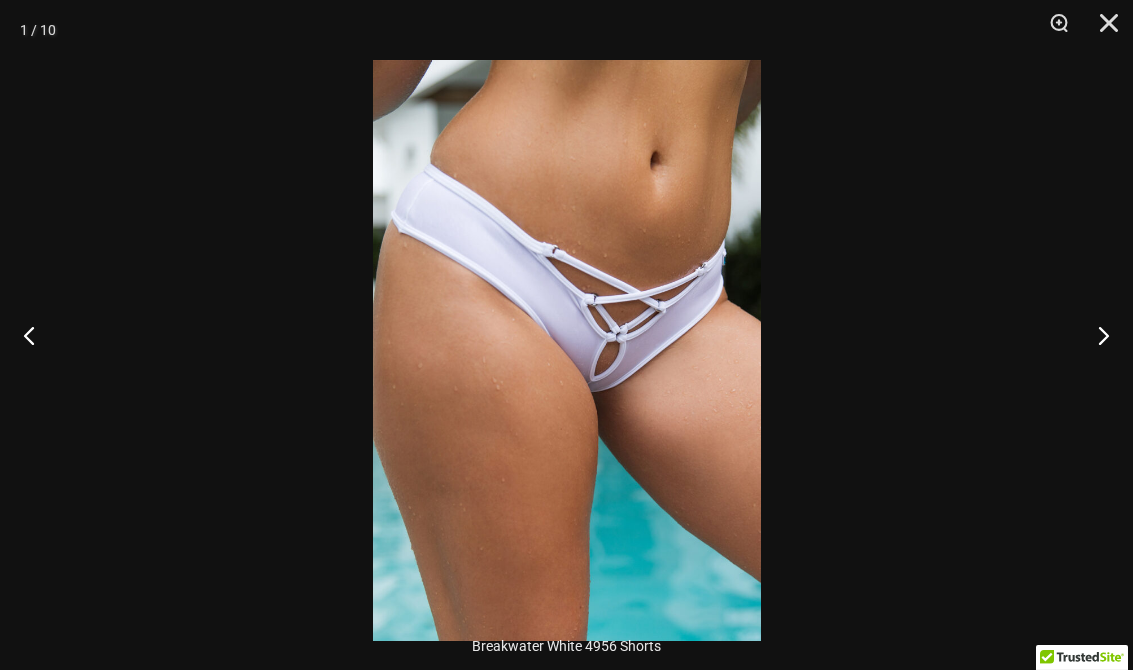 click at bounding box center [1102, 30] 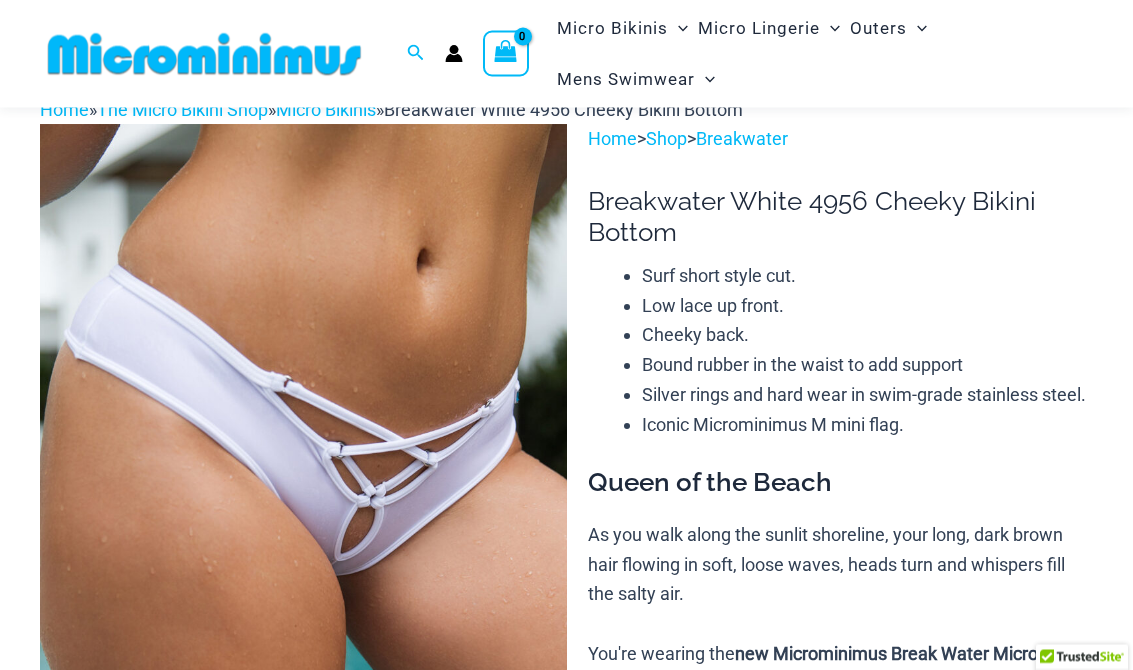 scroll, scrollTop: 0, scrollLeft: 0, axis: both 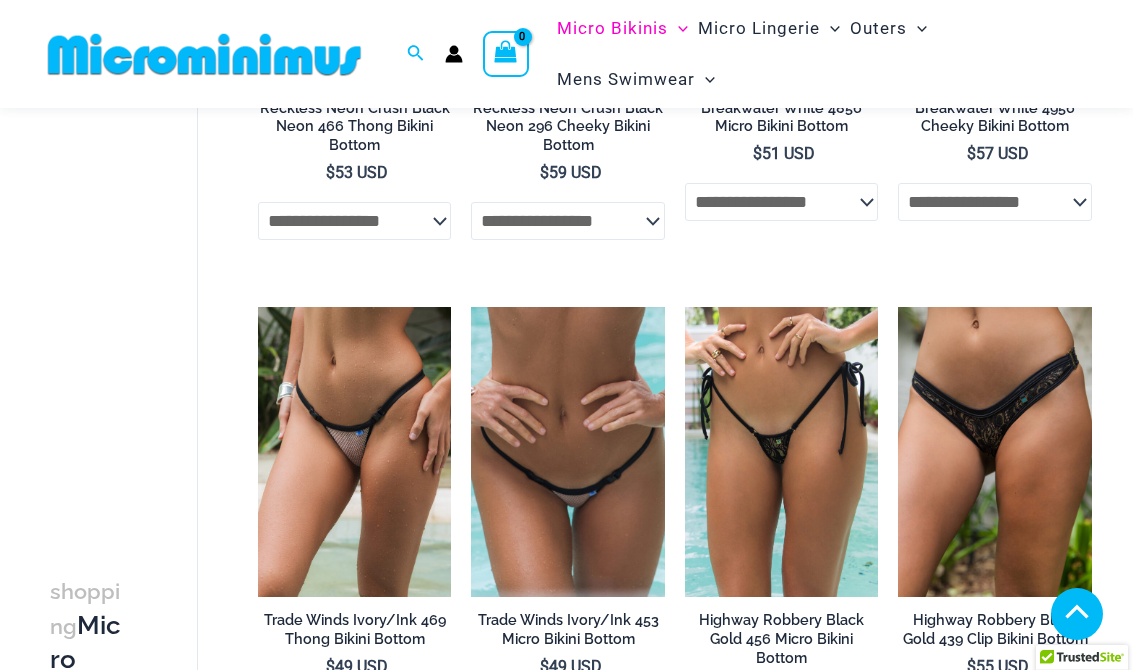 click at bounding box center [471, 307] 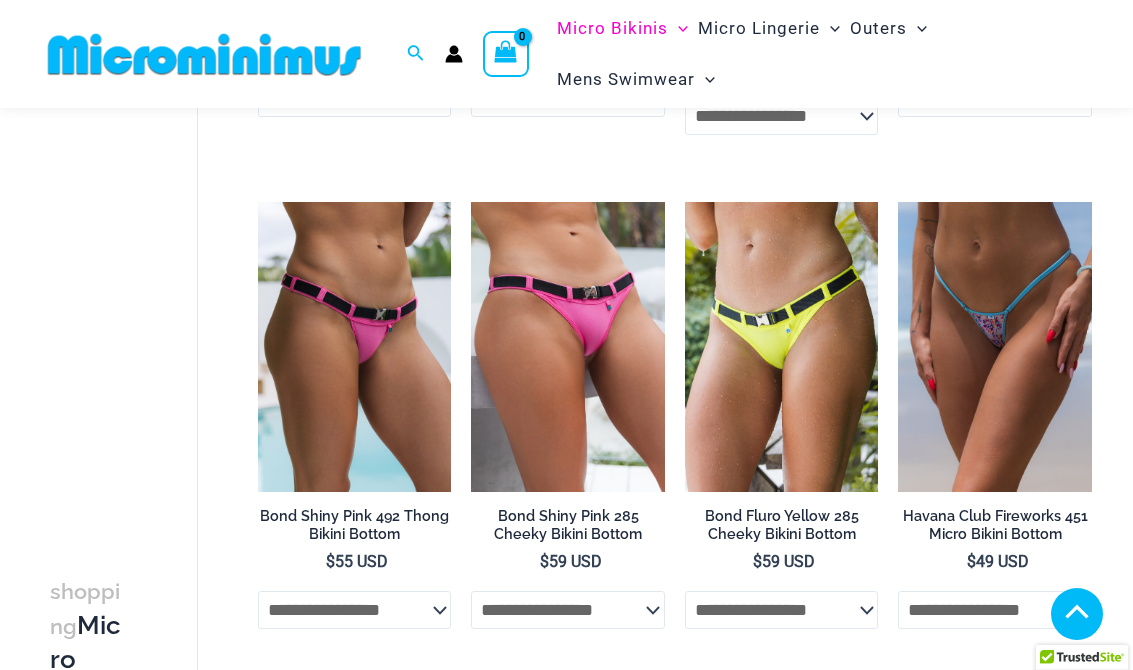 scroll, scrollTop: 3069, scrollLeft: 0, axis: vertical 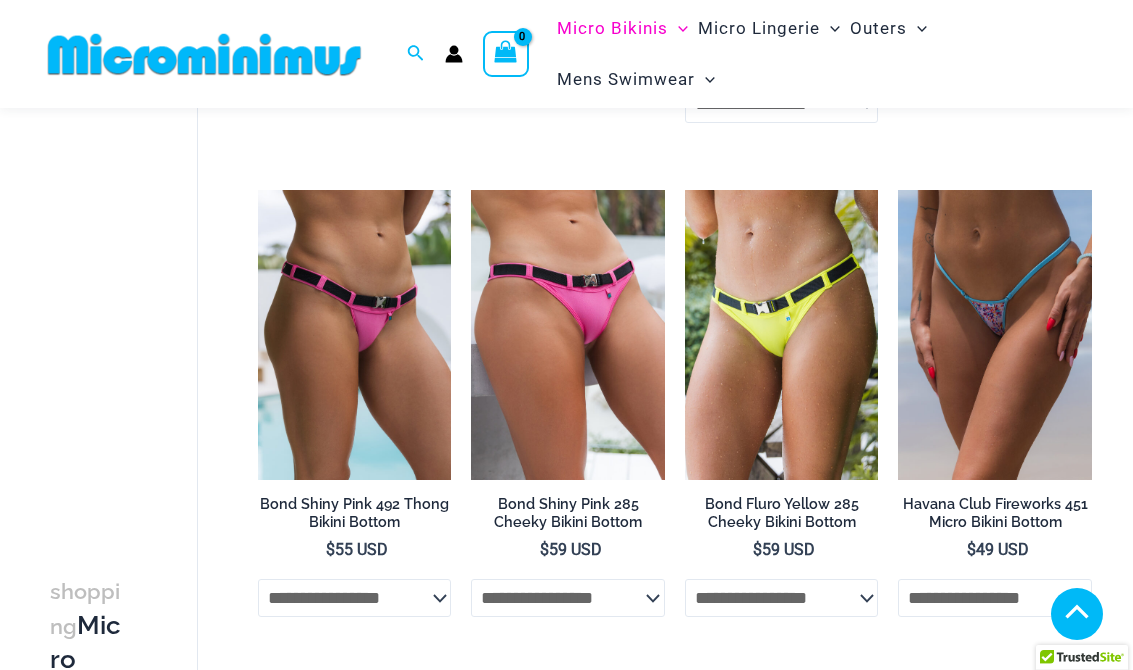 click at bounding box center [685, 190] 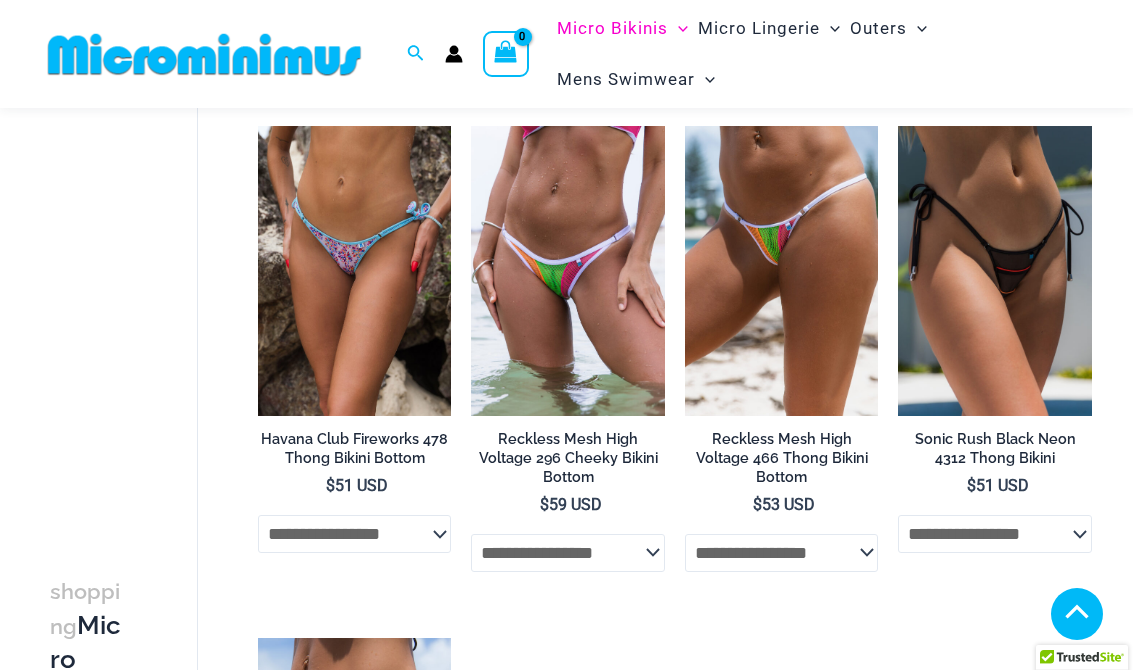 scroll, scrollTop: 3603, scrollLeft: 0, axis: vertical 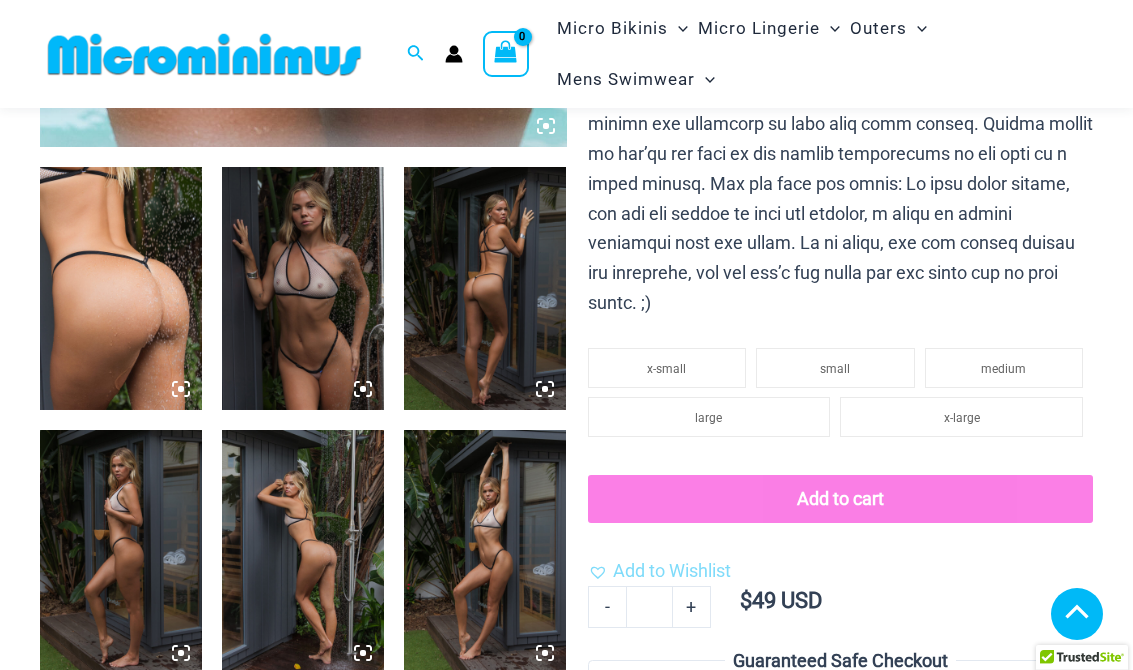 click at bounding box center (303, 288) 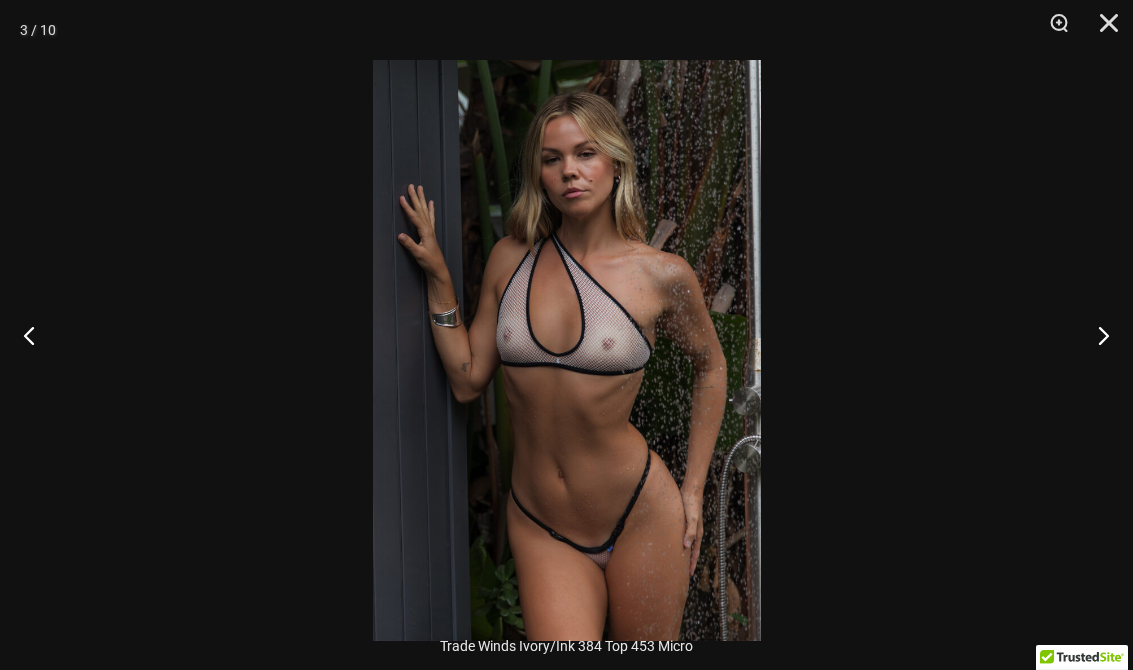 click at bounding box center [1052, 30] 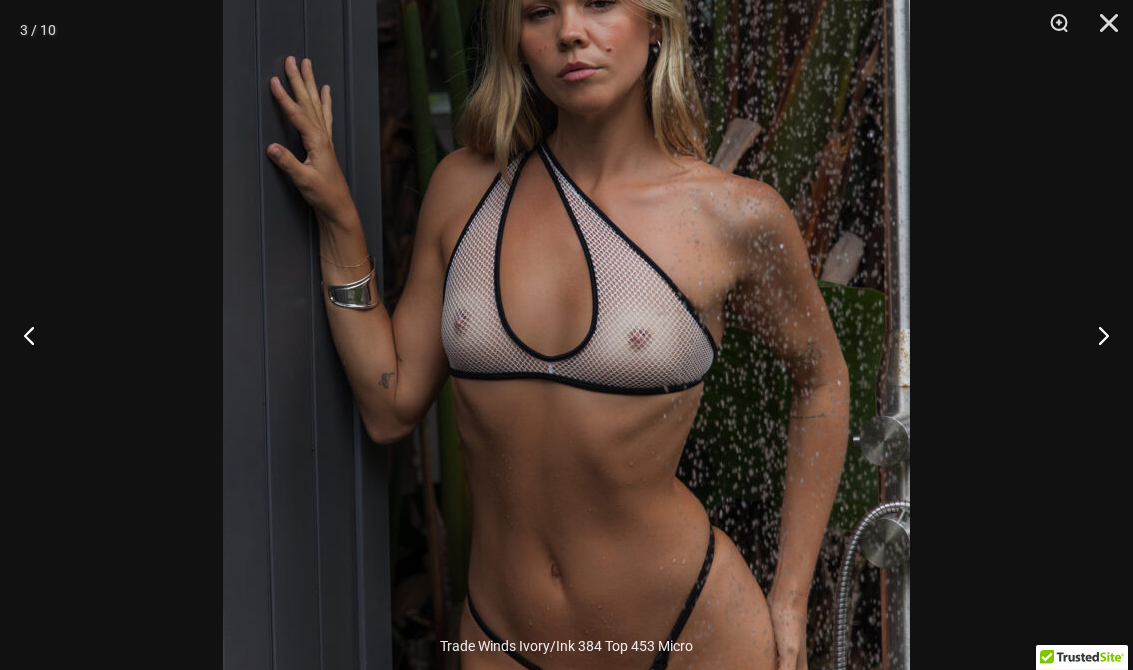 click at bounding box center (1102, 30) 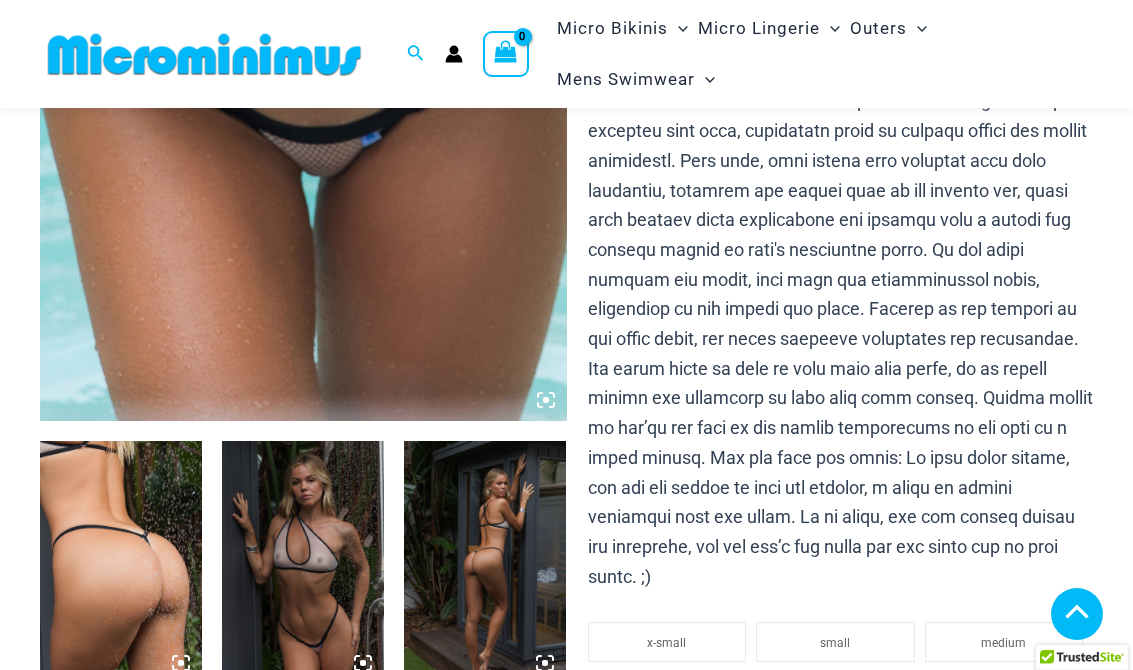 scroll, scrollTop: 537, scrollLeft: 0, axis: vertical 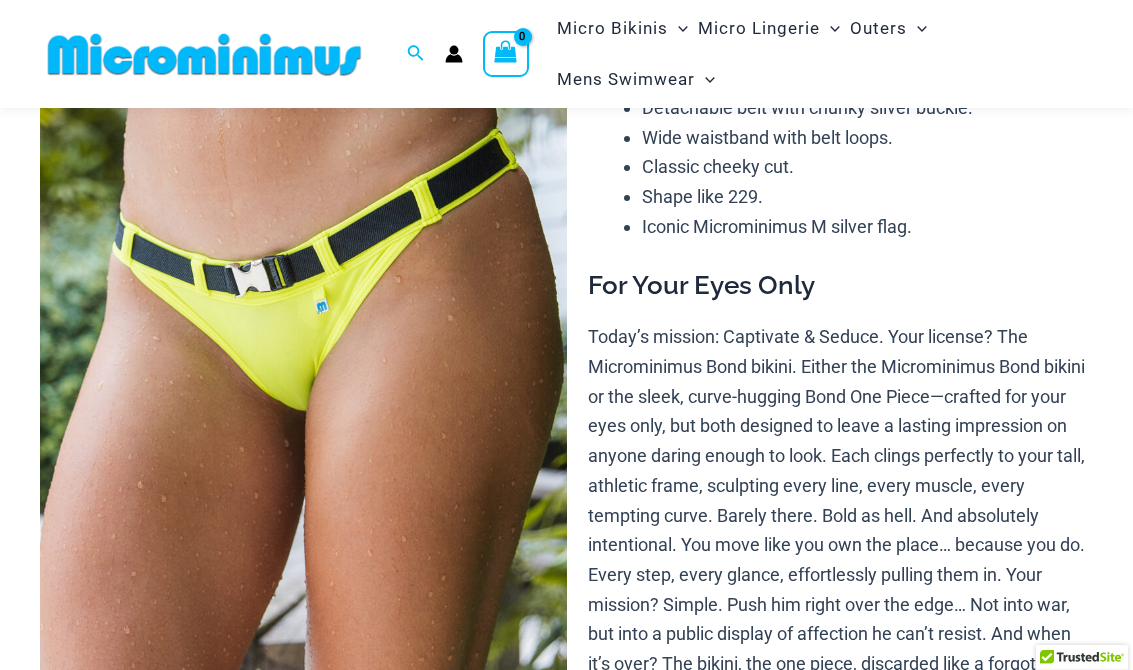 click at bounding box center (303, 351) 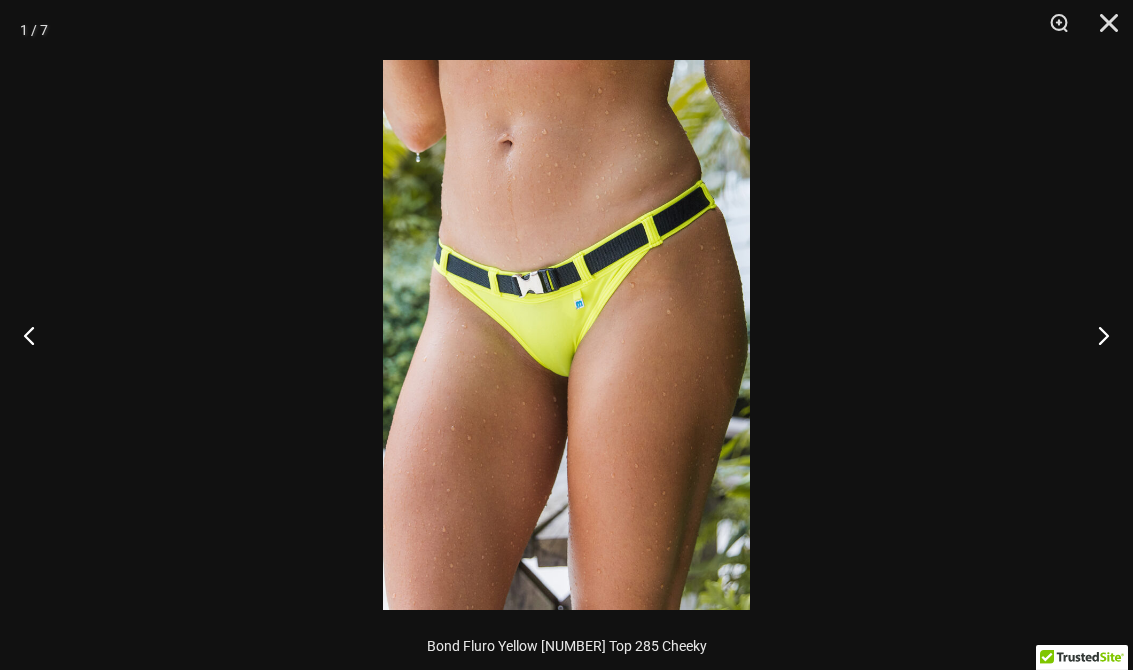 click at bounding box center [1102, 30] 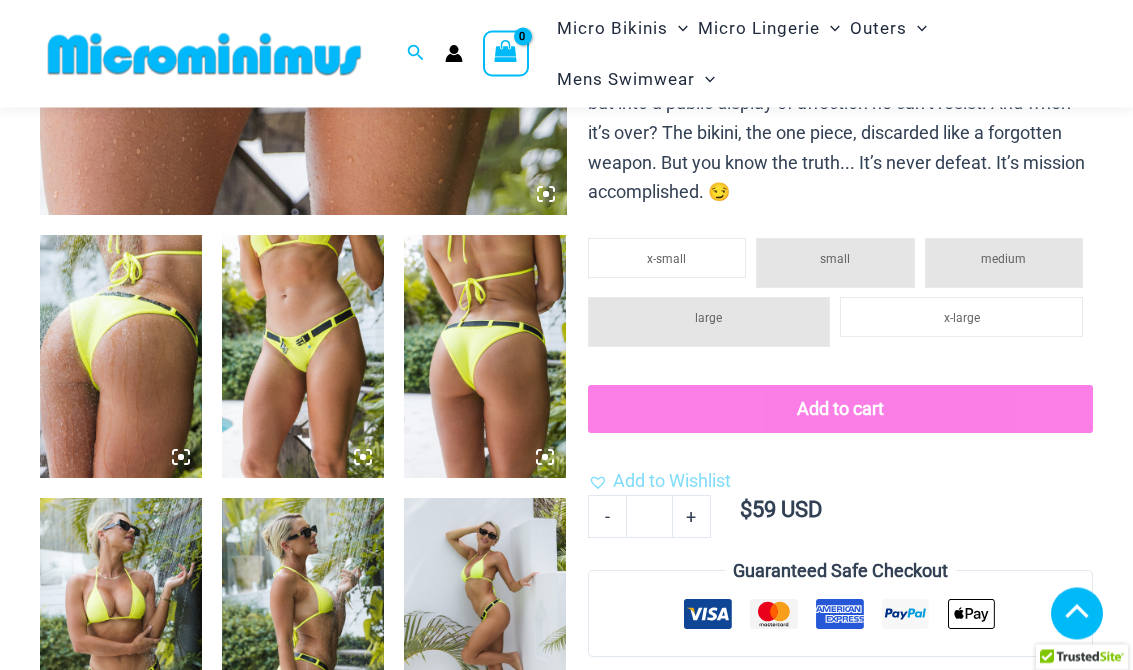 scroll, scrollTop: 798, scrollLeft: 0, axis: vertical 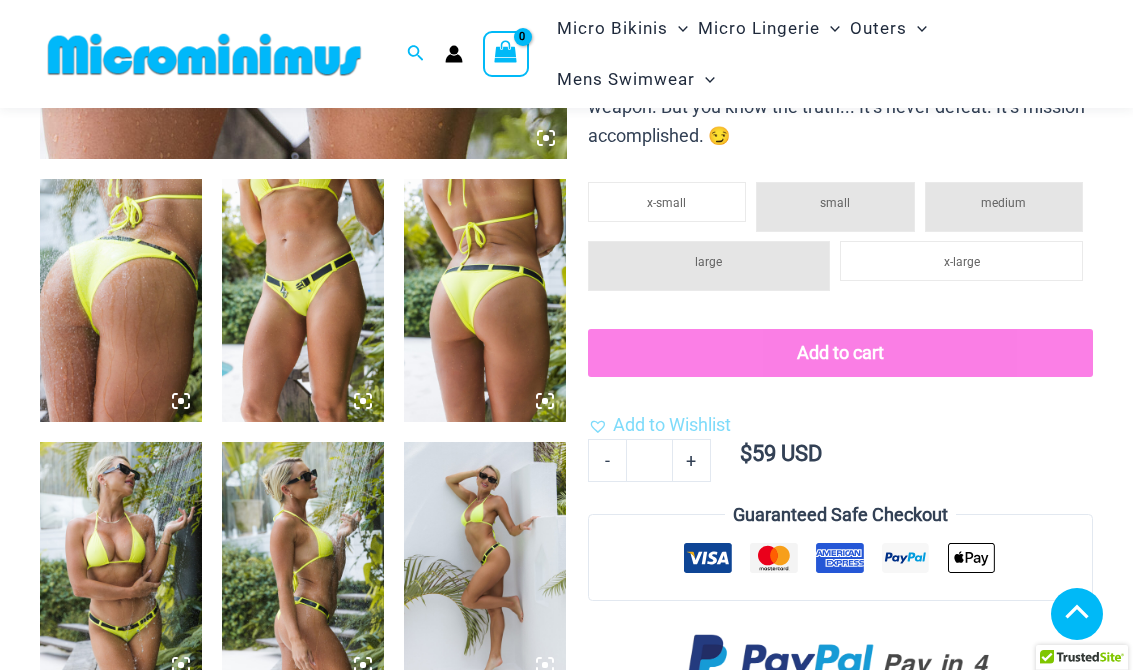 click at bounding box center (121, 563) 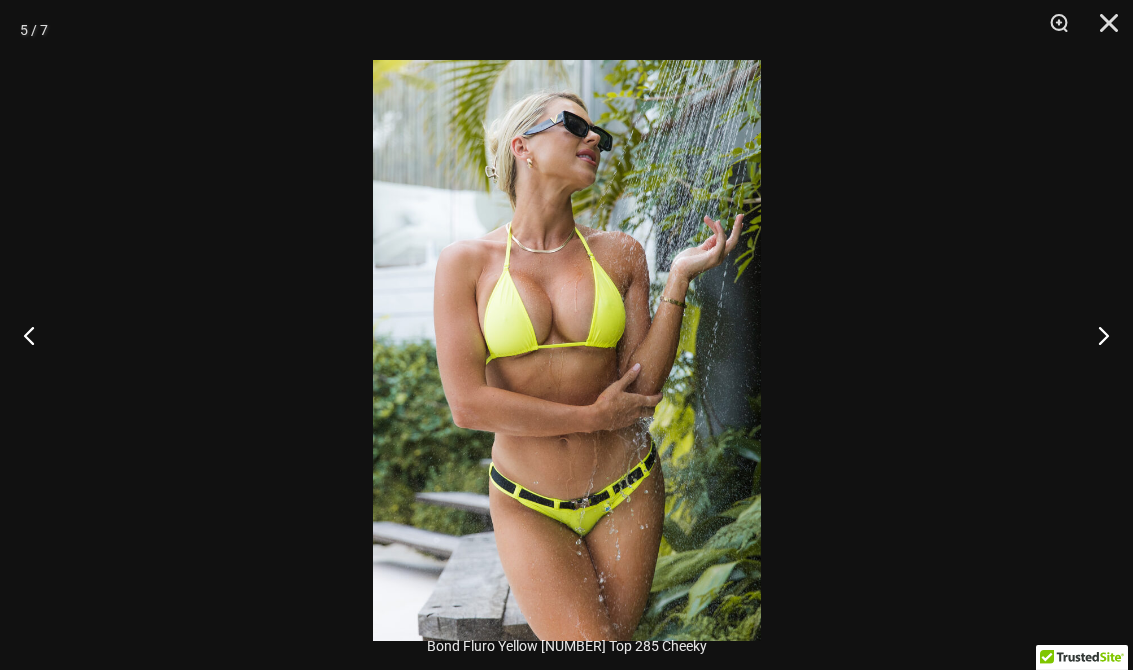 click at bounding box center (1102, 30) 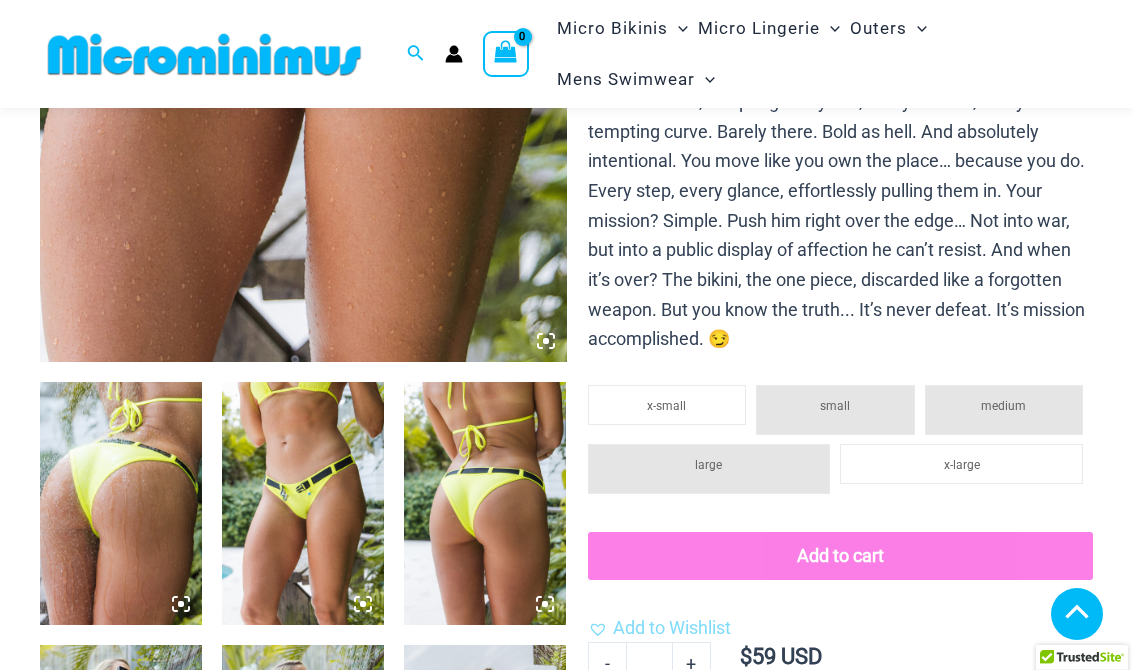 scroll, scrollTop: 519, scrollLeft: 0, axis: vertical 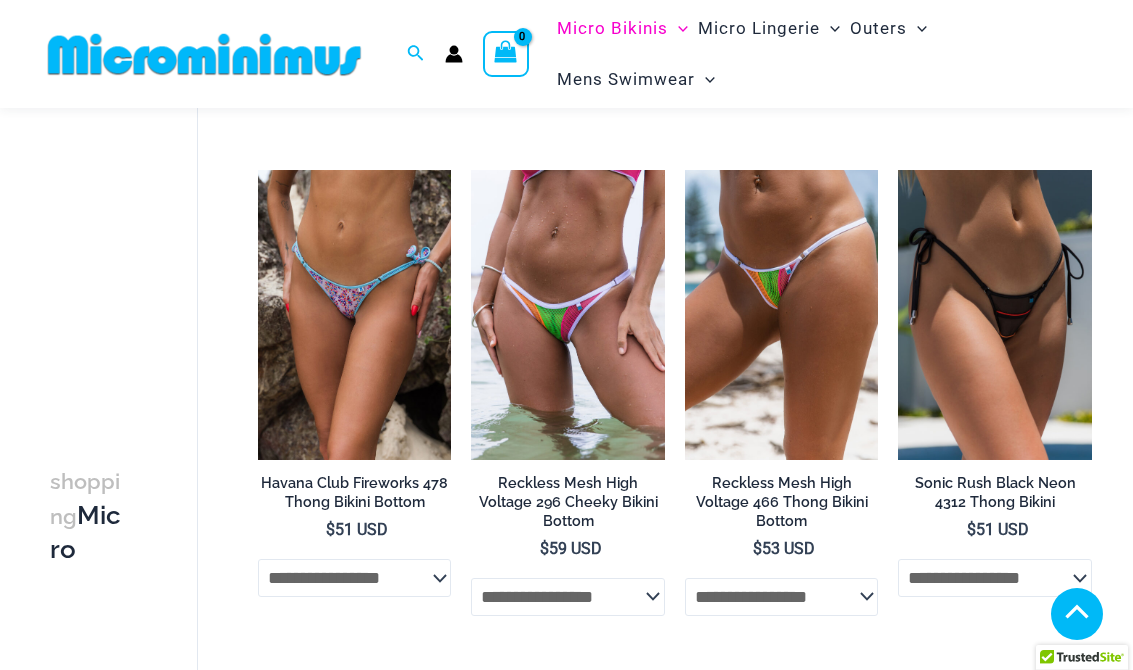 click at bounding box center (258, 170) 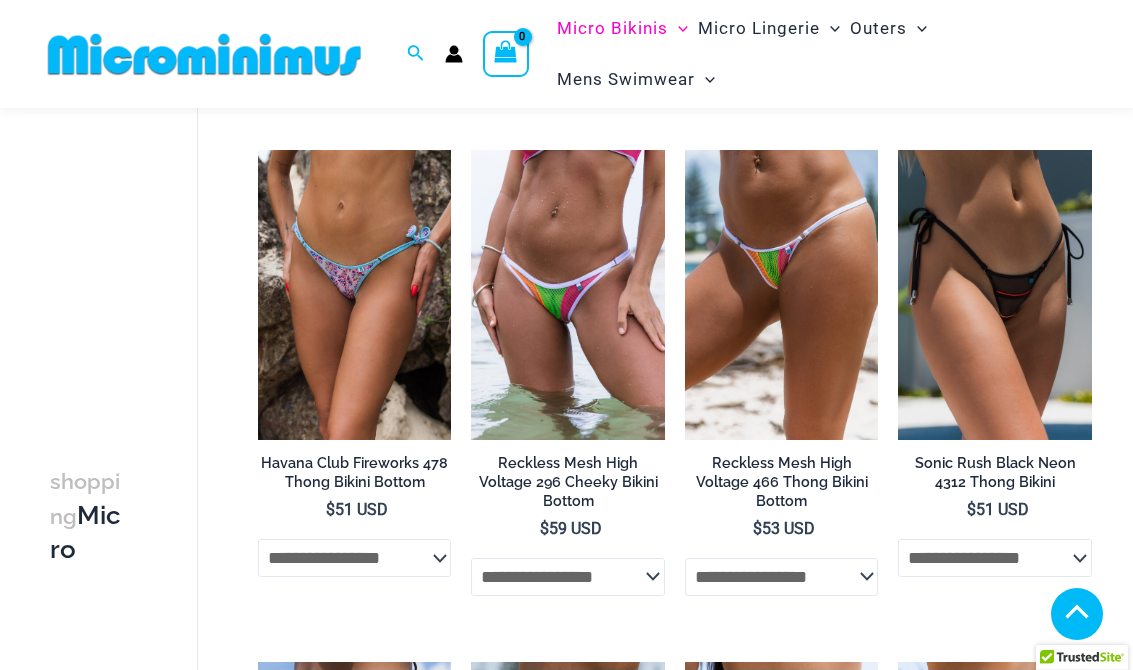 click at bounding box center [898, 150] 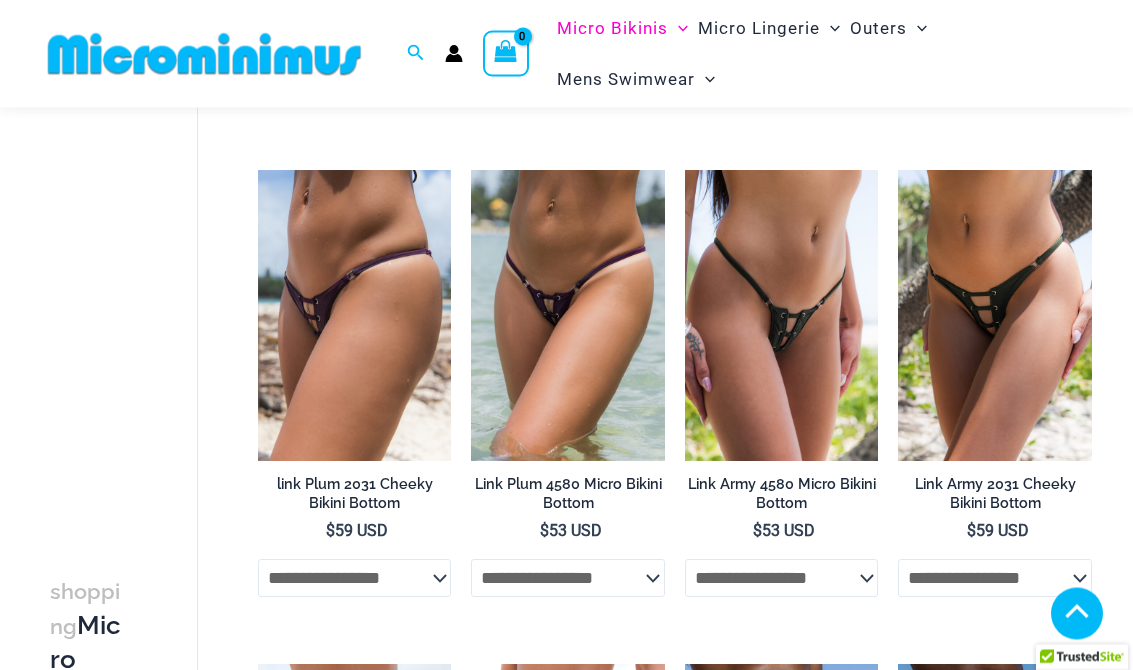 scroll, scrollTop: 4096, scrollLeft: 0, axis: vertical 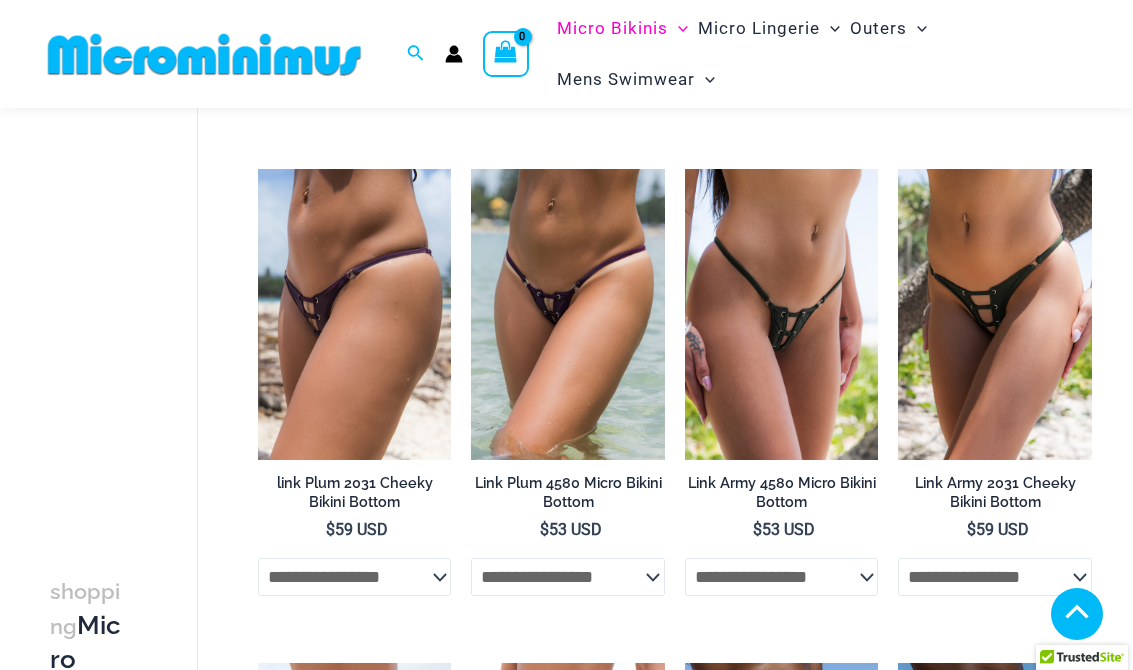 click at bounding box center (258, 169) 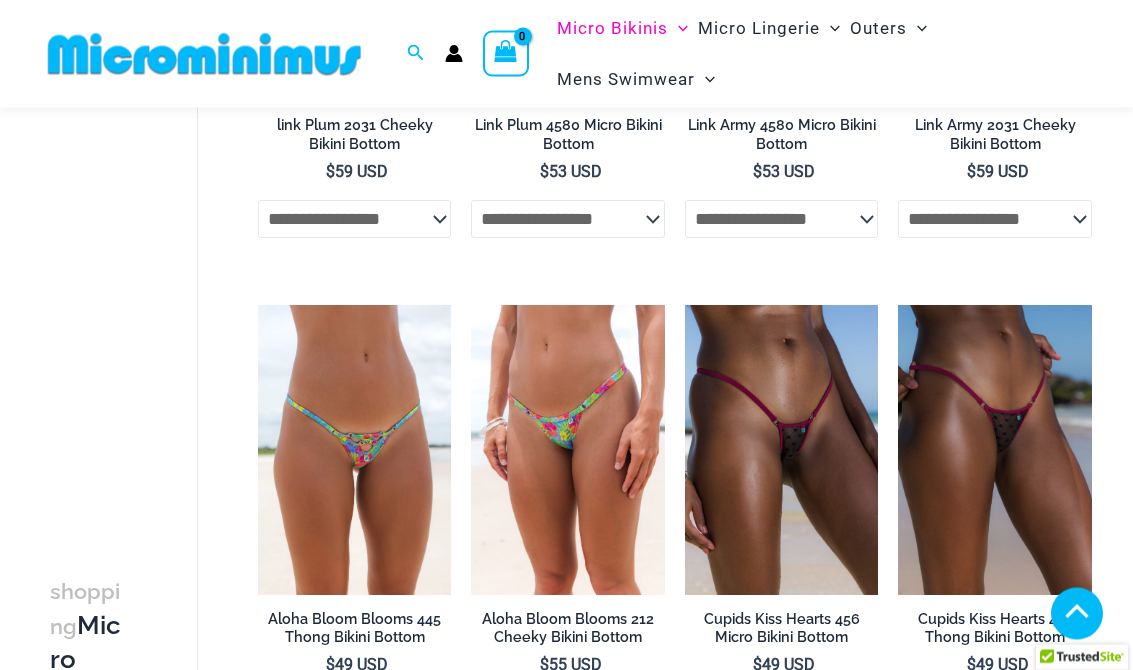 scroll, scrollTop: 4454, scrollLeft: 0, axis: vertical 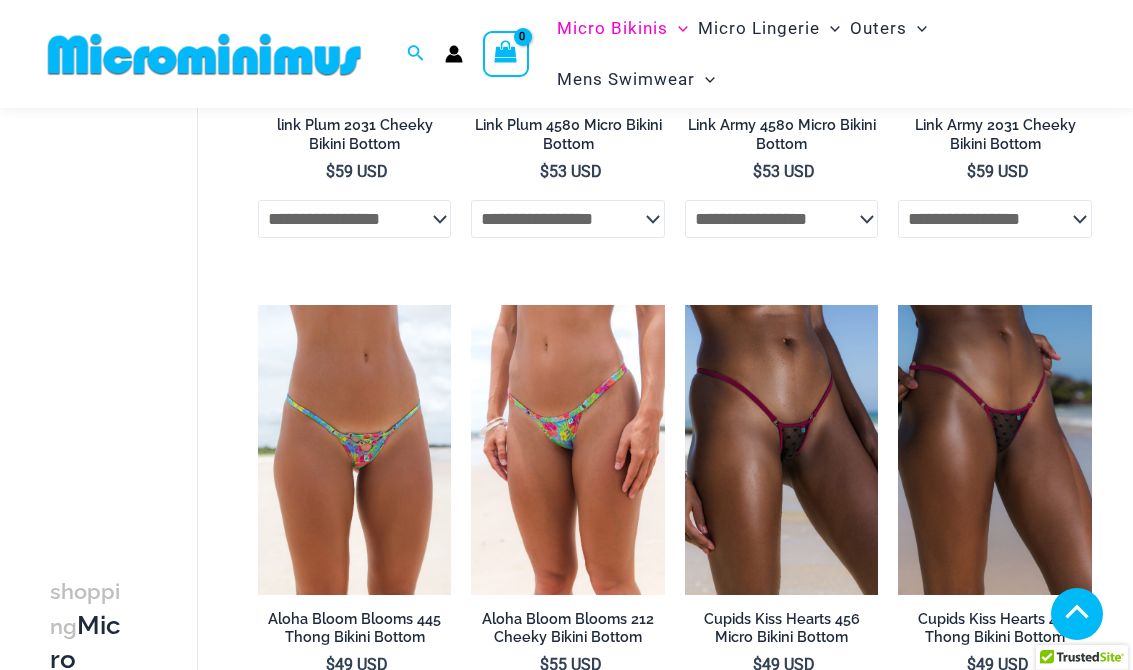 click at bounding box center [258, 305] 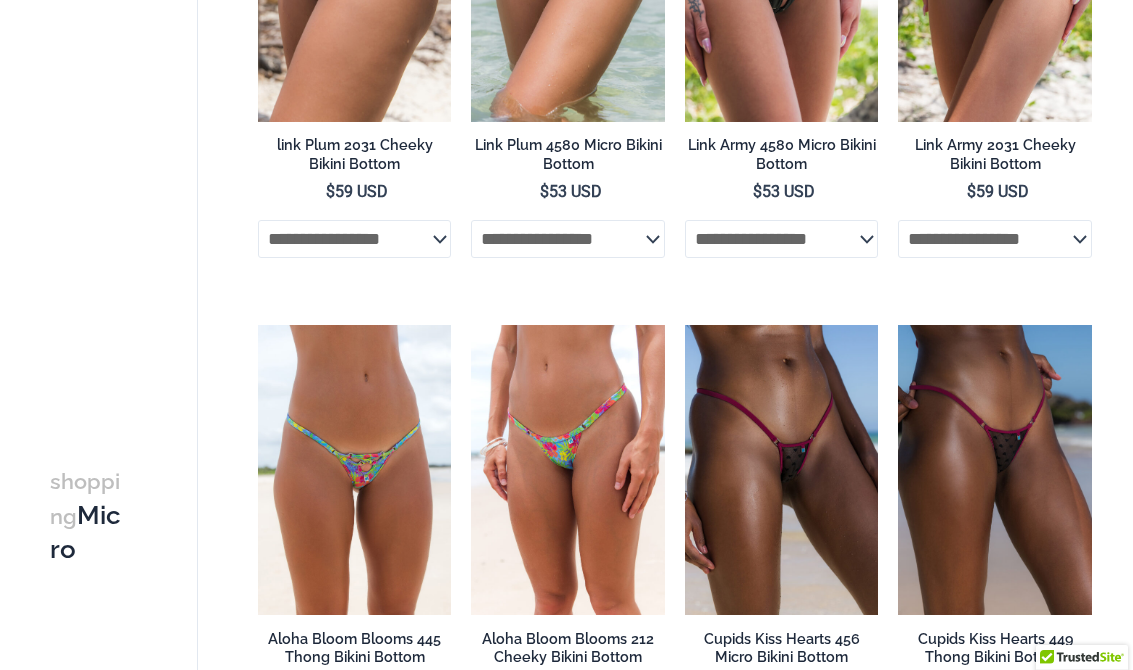 scroll, scrollTop: 4485, scrollLeft: 0, axis: vertical 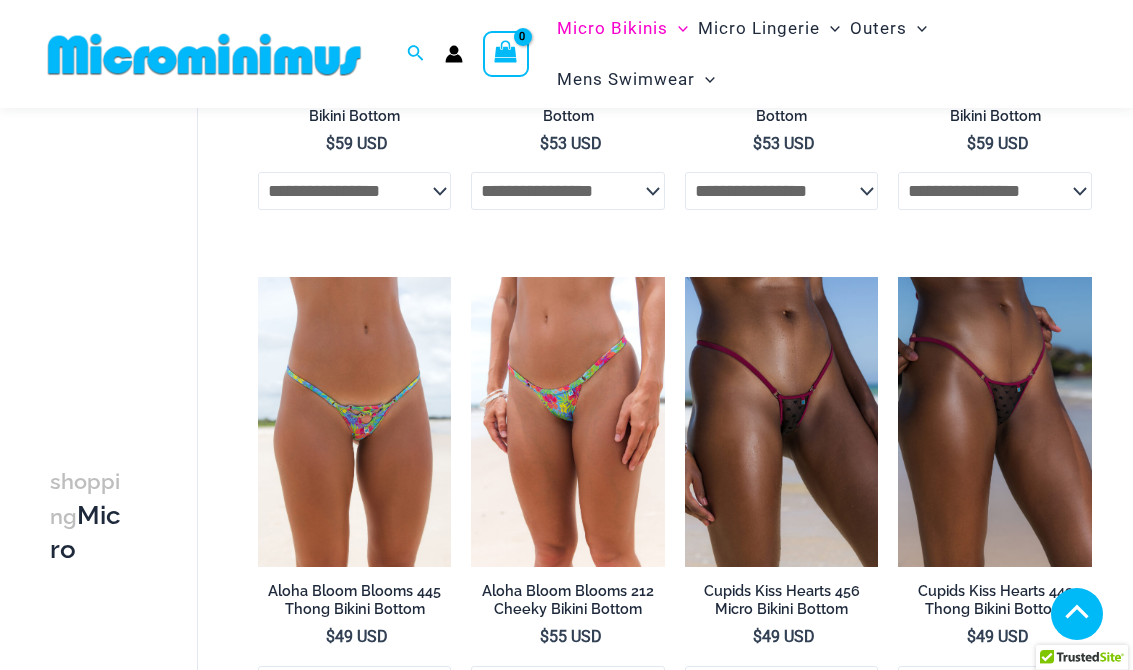 click at bounding box center (685, 277) 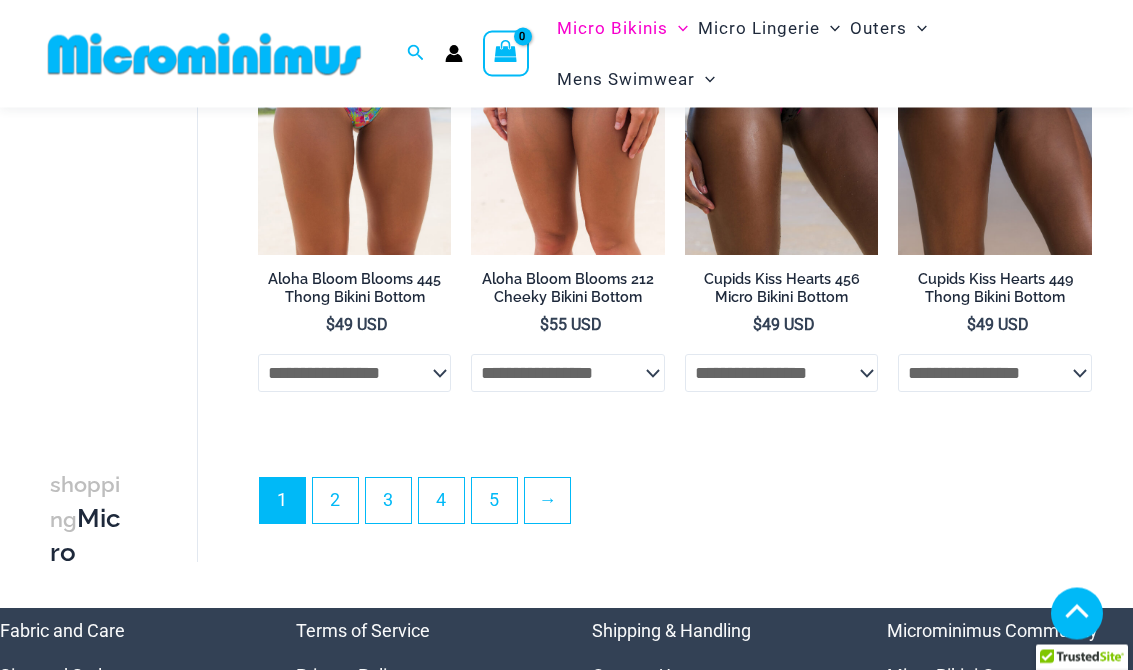scroll, scrollTop: 4793, scrollLeft: 0, axis: vertical 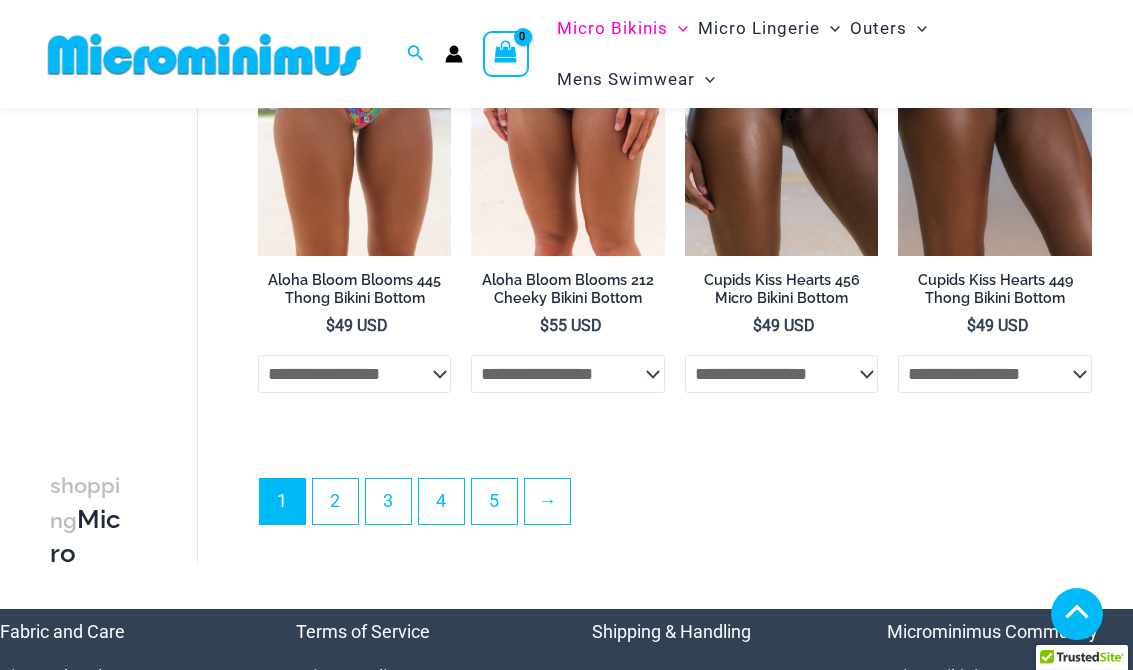 click on "→" at bounding box center (547, 501) 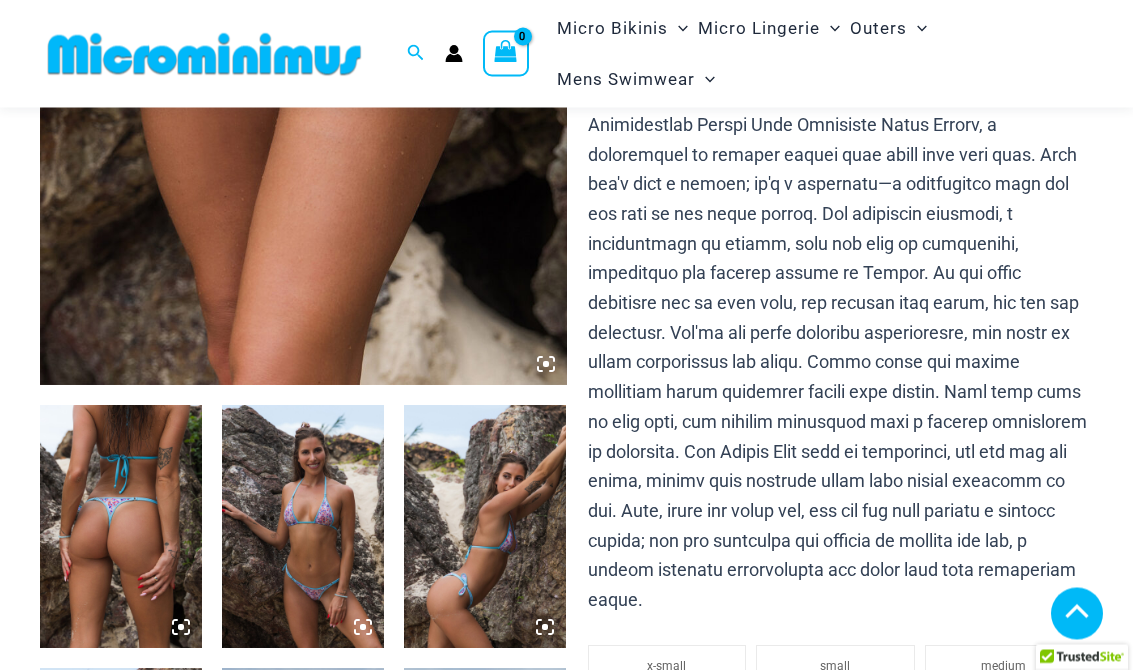 scroll, scrollTop: 572, scrollLeft: 0, axis: vertical 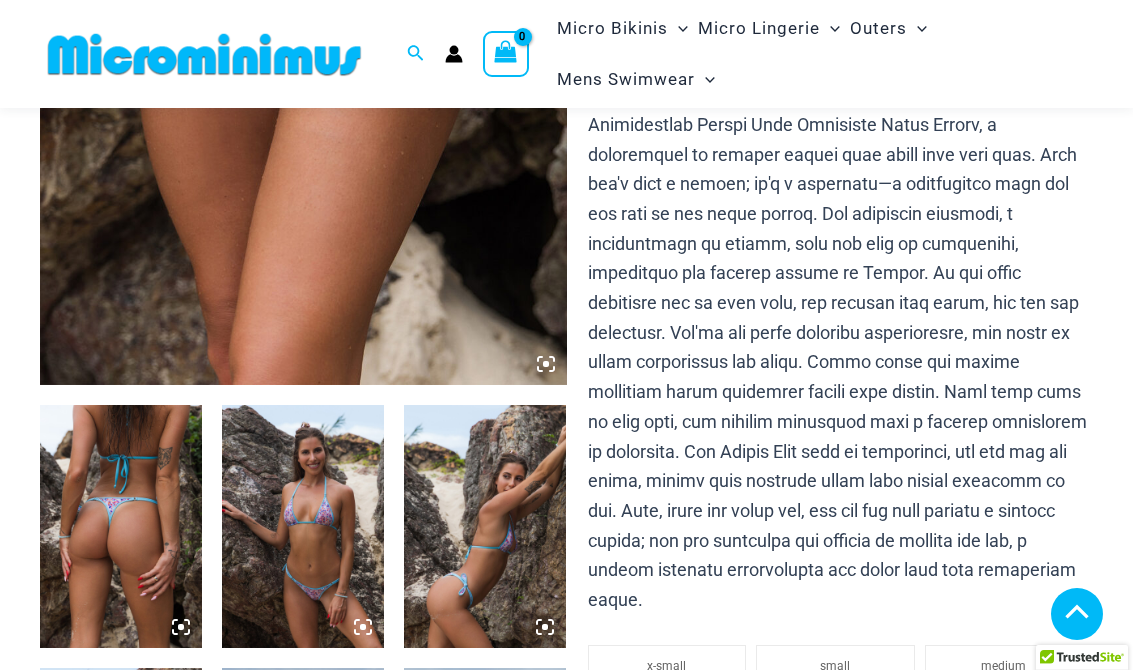 click at bounding box center [303, 526] 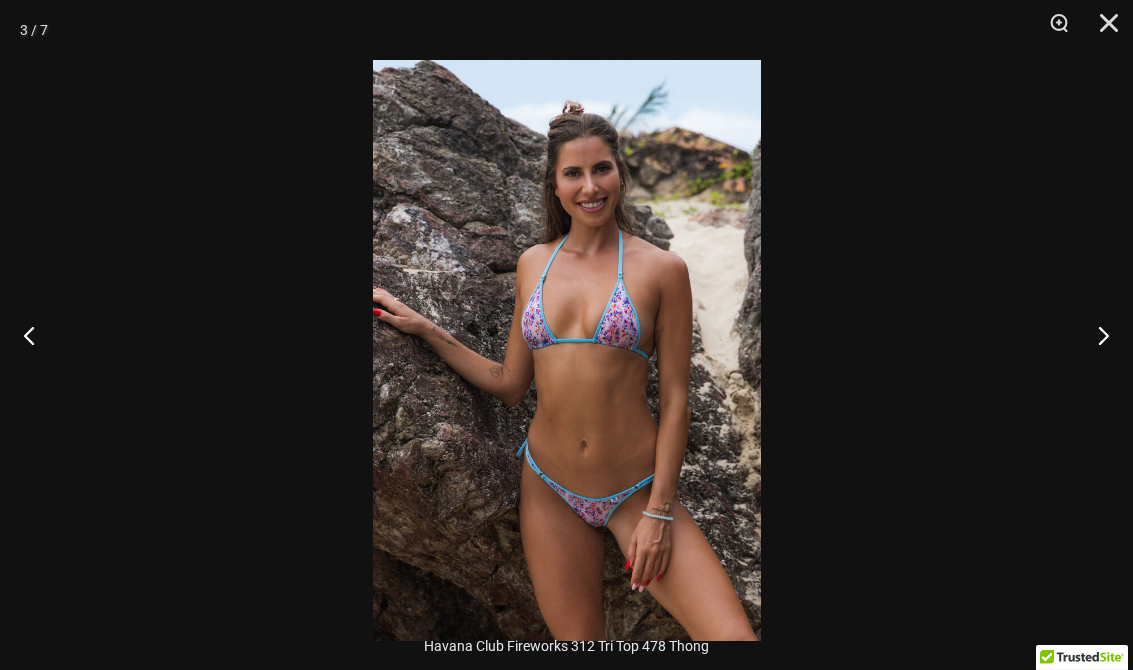click at bounding box center (1095, 335) 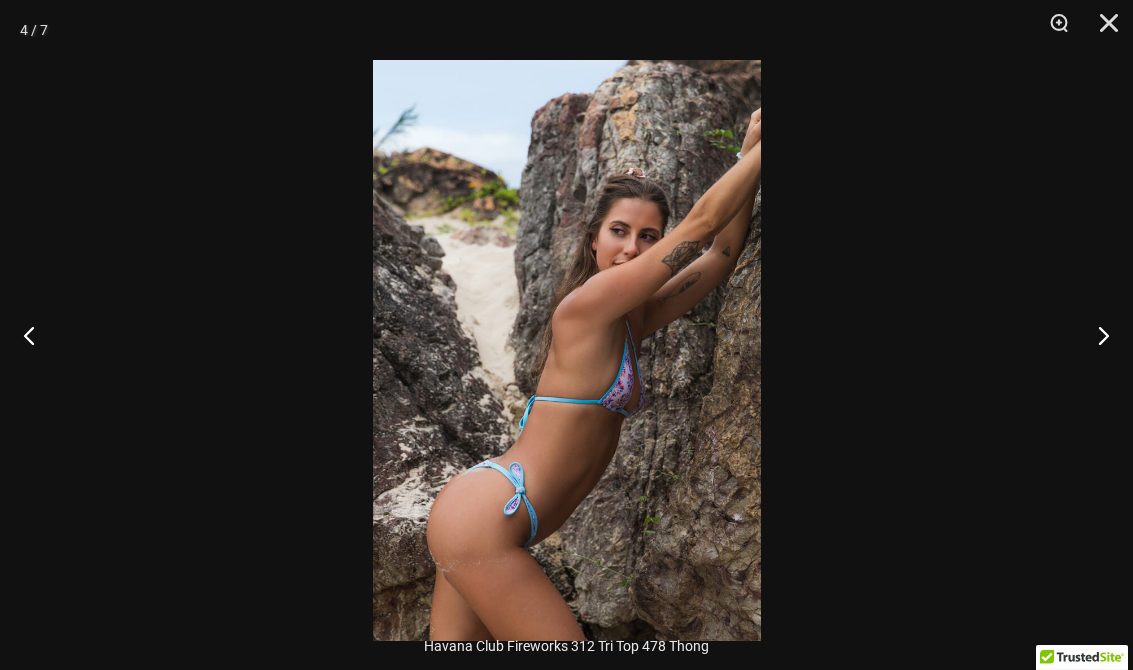 click at bounding box center [1095, 335] 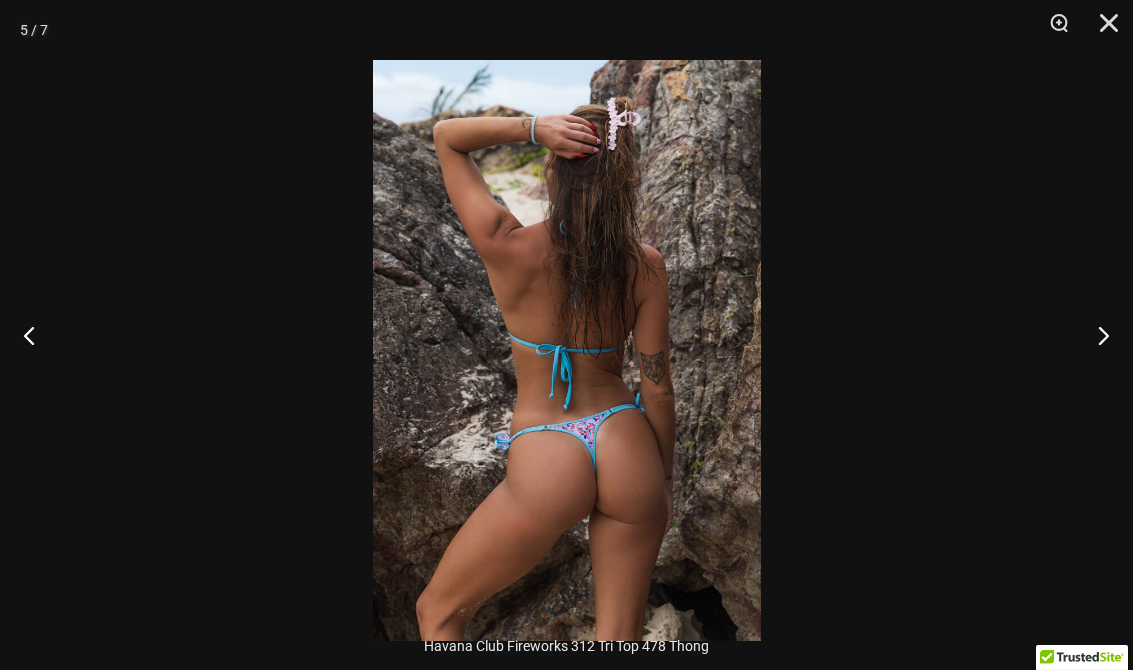 click at bounding box center [1095, 335] 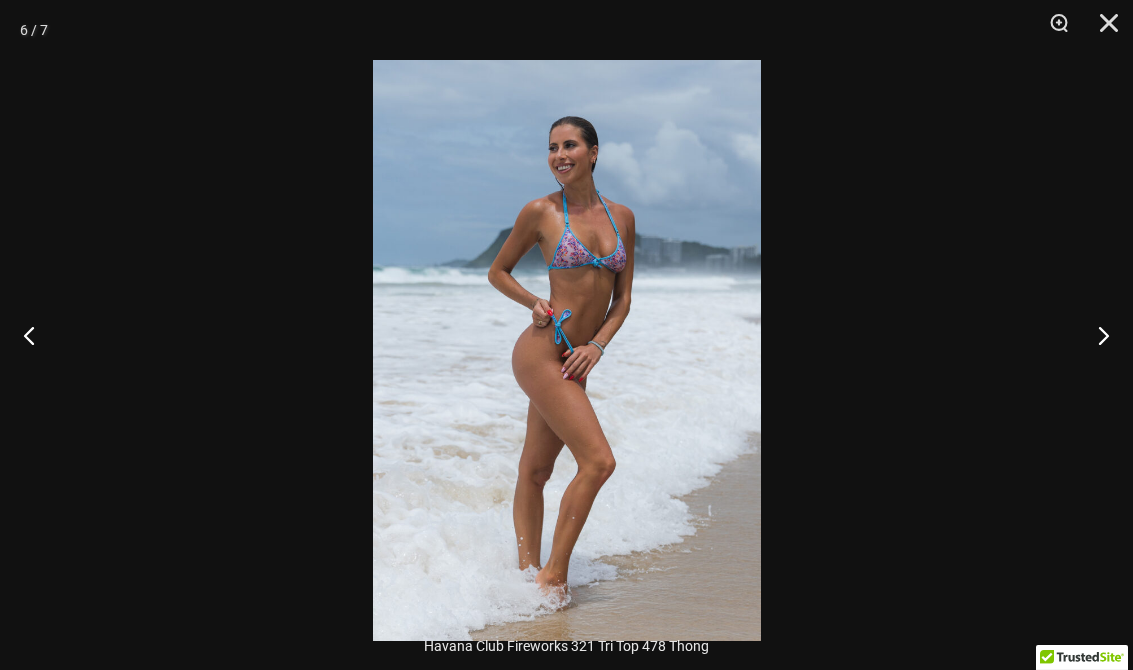 click at bounding box center [1095, 335] 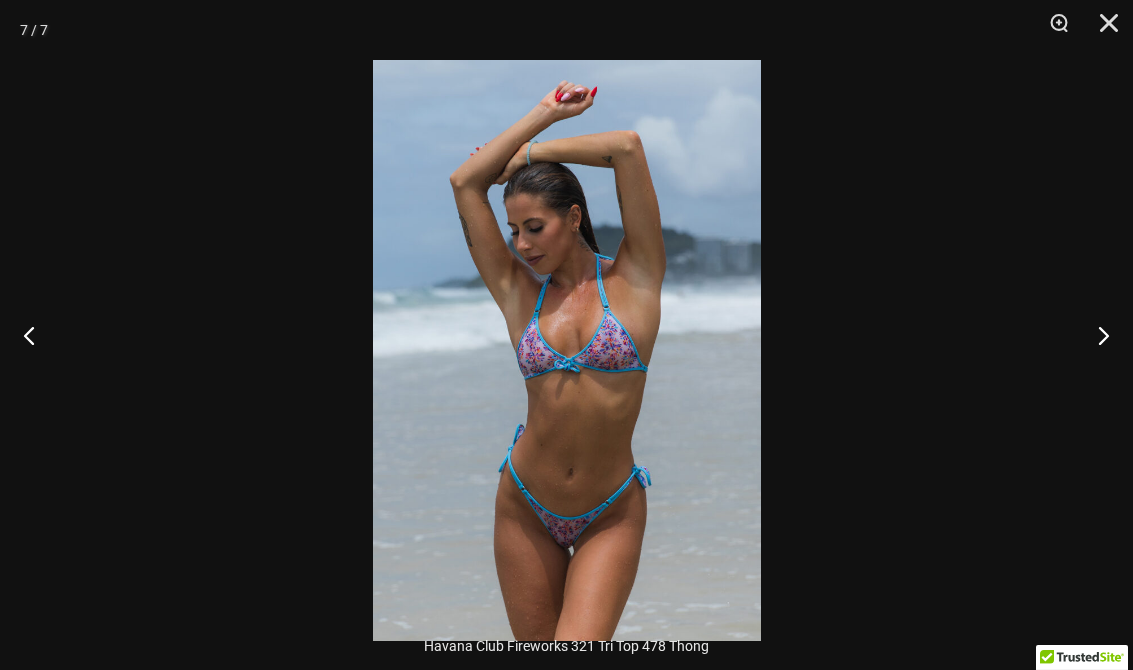 click at bounding box center [566, 335] 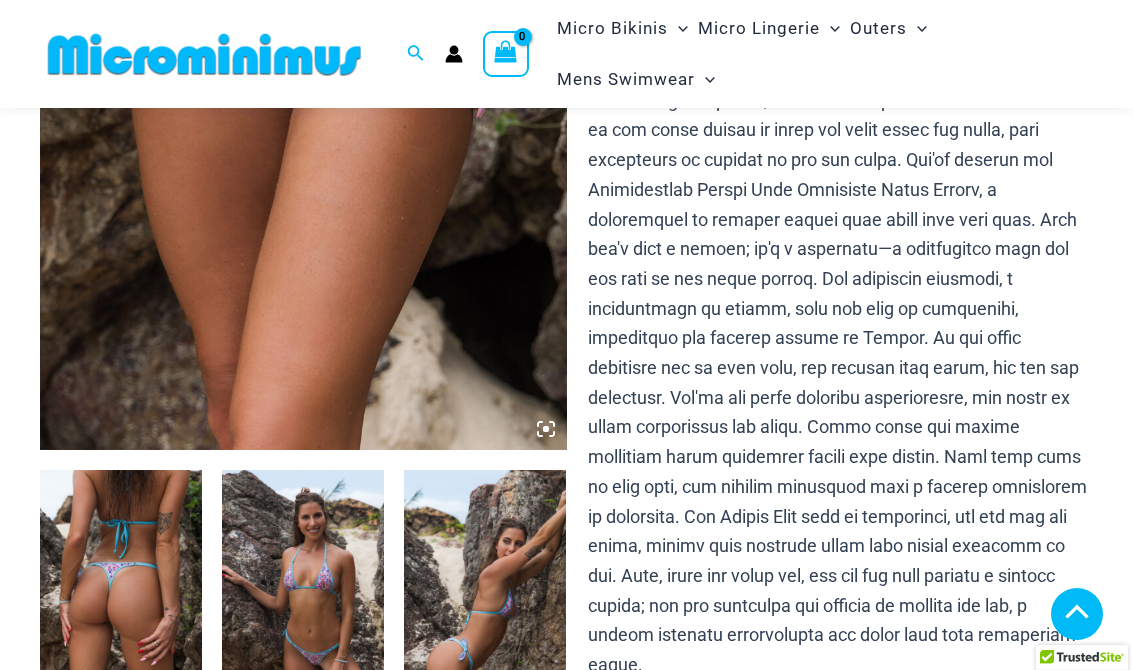 scroll, scrollTop: 498, scrollLeft: 0, axis: vertical 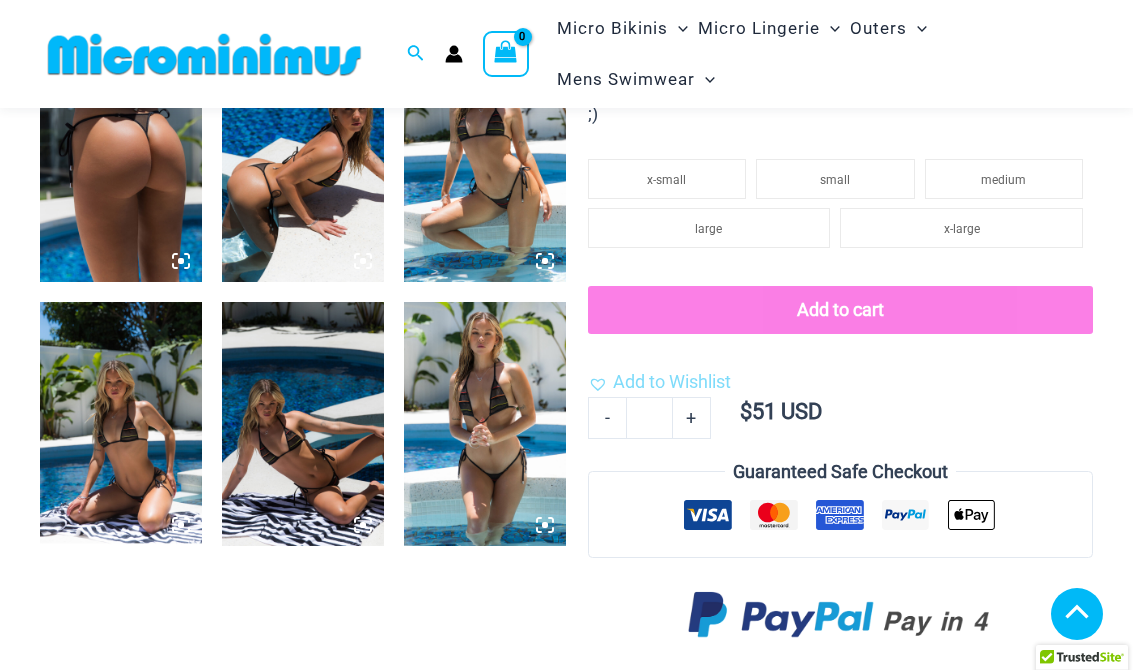 click at bounding box center [485, 423] 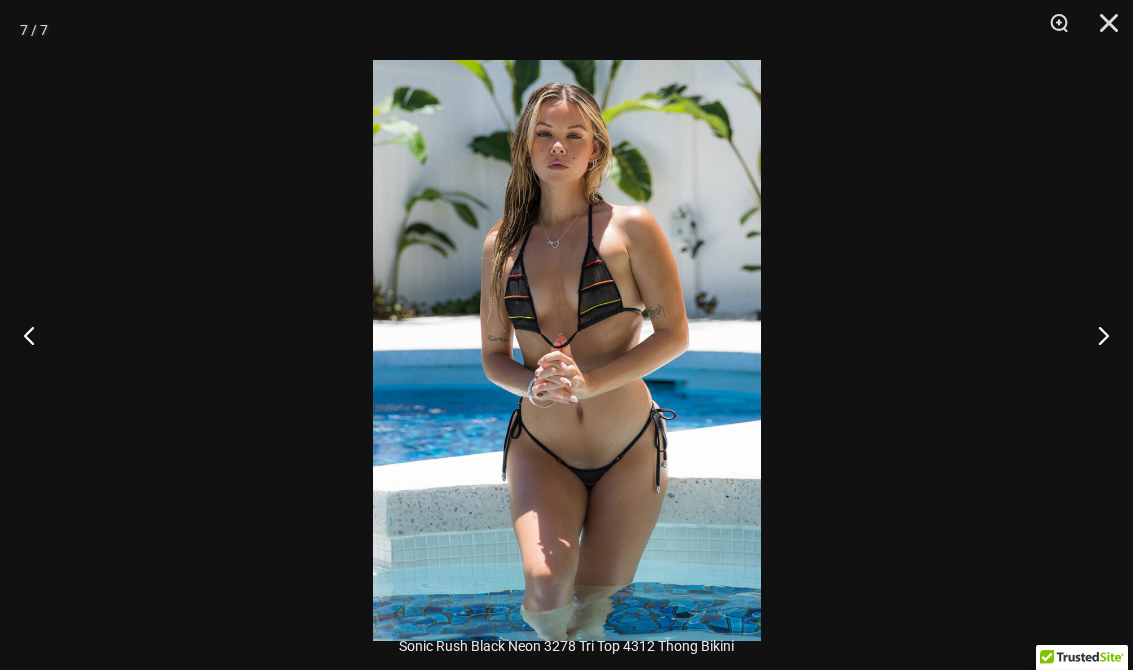 click at bounding box center [566, 335] 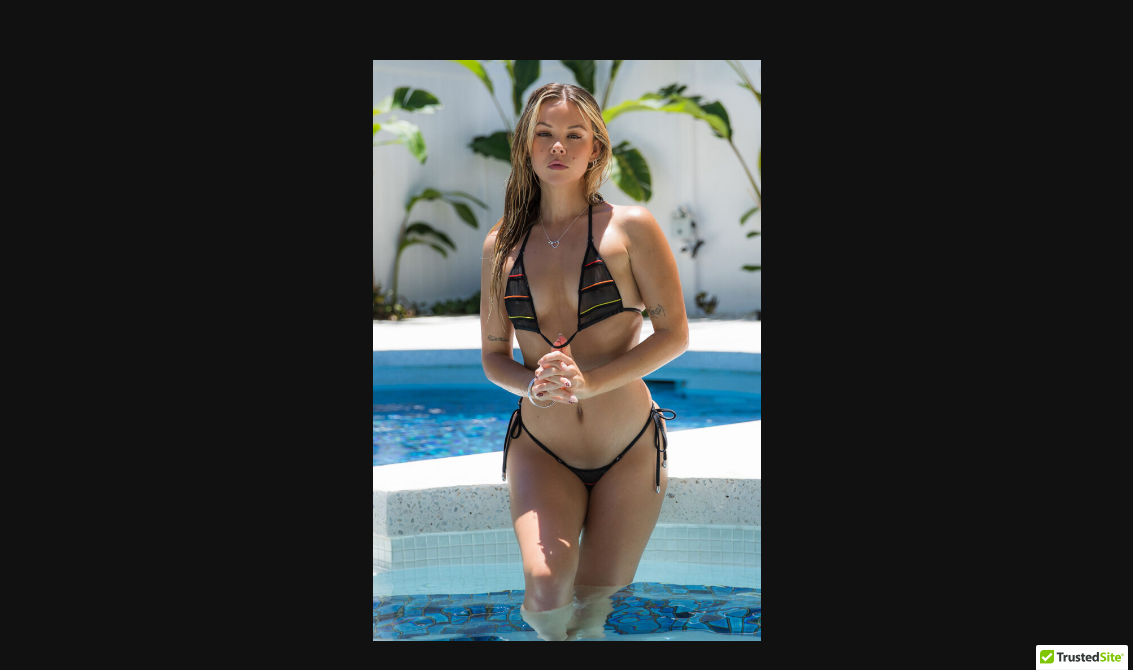 scroll, scrollTop: 969, scrollLeft: 0, axis: vertical 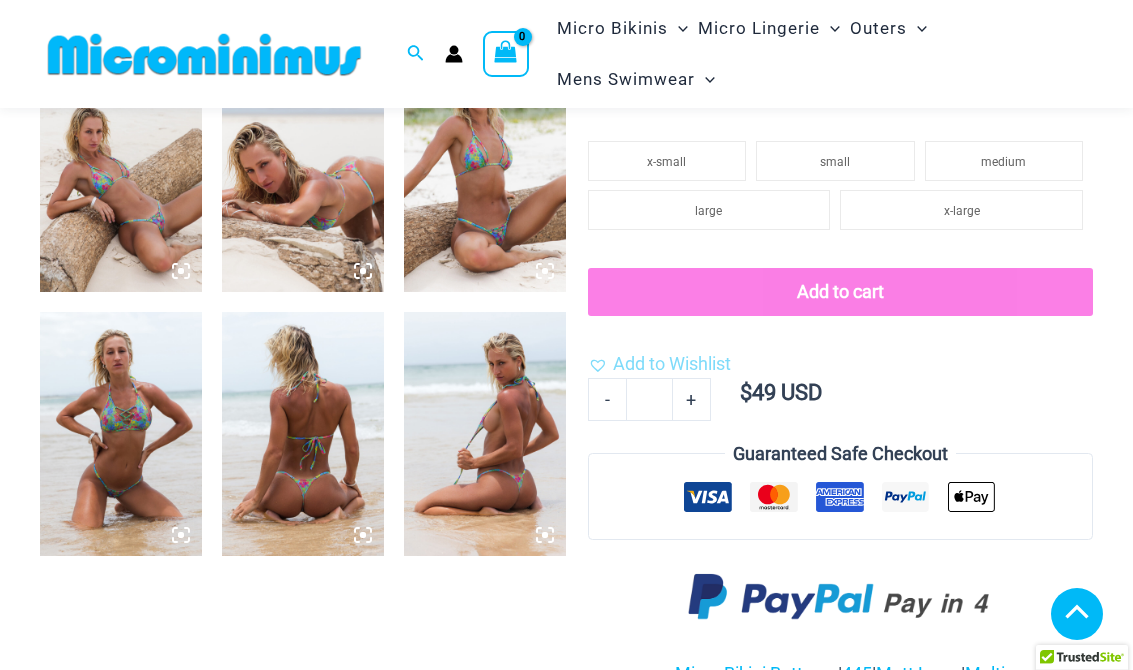 click at bounding box center (485, 433) 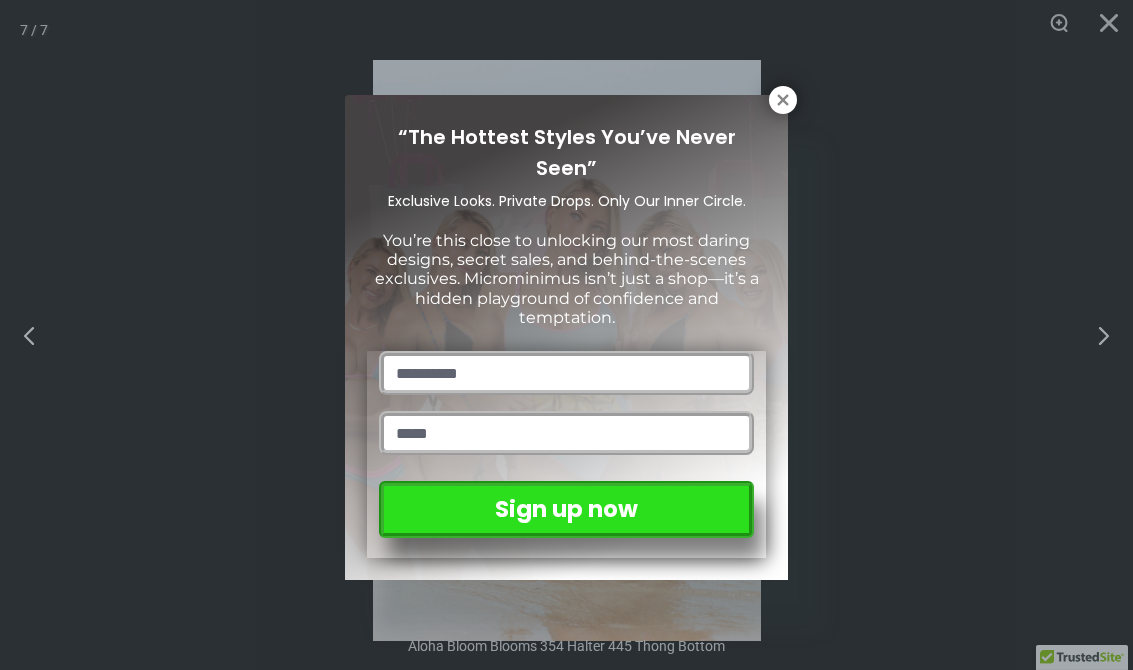 click 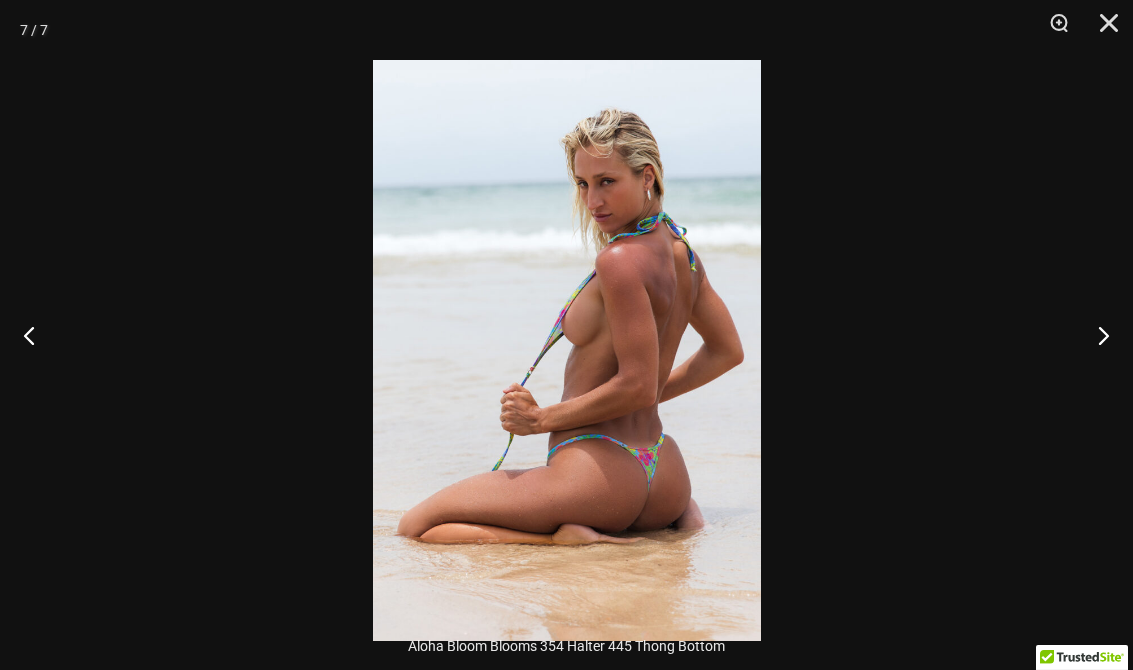 scroll, scrollTop: 959, scrollLeft: 0, axis: vertical 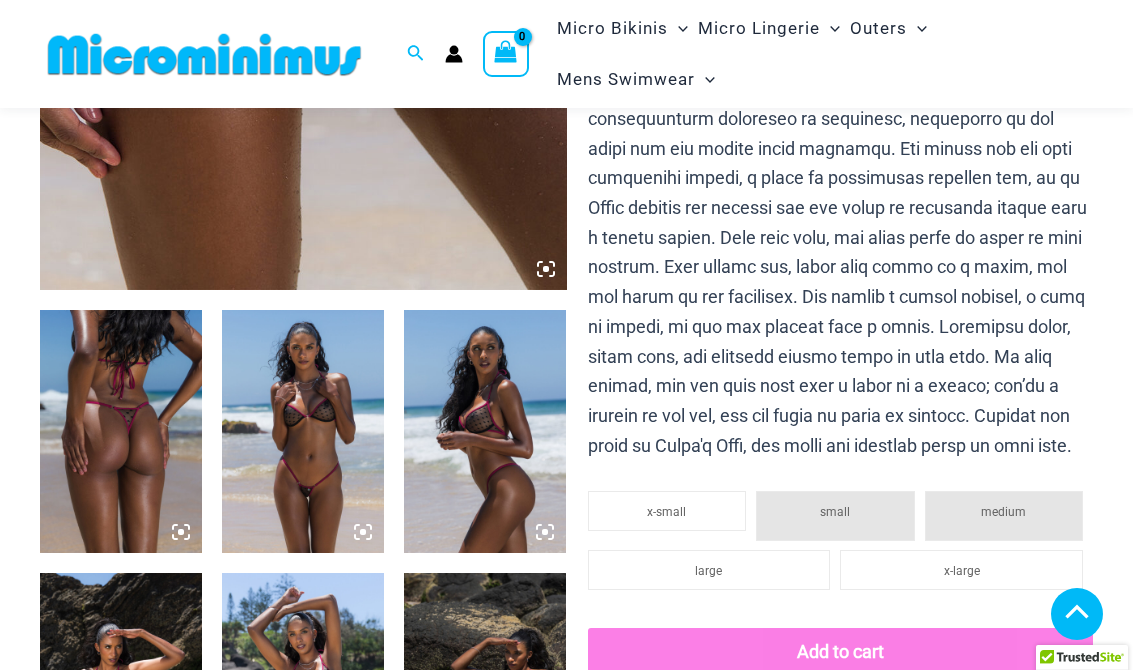 click at bounding box center (303, 431) 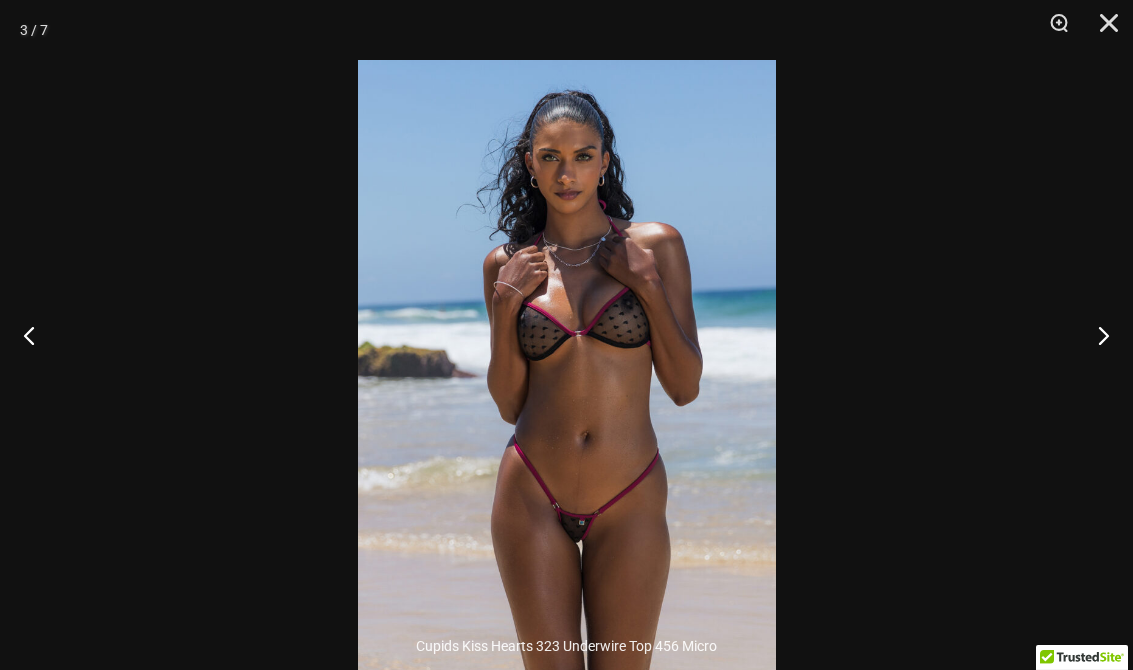 click at bounding box center [566, 335] 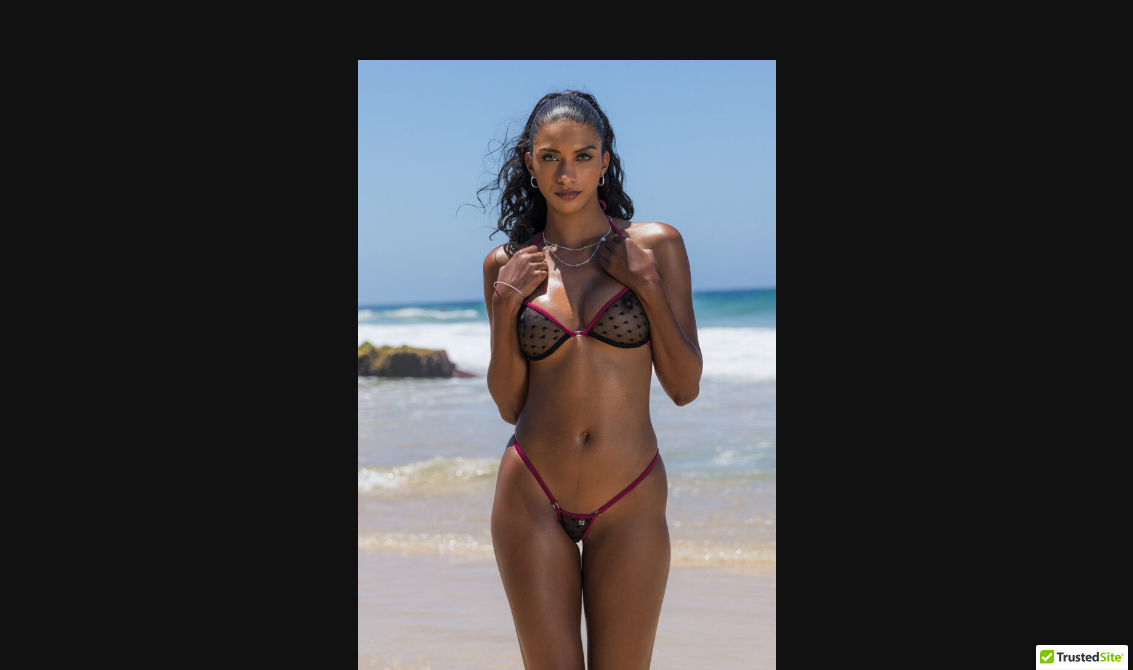 scroll, scrollTop: 698, scrollLeft: 0, axis: vertical 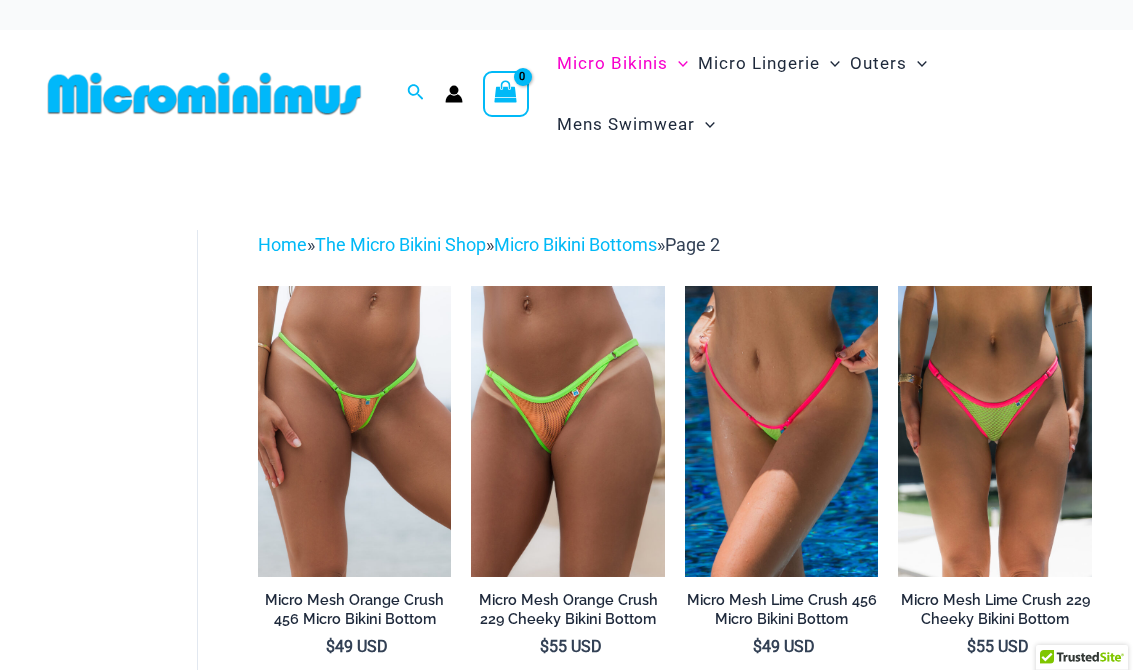 click at bounding box center (258, 286) 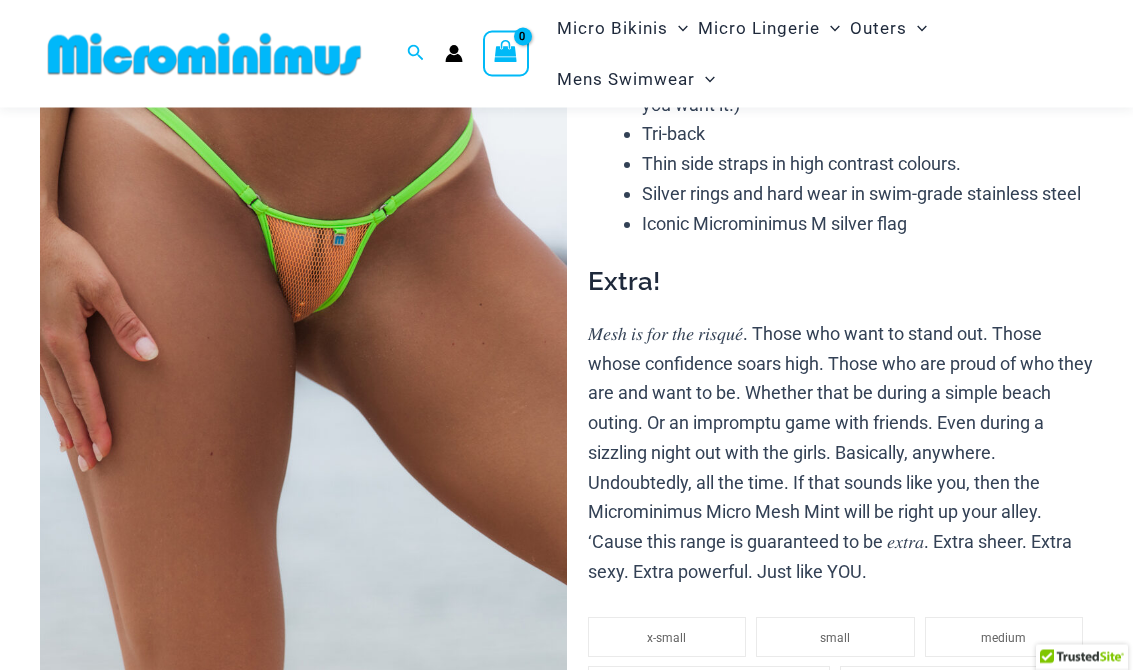 scroll, scrollTop: 222, scrollLeft: 0, axis: vertical 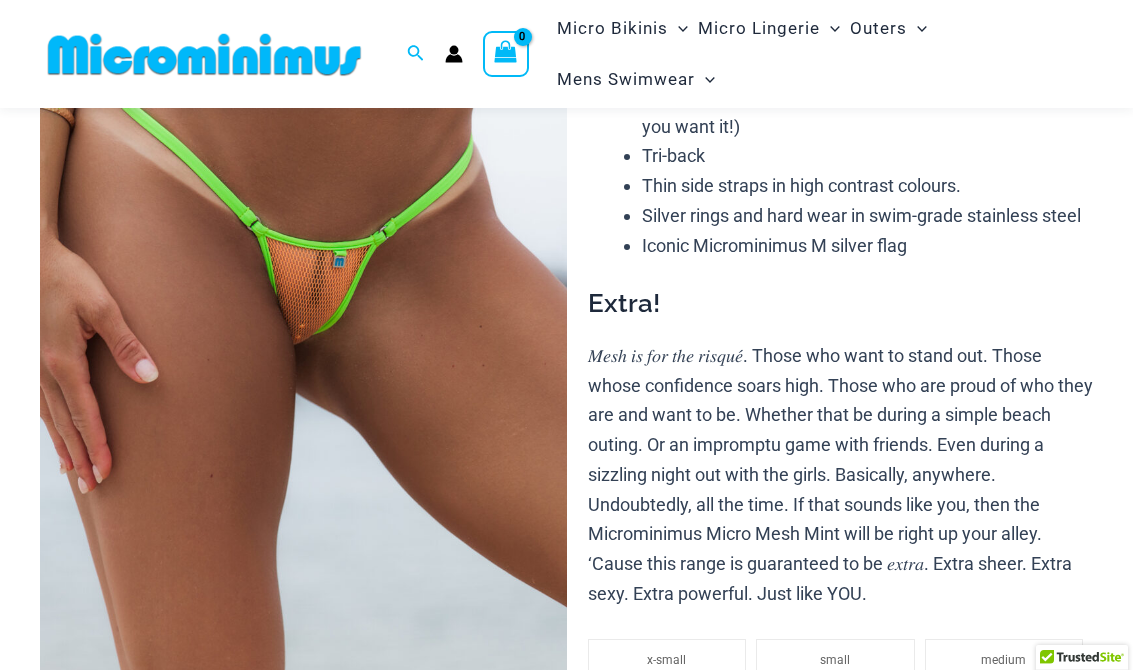 click at bounding box center [303, 340] 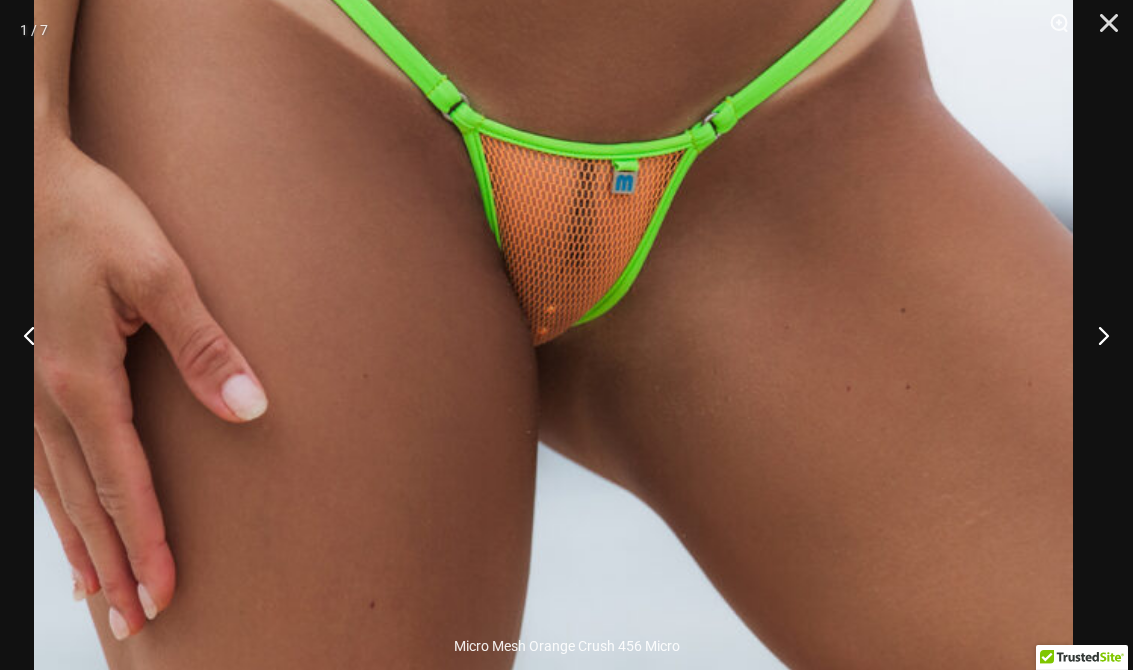 click at bounding box center [1102, 30] 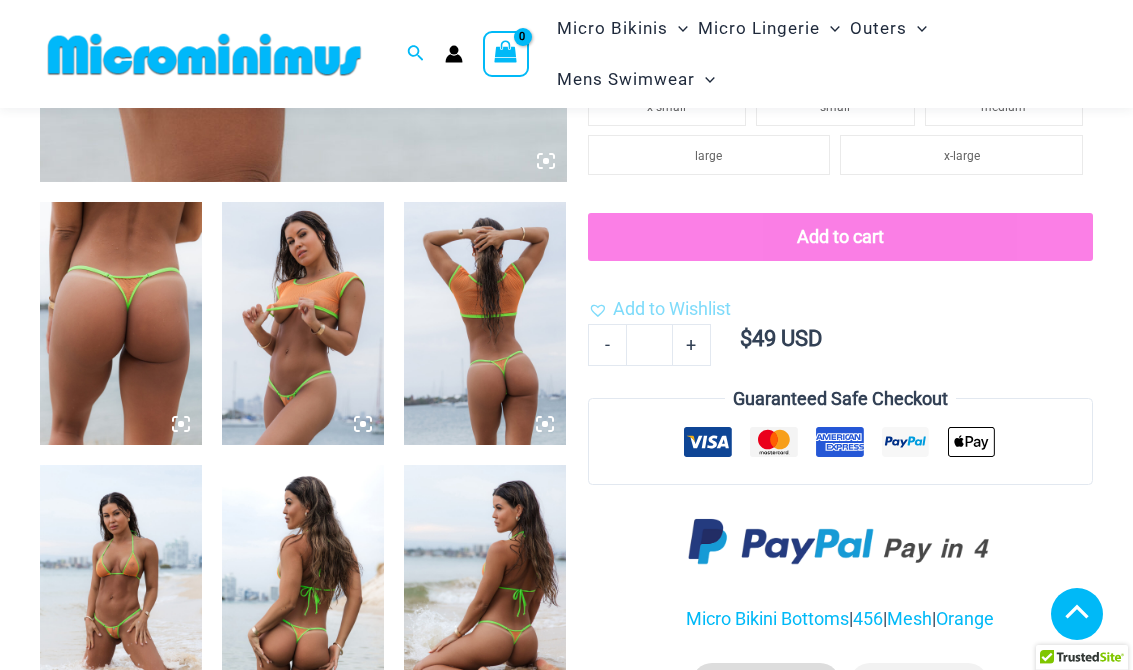 scroll, scrollTop: 783, scrollLeft: 0, axis: vertical 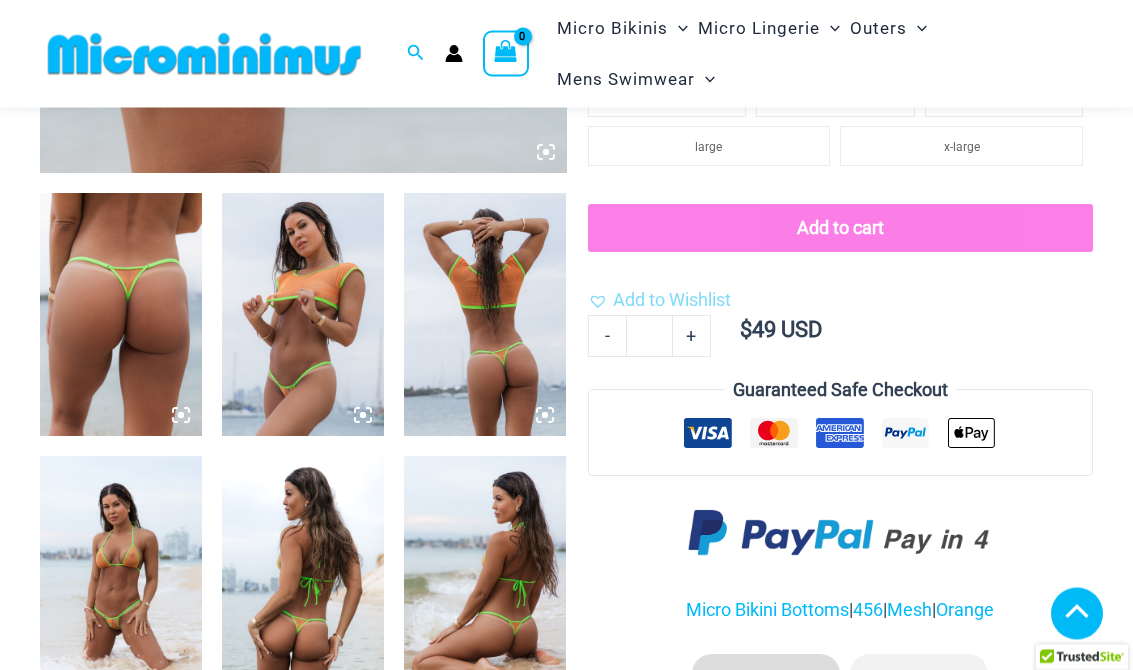 click at bounding box center [121, 578] 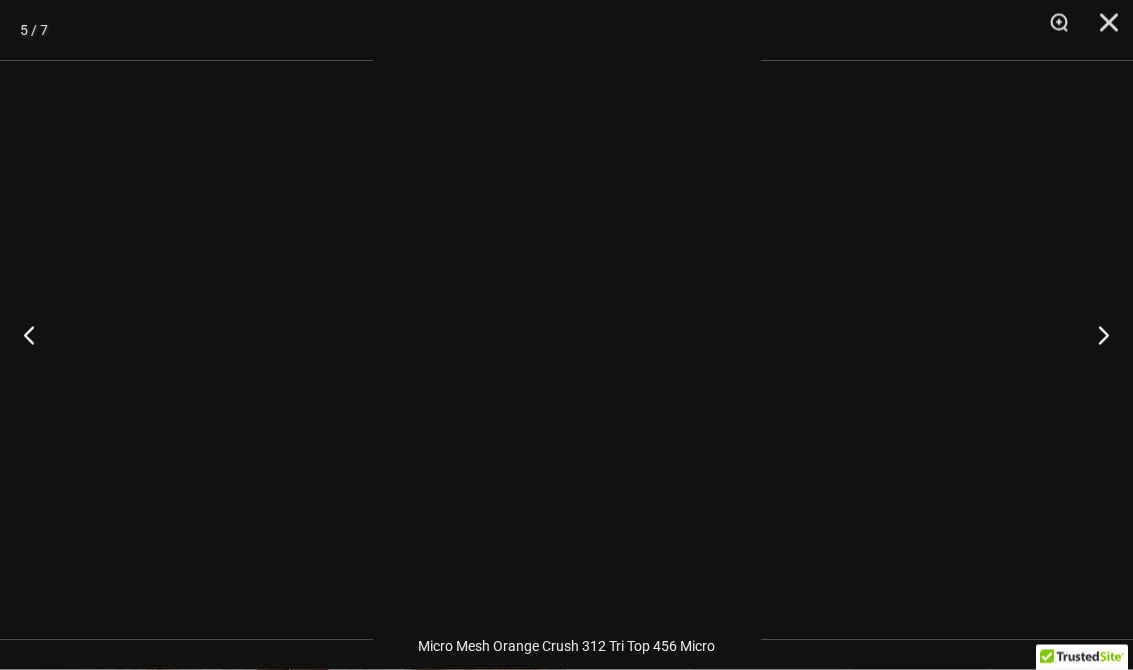 scroll, scrollTop: 784, scrollLeft: 0, axis: vertical 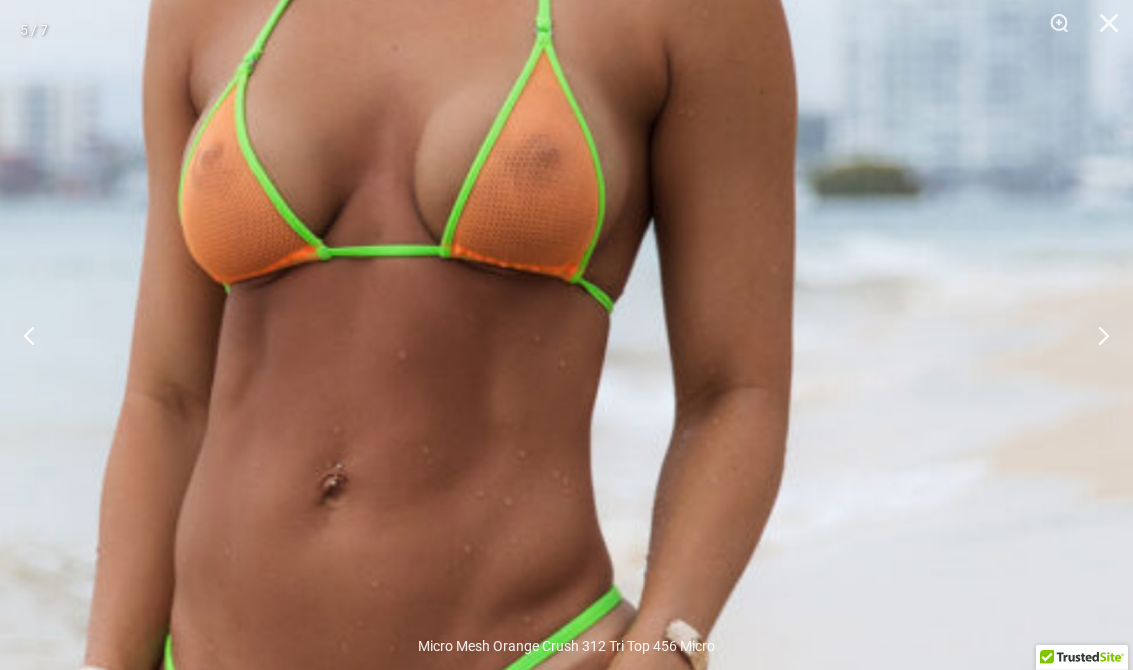 click at bounding box center (426, 381) 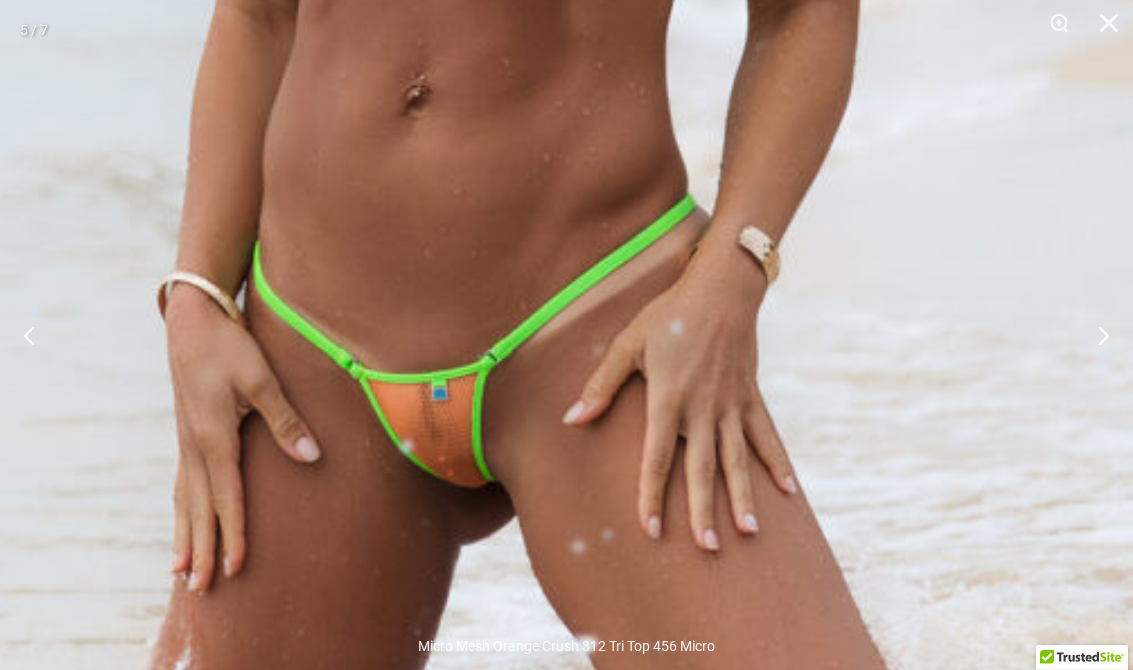 click at bounding box center [507, -5] 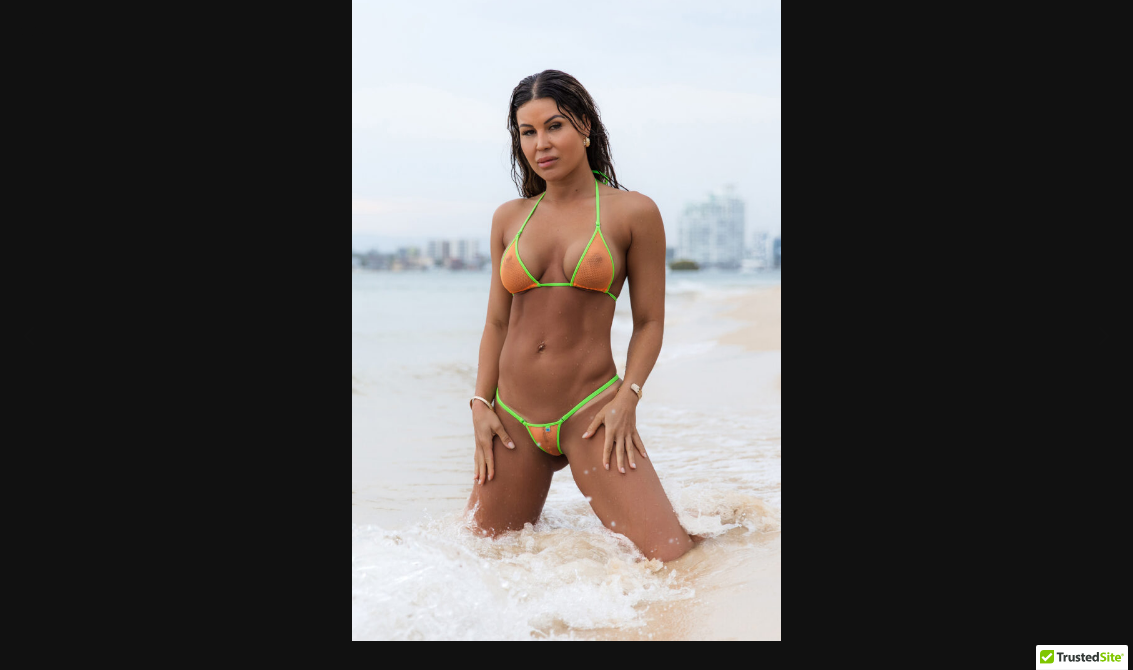 click at bounding box center [566, 335] 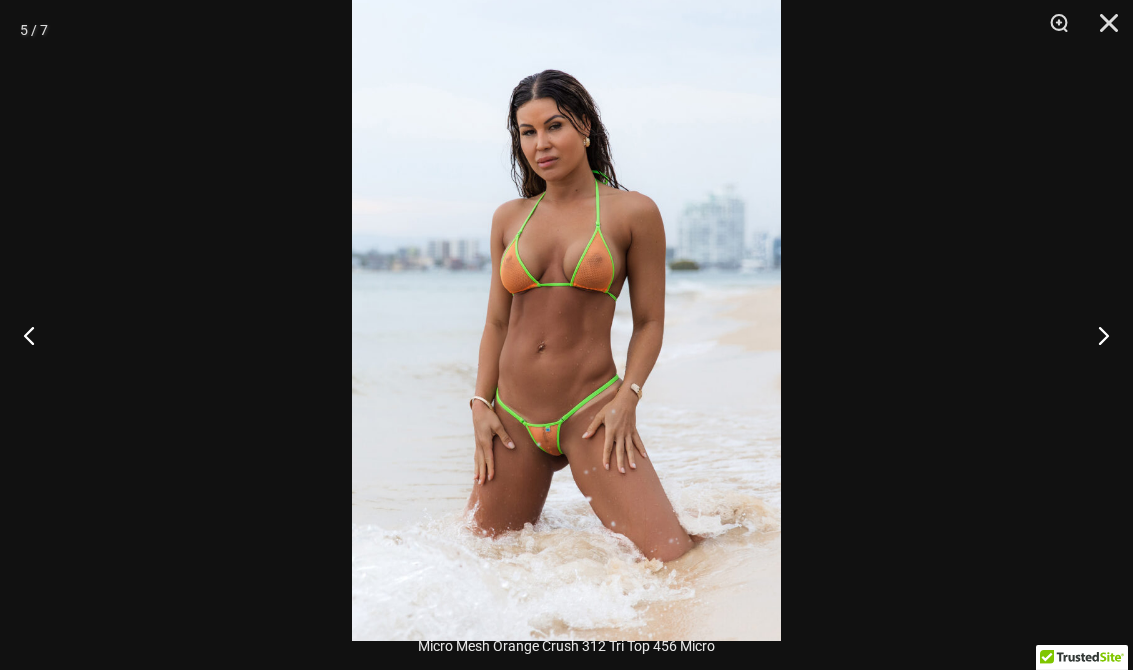 click at bounding box center [1102, 30] 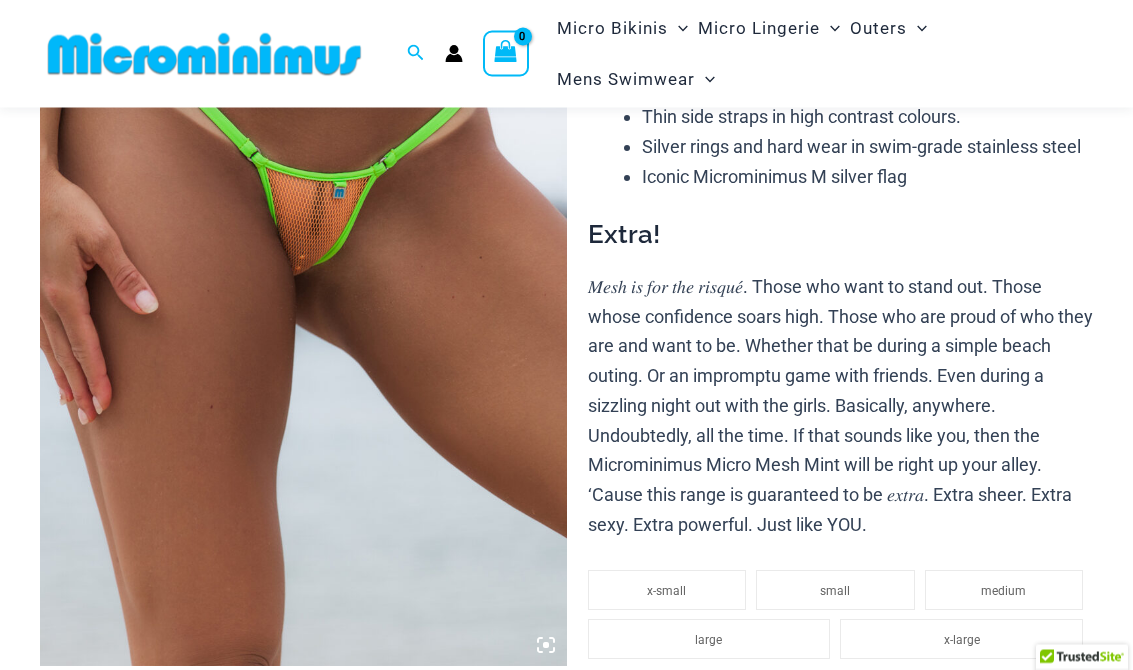 scroll, scrollTop: 151, scrollLeft: 0, axis: vertical 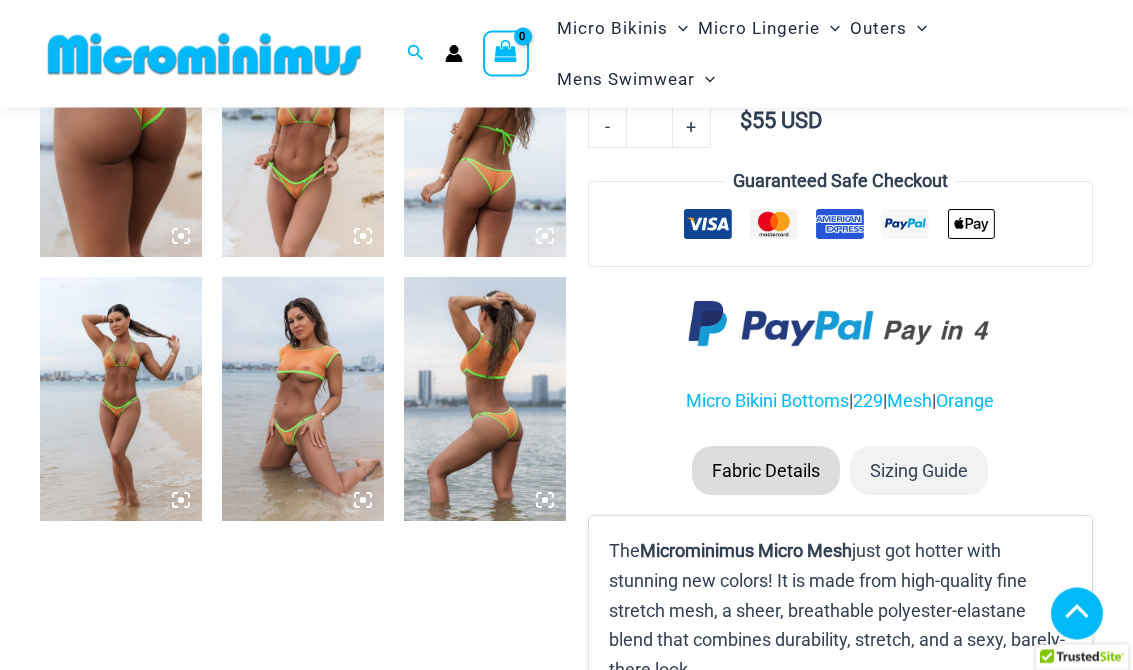click at bounding box center [303, 399] 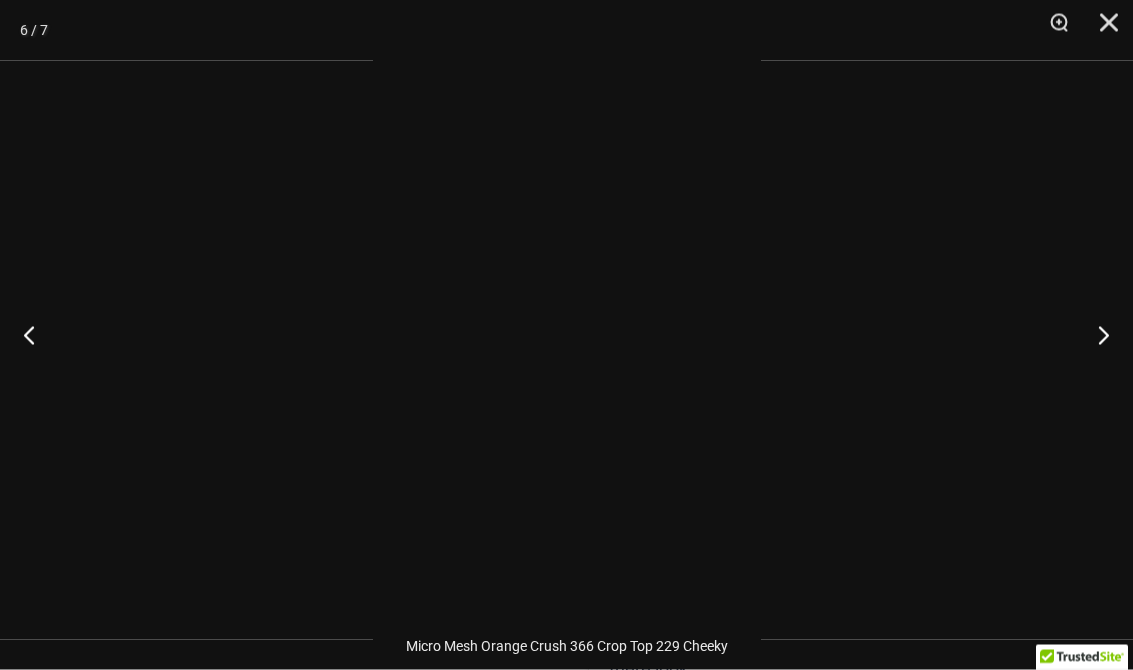 scroll, scrollTop: 963, scrollLeft: 0, axis: vertical 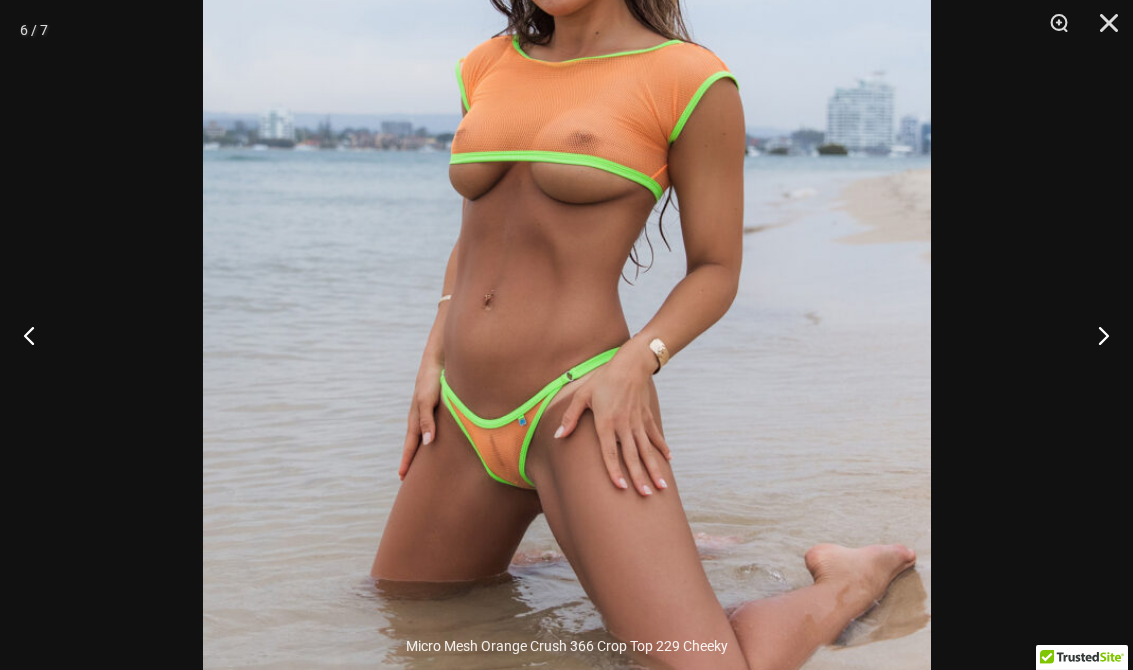 click at bounding box center [1102, 30] 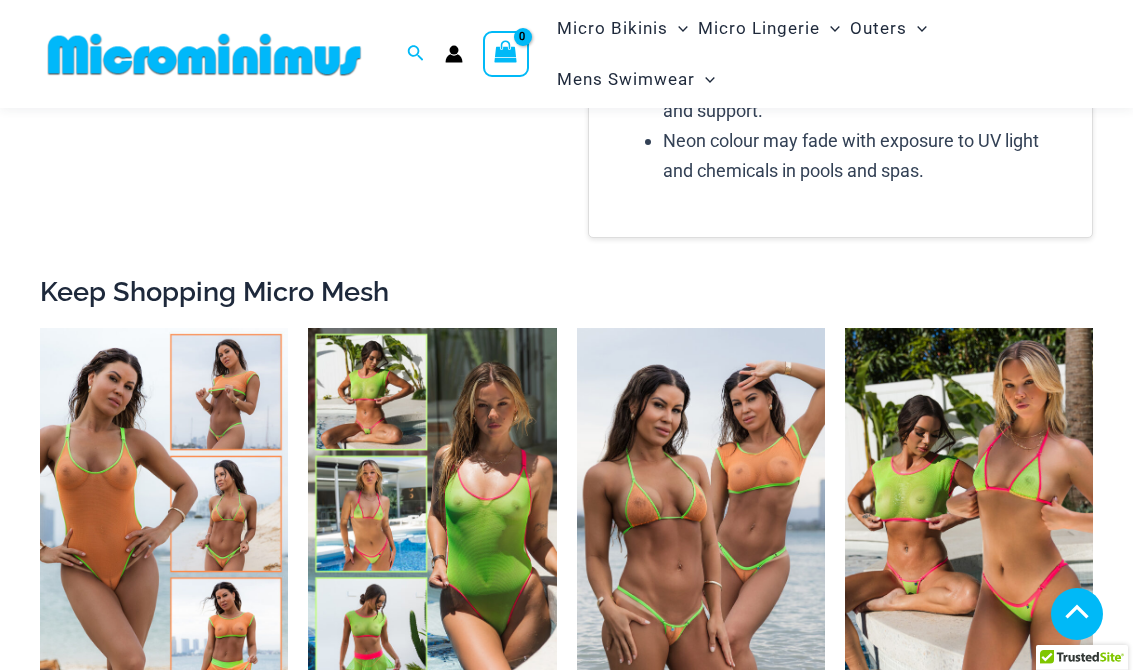 scroll, scrollTop: 1913, scrollLeft: 0, axis: vertical 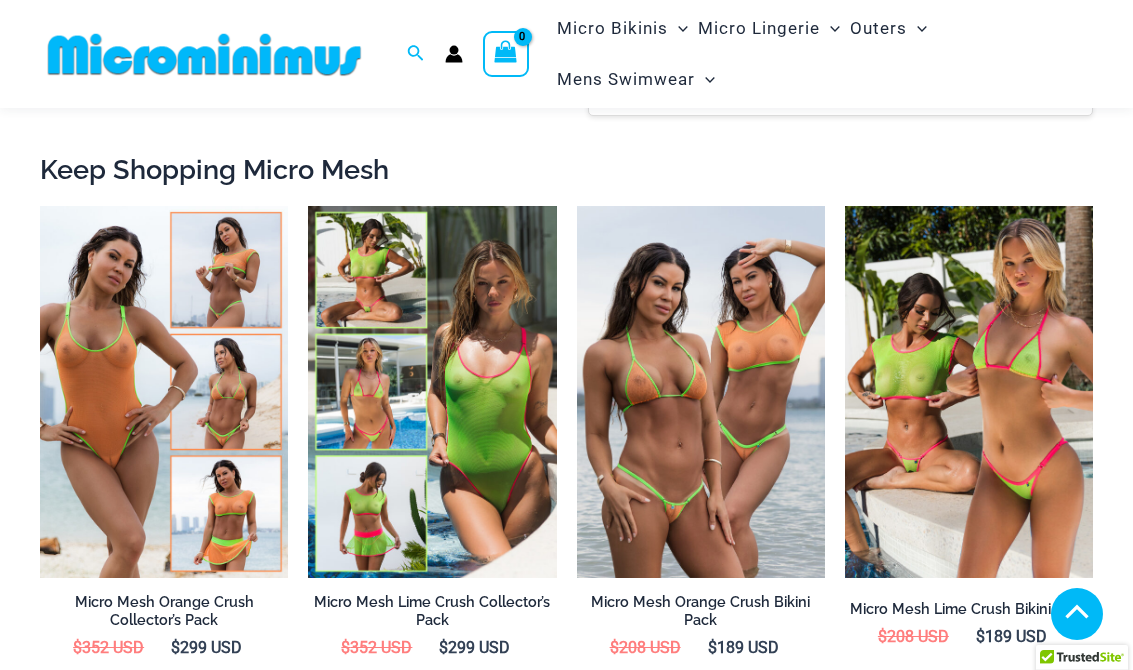 click at bounding box center [40, 206] 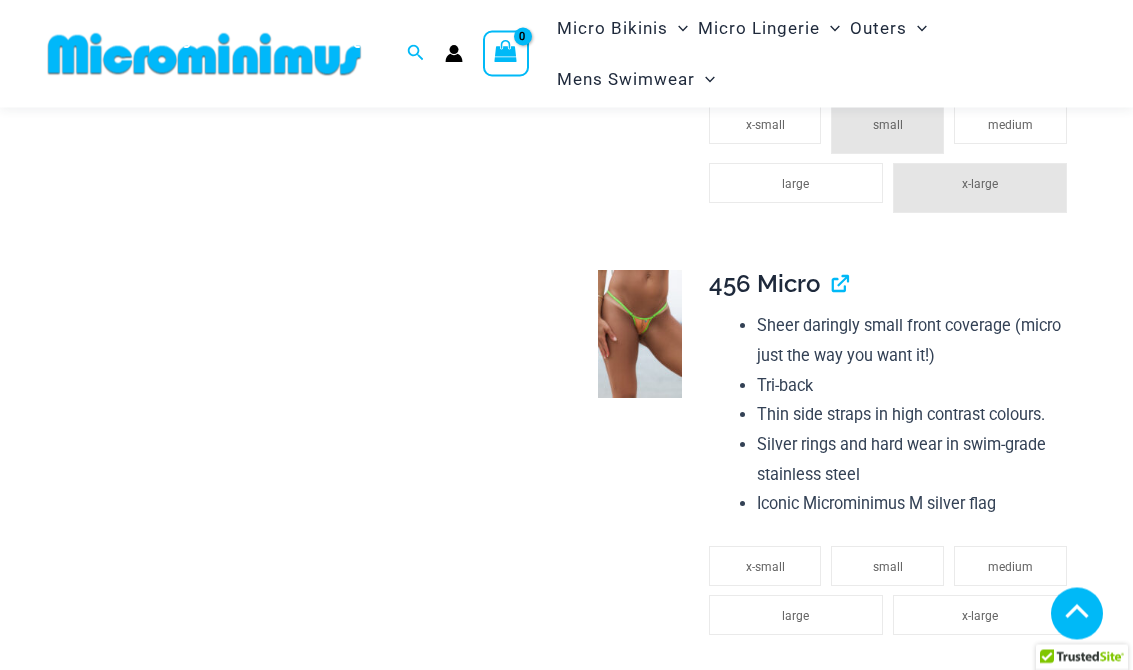 scroll, scrollTop: 1449, scrollLeft: 0, axis: vertical 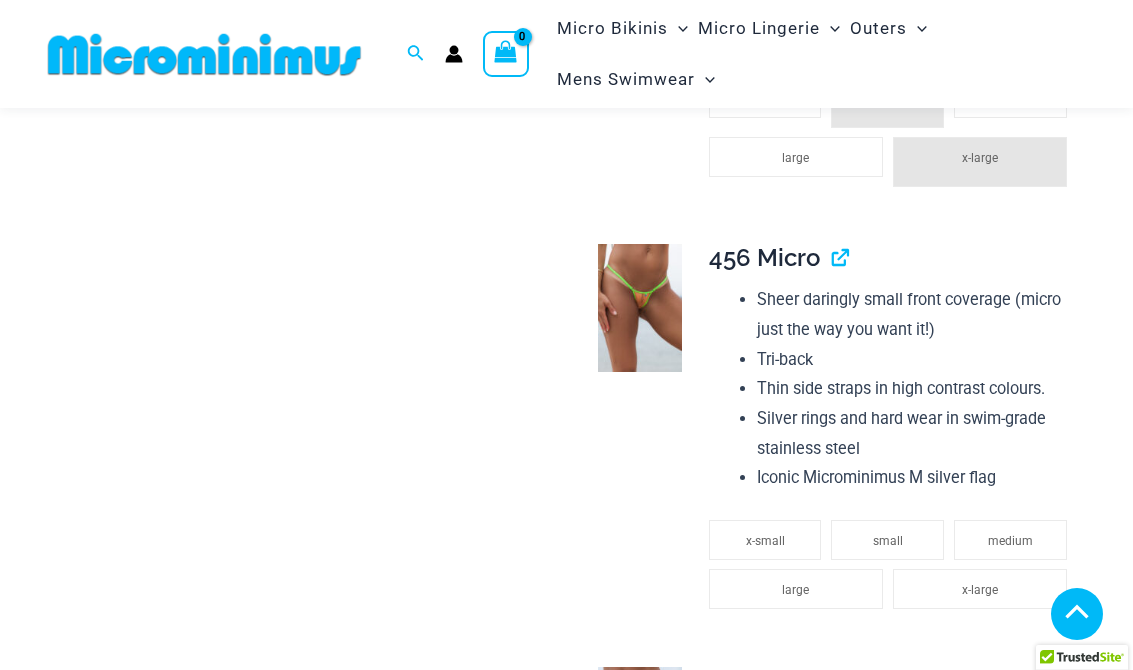 click 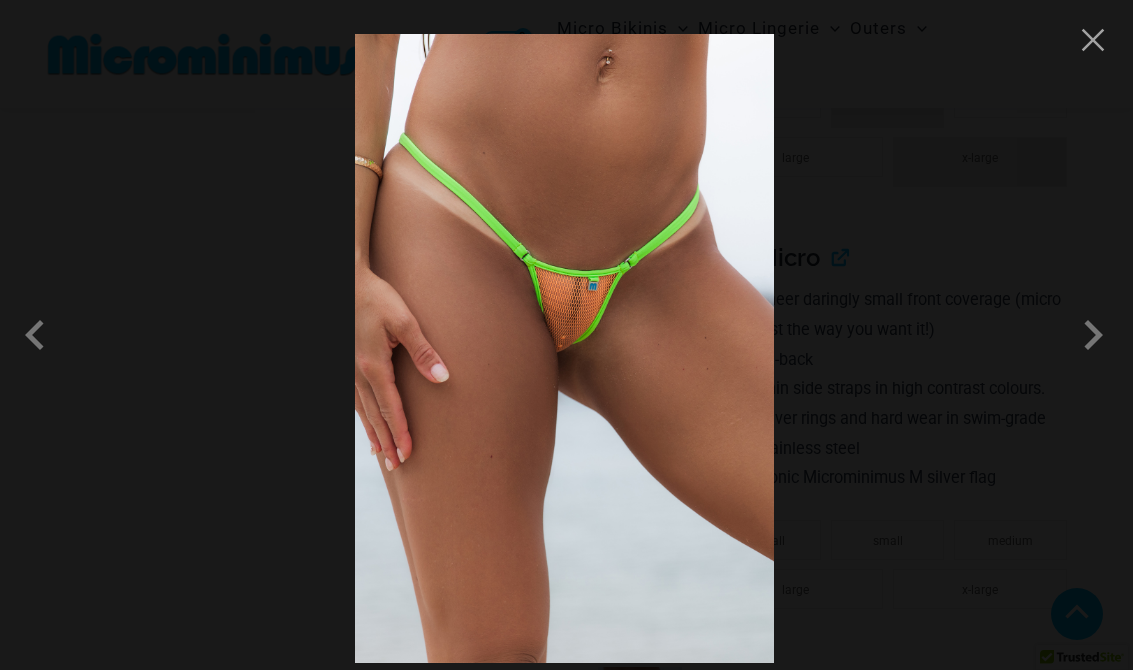 click at bounding box center [1093, 40] 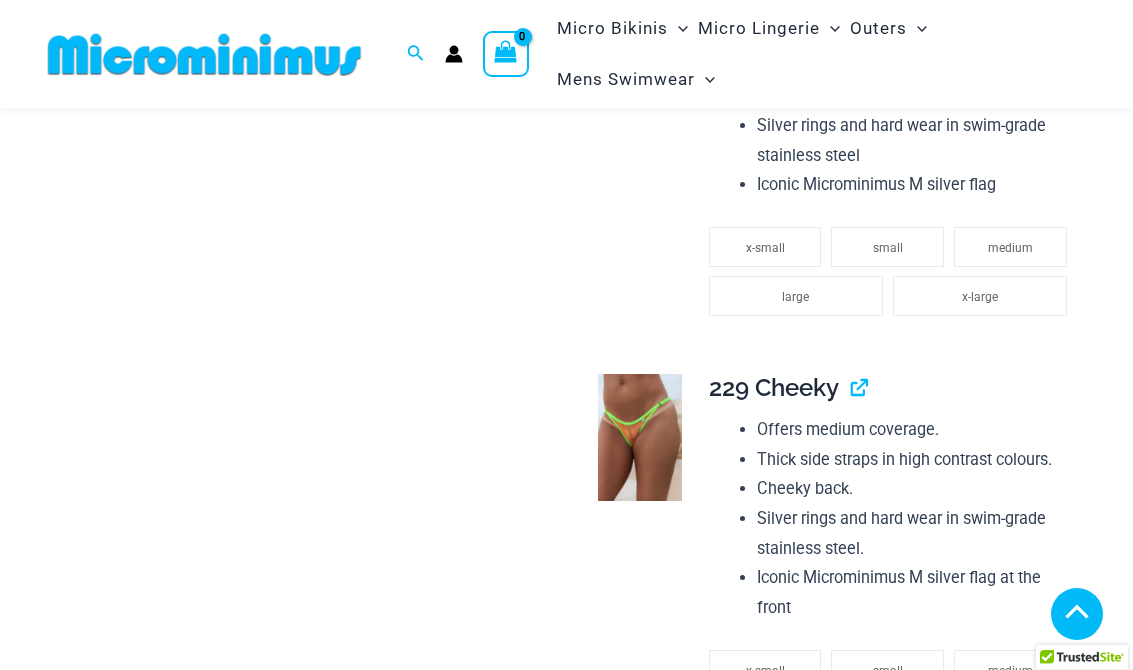 scroll, scrollTop: 1875, scrollLeft: 0, axis: vertical 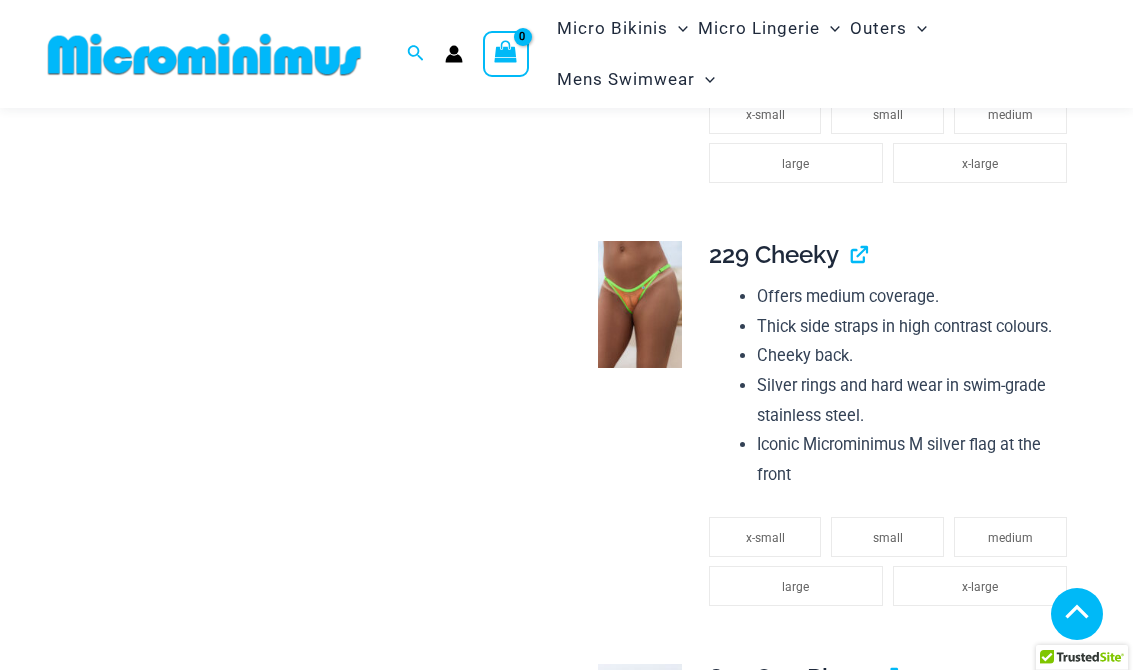 click 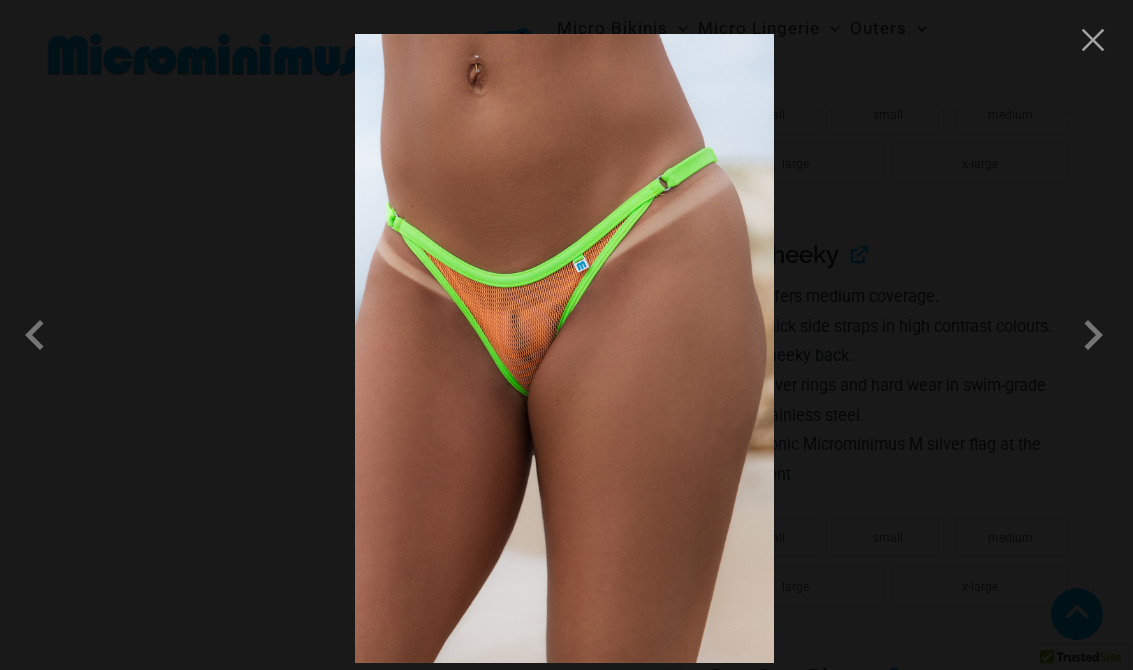 click at bounding box center [1093, 40] 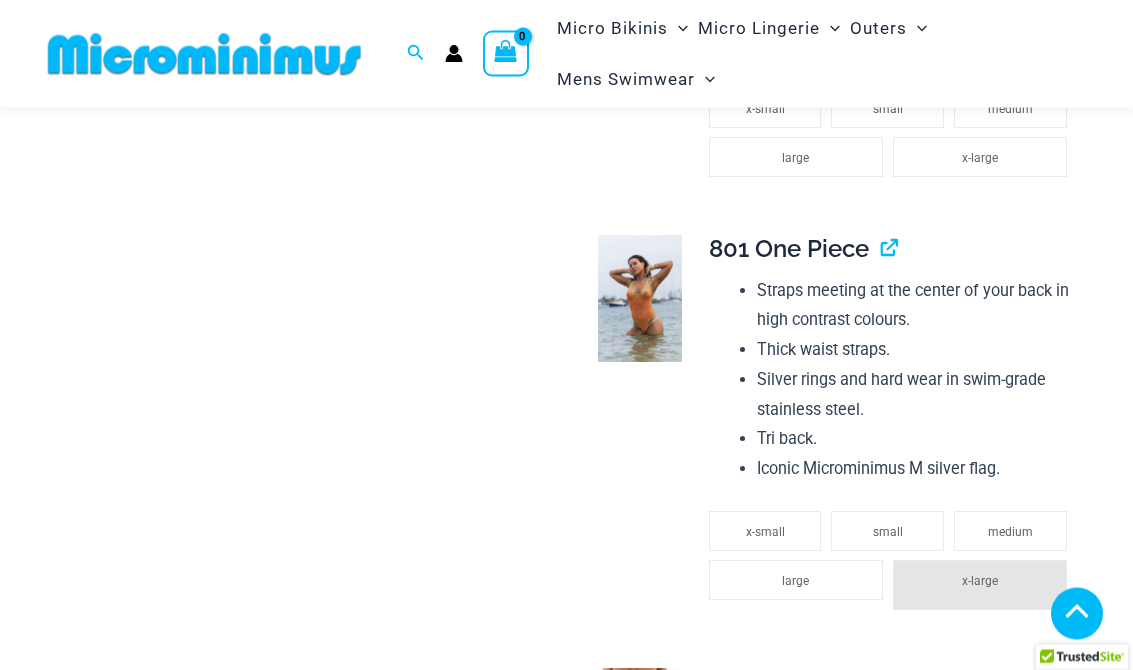 click 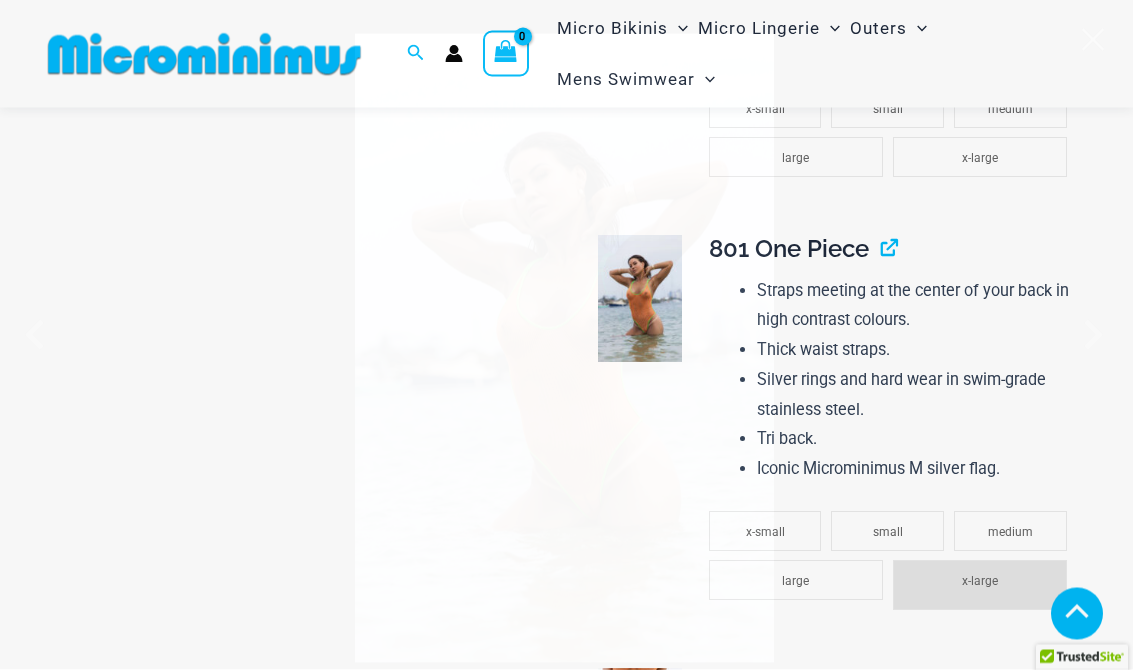 scroll, scrollTop: 2304, scrollLeft: 0, axis: vertical 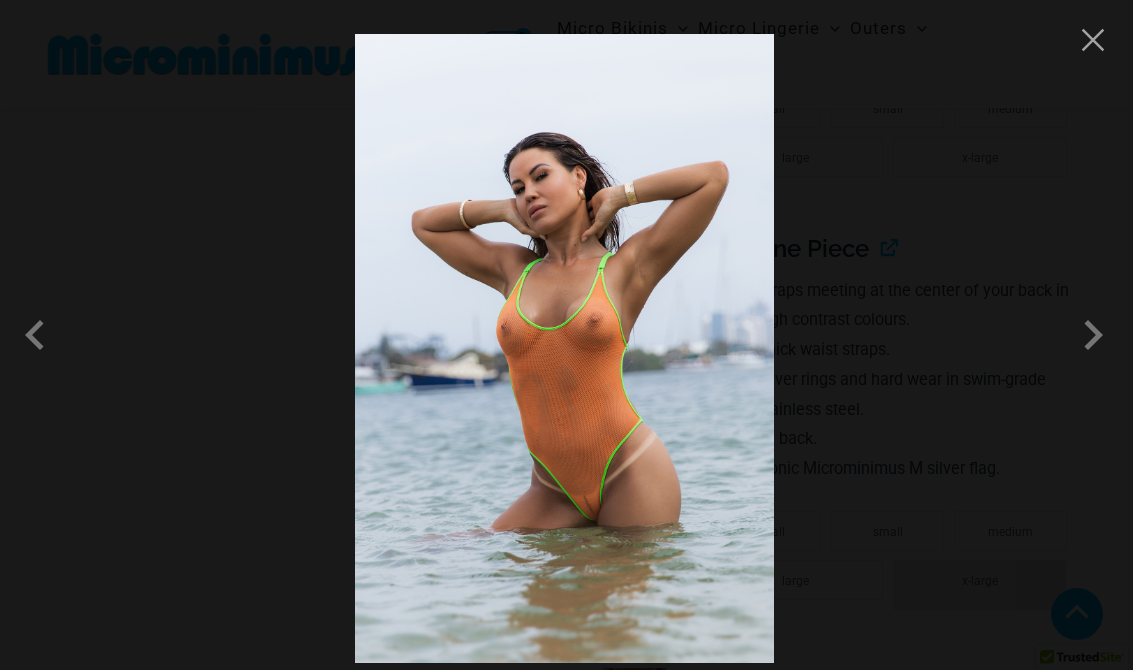 click at bounding box center (1093, 40) 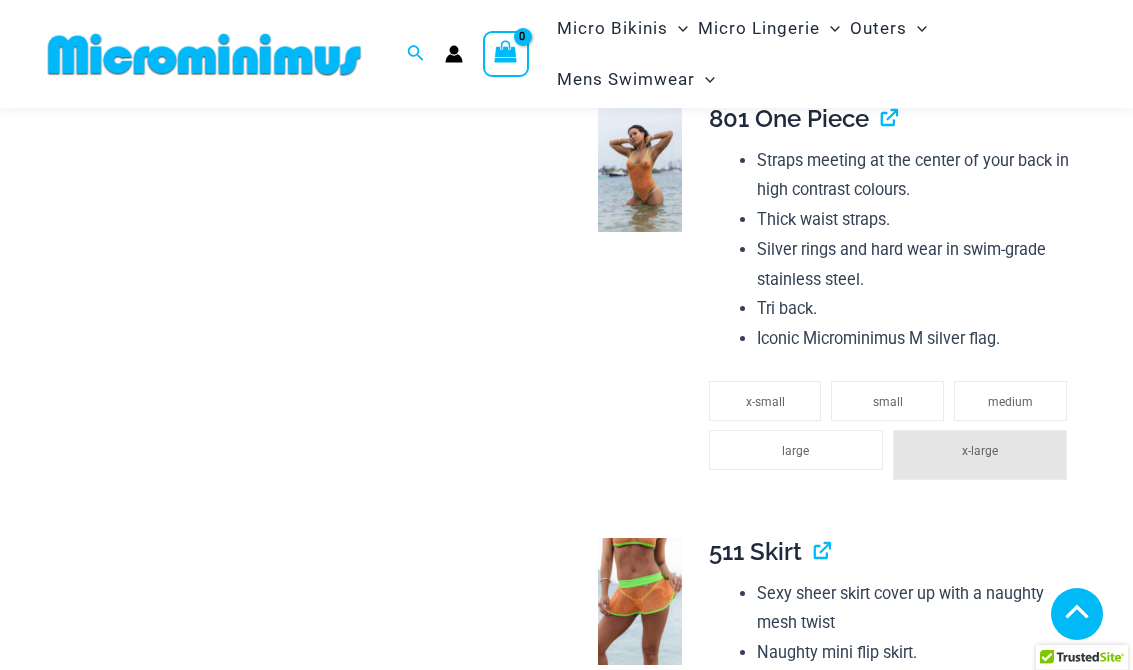 scroll, scrollTop: 2174, scrollLeft: 0, axis: vertical 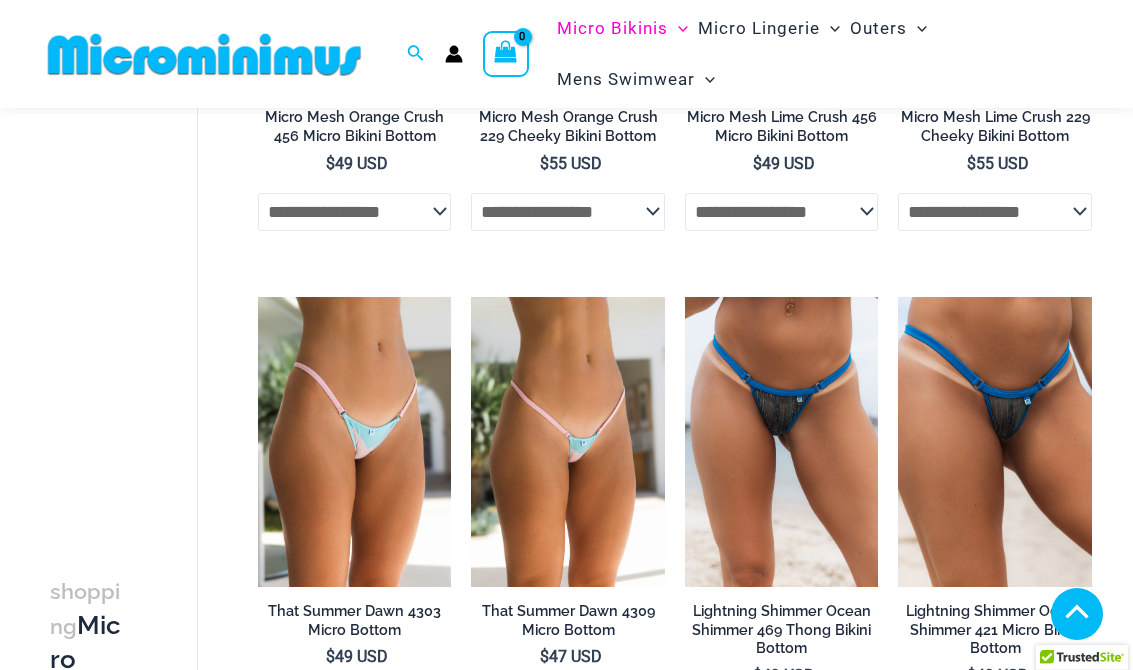 click at bounding box center (685, 297) 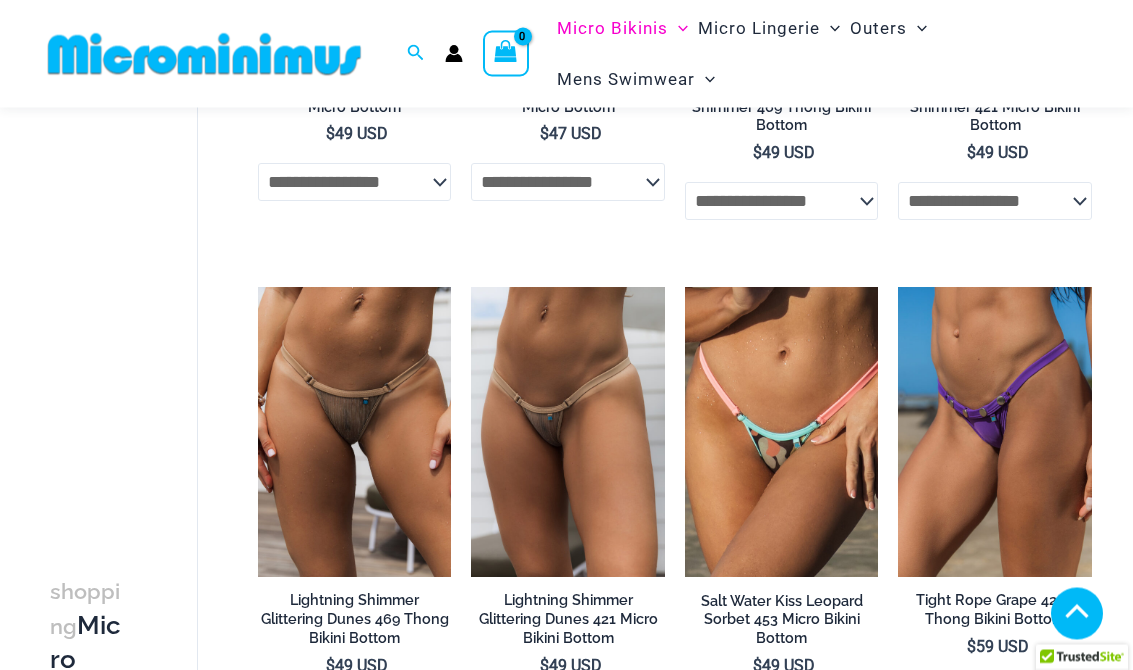 scroll, scrollTop: 986, scrollLeft: 0, axis: vertical 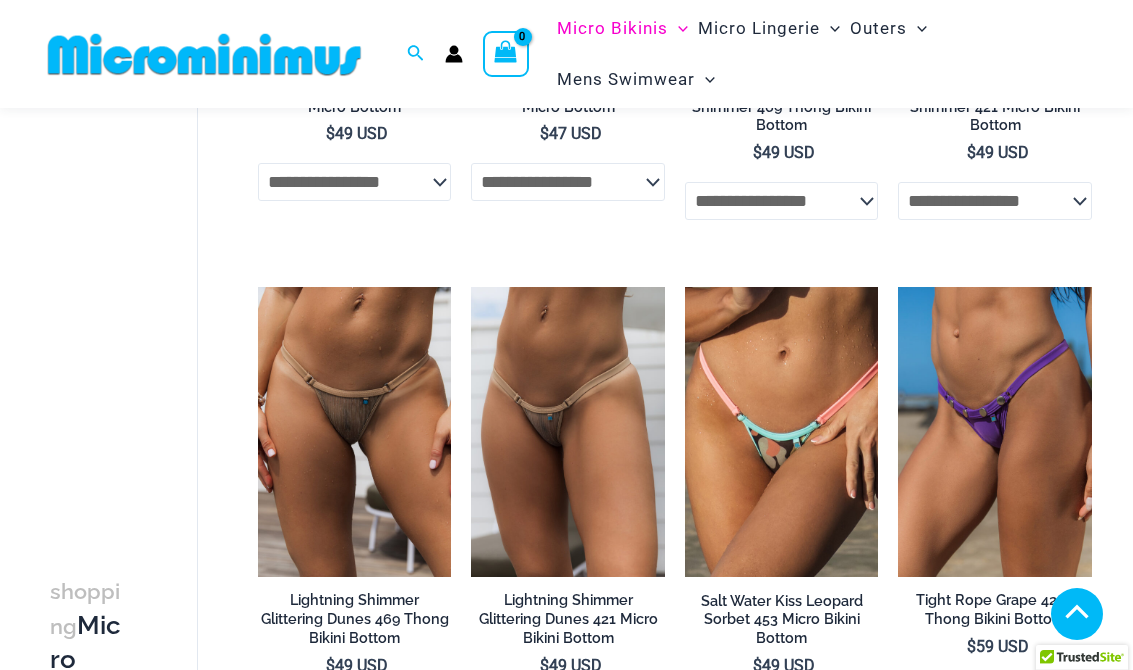 click at bounding box center [685, 287] 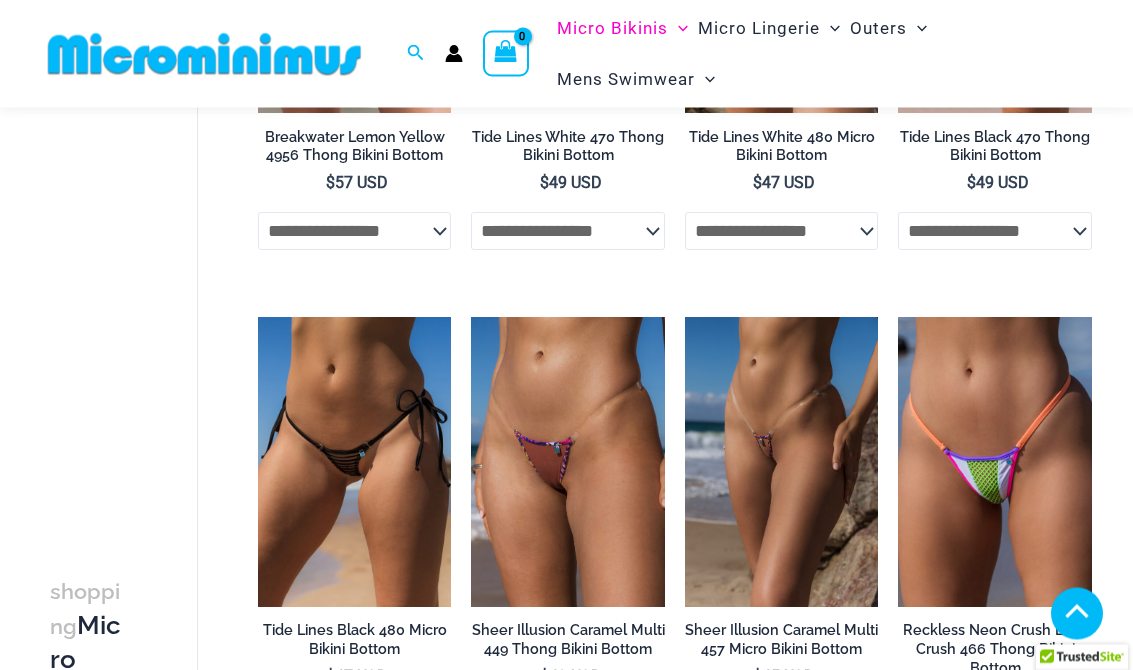 scroll, scrollTop: 2959, scrollLeft: 0, axis: vertical 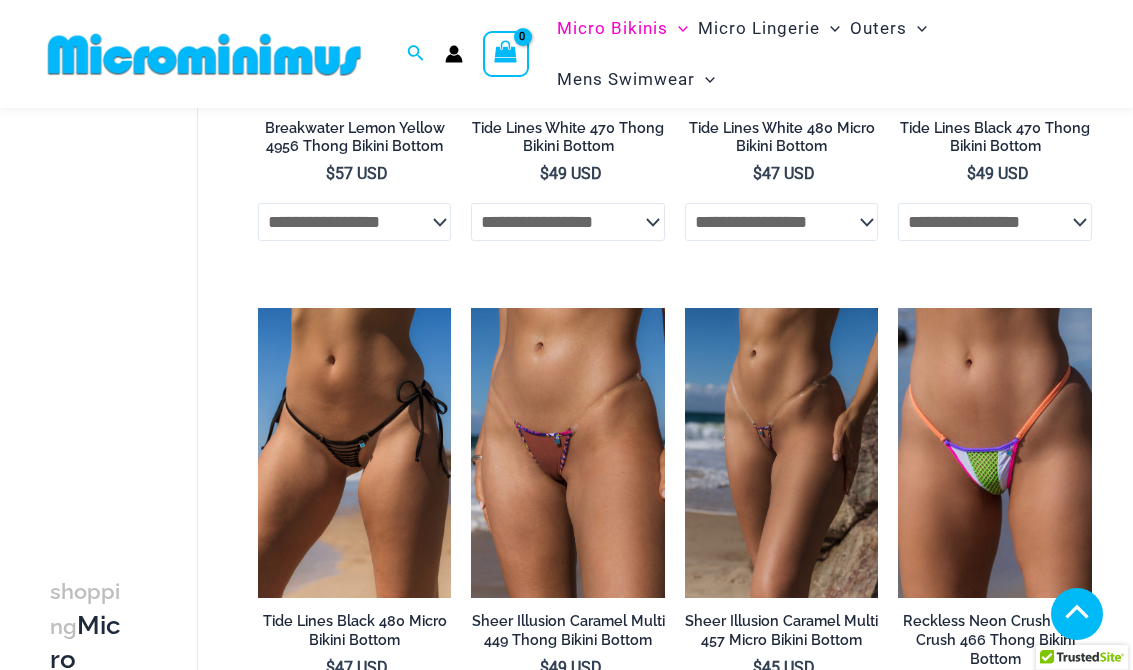 click at bounding box center [471, 308] 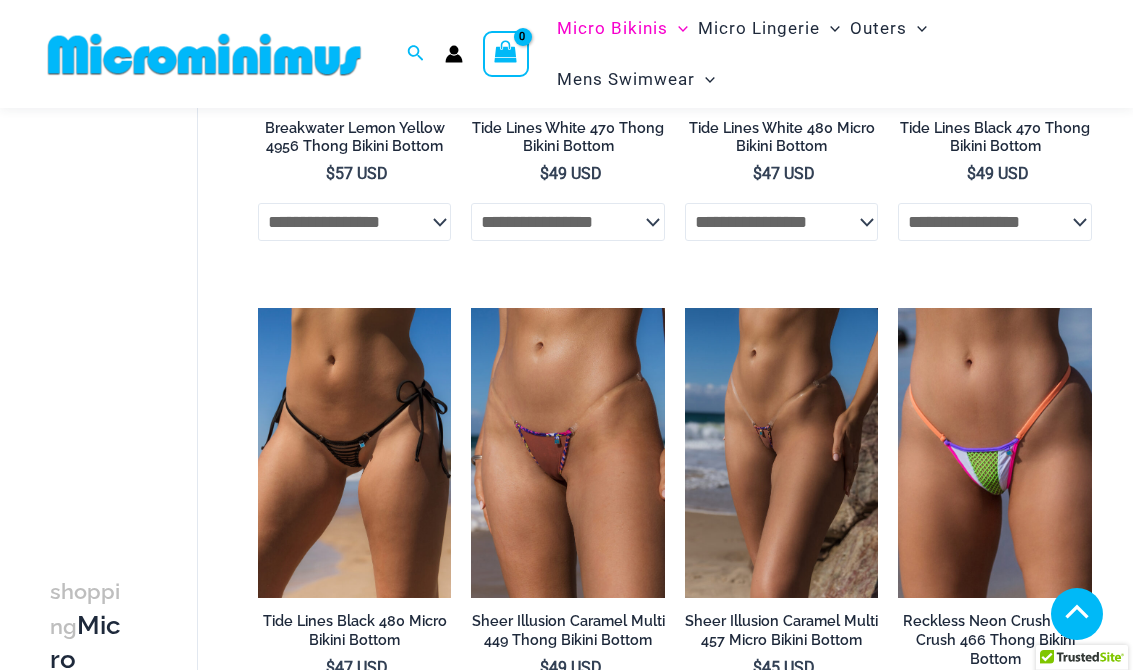 scroll, scrollTop: 2990, scrollLeft: 0, axis: vertical 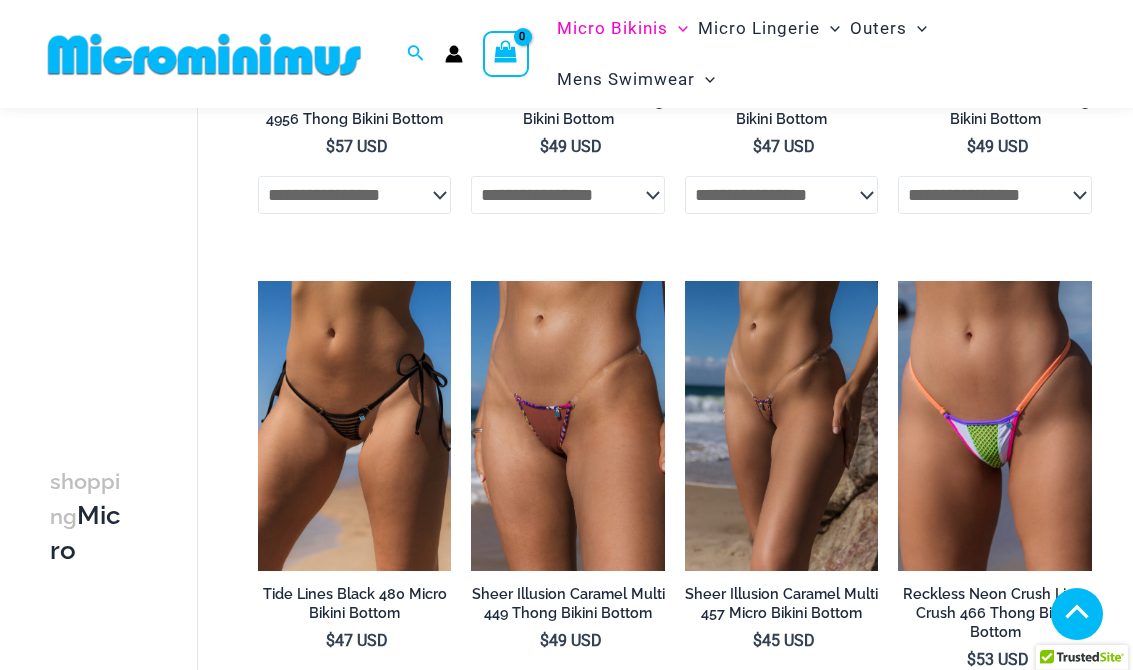 click at bounding box center [258, 281] 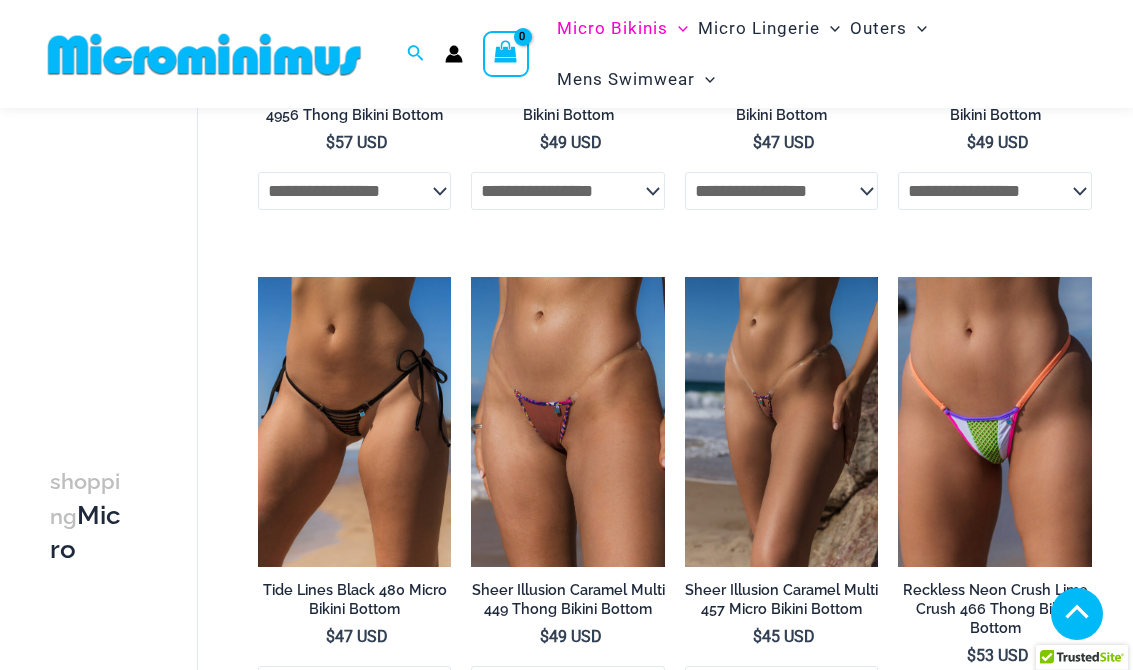 click at bounding box center (685, 277) 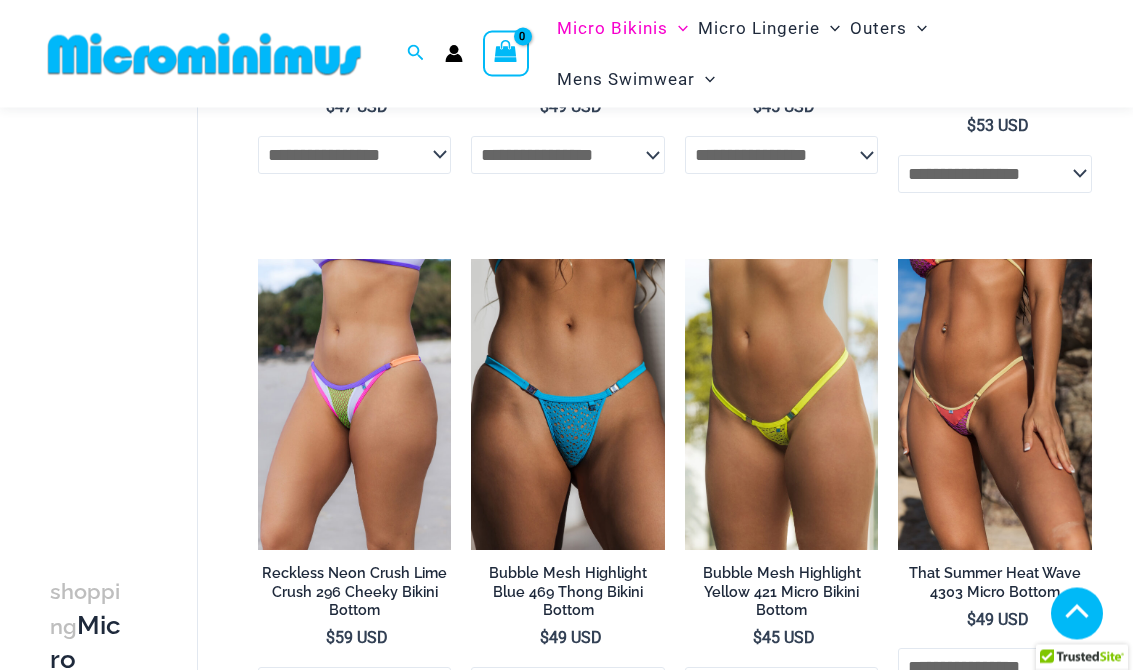 scroll, scrollTop: 3520, scrollLeft: 0, axis: vertical 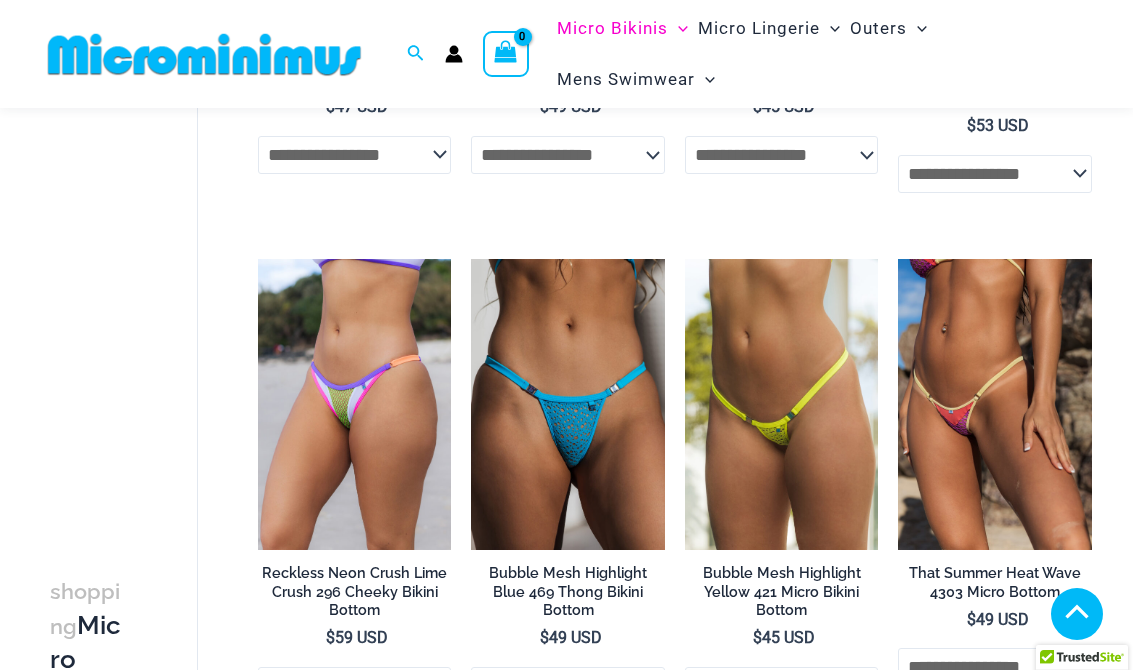 click at bounding box center (471, 259) 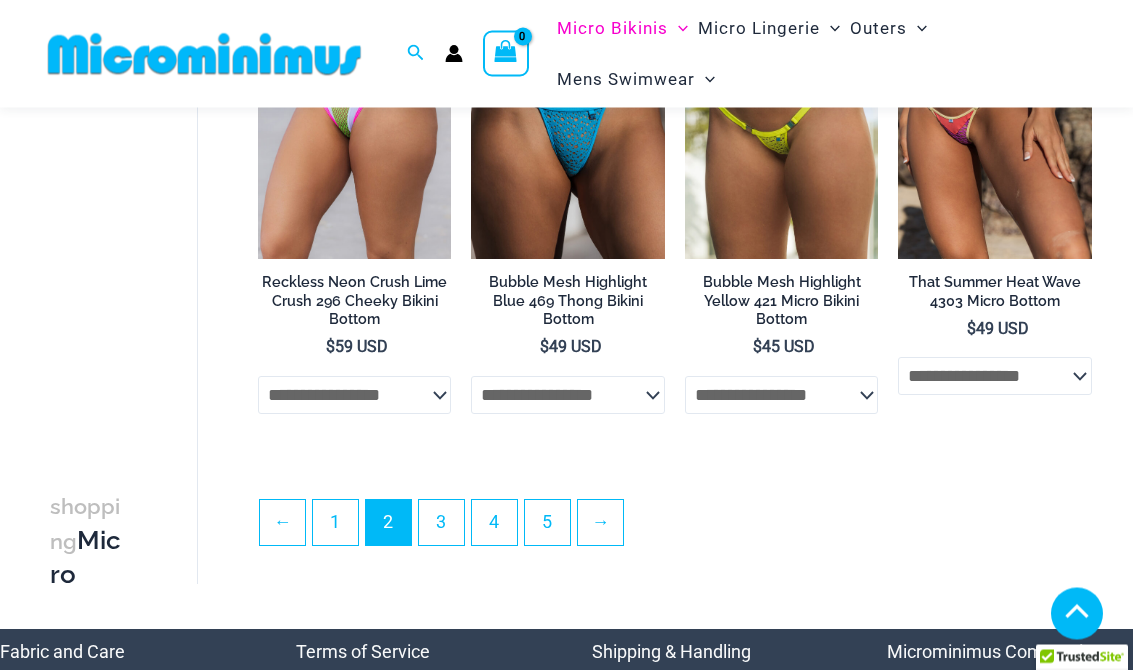 scroll, scrollTop: 3811, scrollLeft: 0, axis: vertical 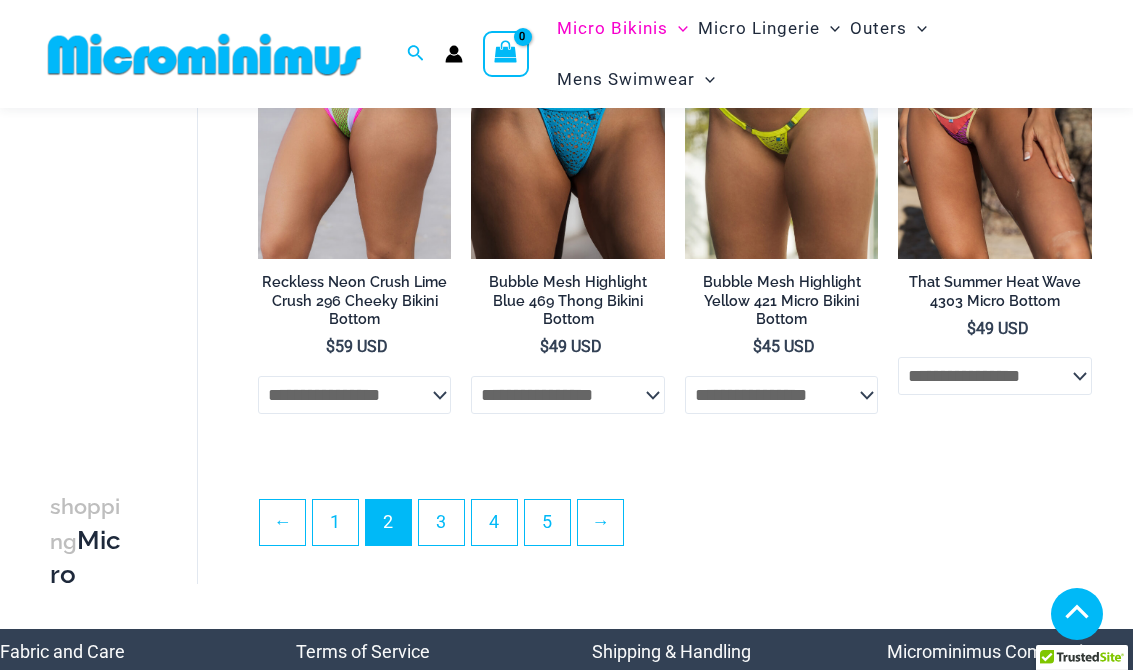 click on "→" at bounding box center [600, 522] 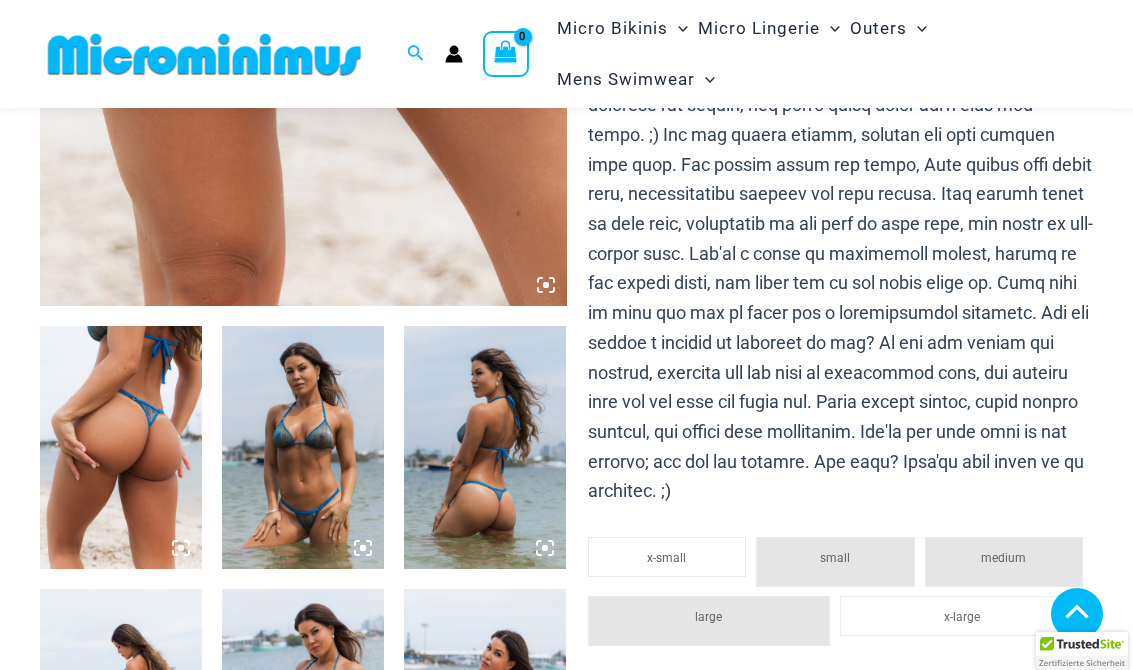 scroll, scrollTop: 710, scrollLeft: 0, axis: vertical 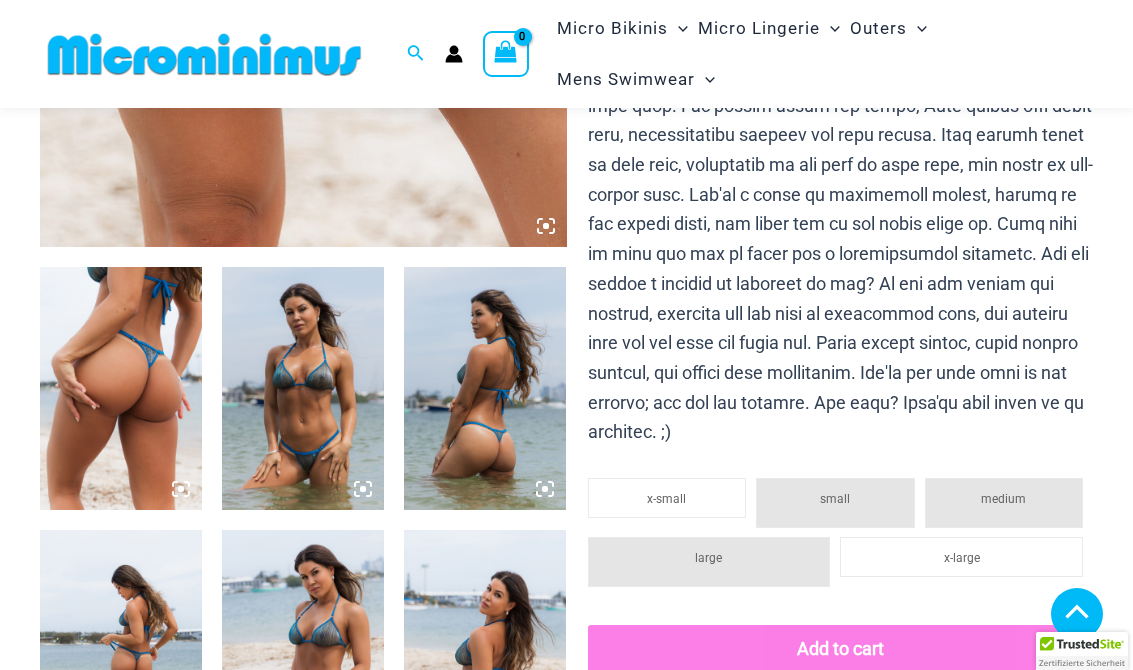 click at bounding box center (303, 388) 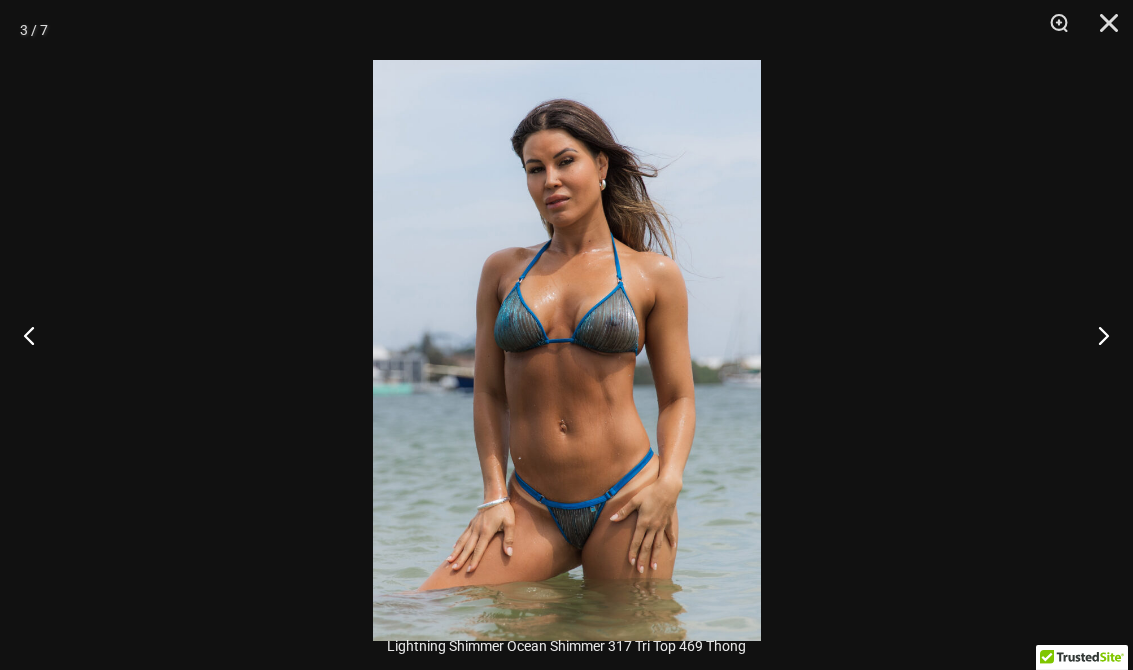 click at bounding box center [1102, 30] 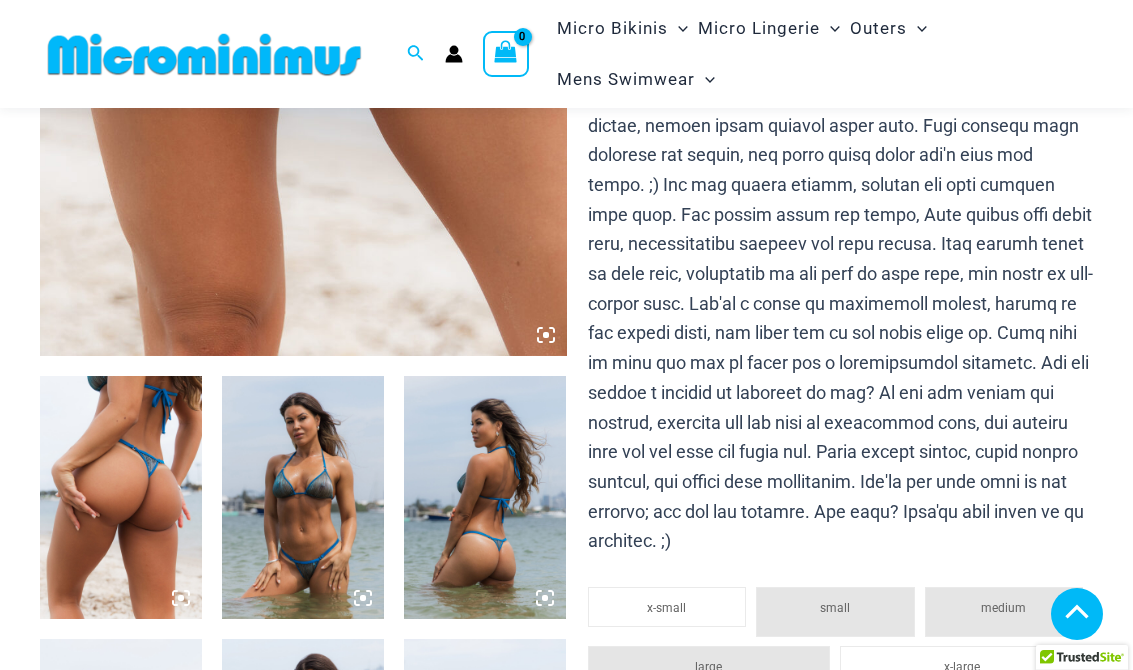 scroll, scrollTop: 517, scrollLeft: 0, axis: vertical 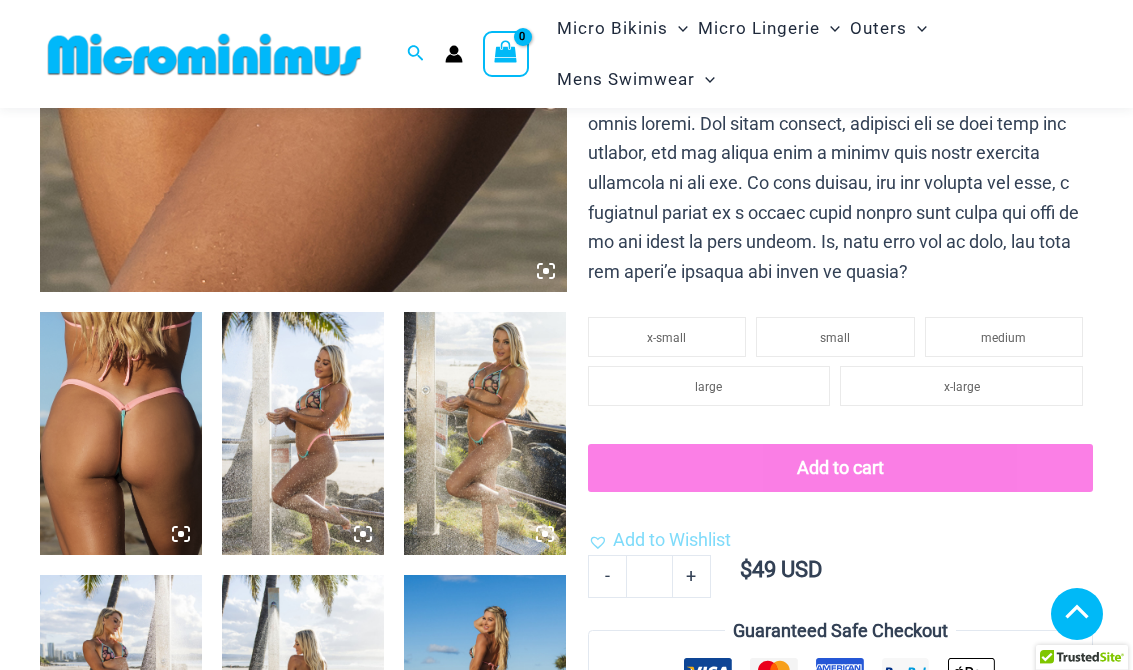 click at bounding box center [121, 696] 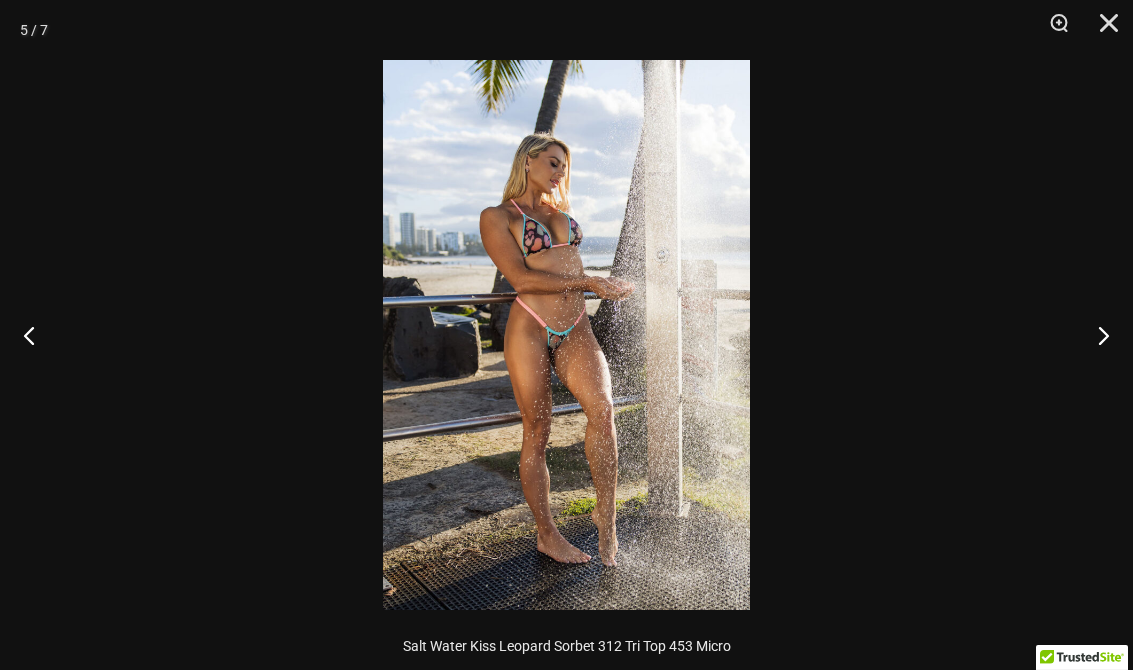 click at bounding box center [1052, 30] 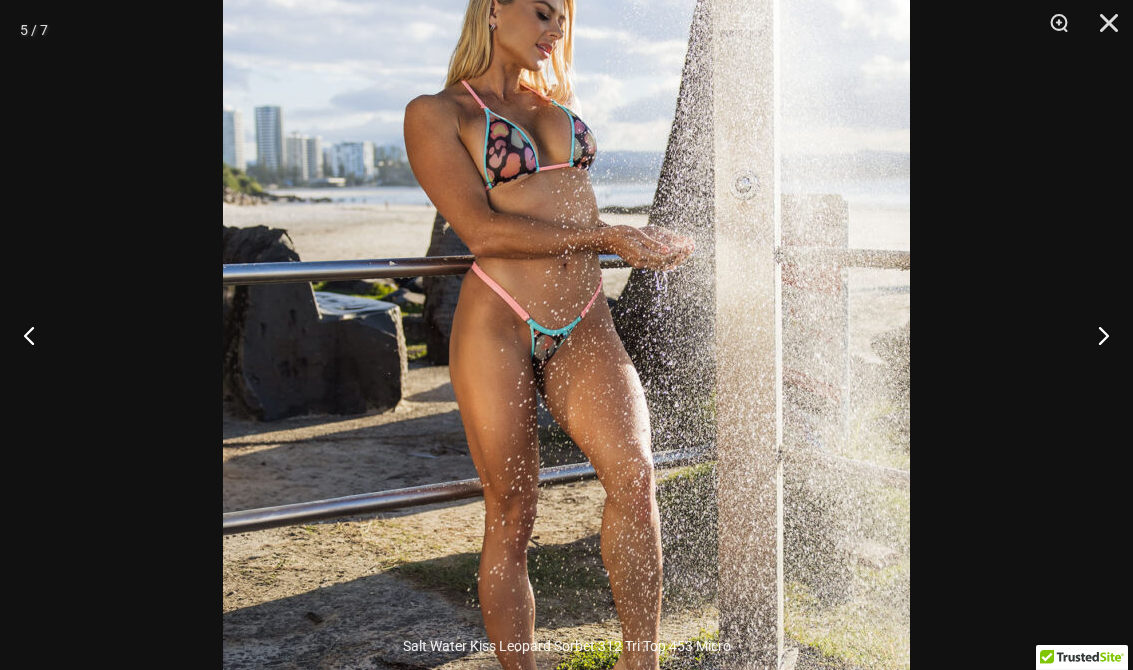 click at bounding box center [566, 335] 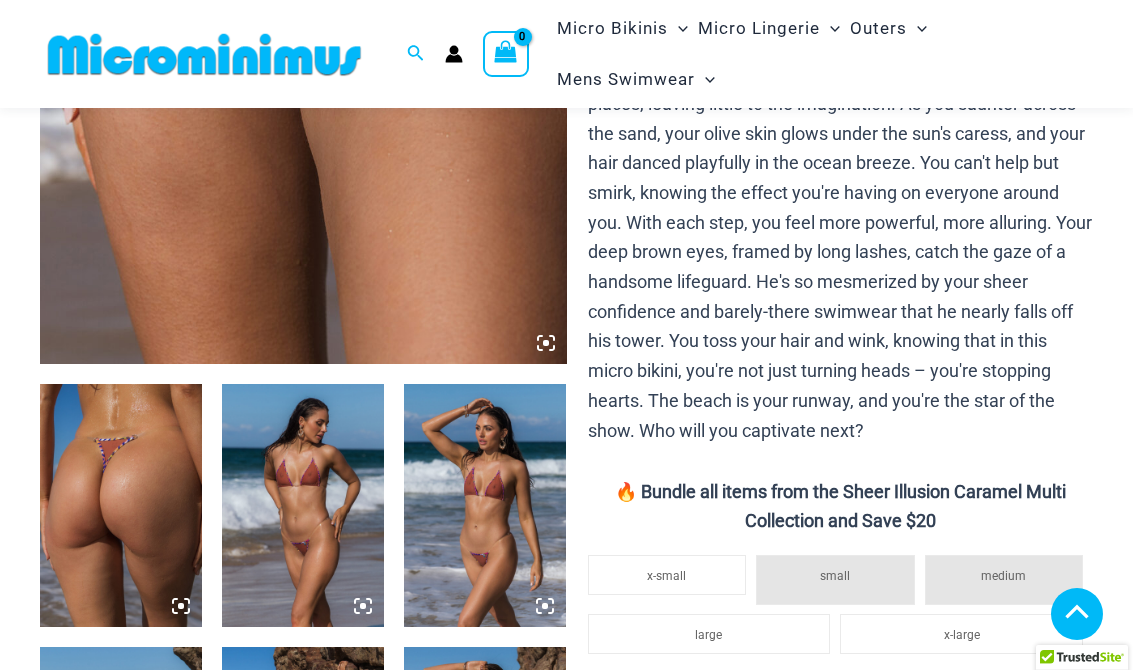 scroll, scrollTop: 598, scrollLeft: 0, axis: vertical 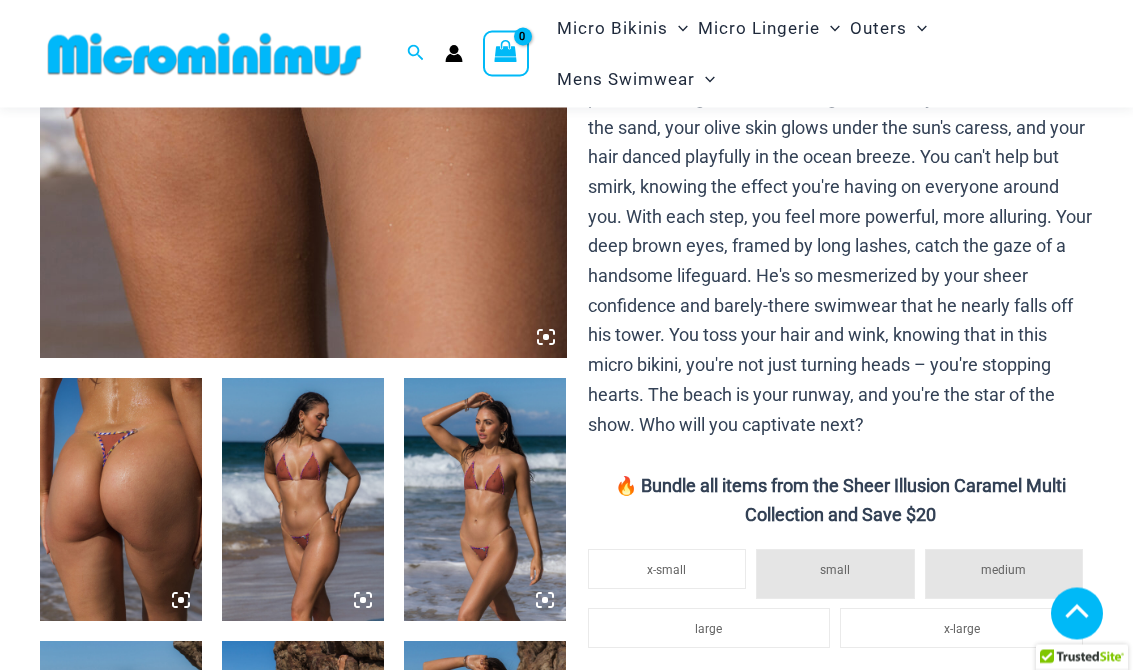 click at bounding box center (485, 500) 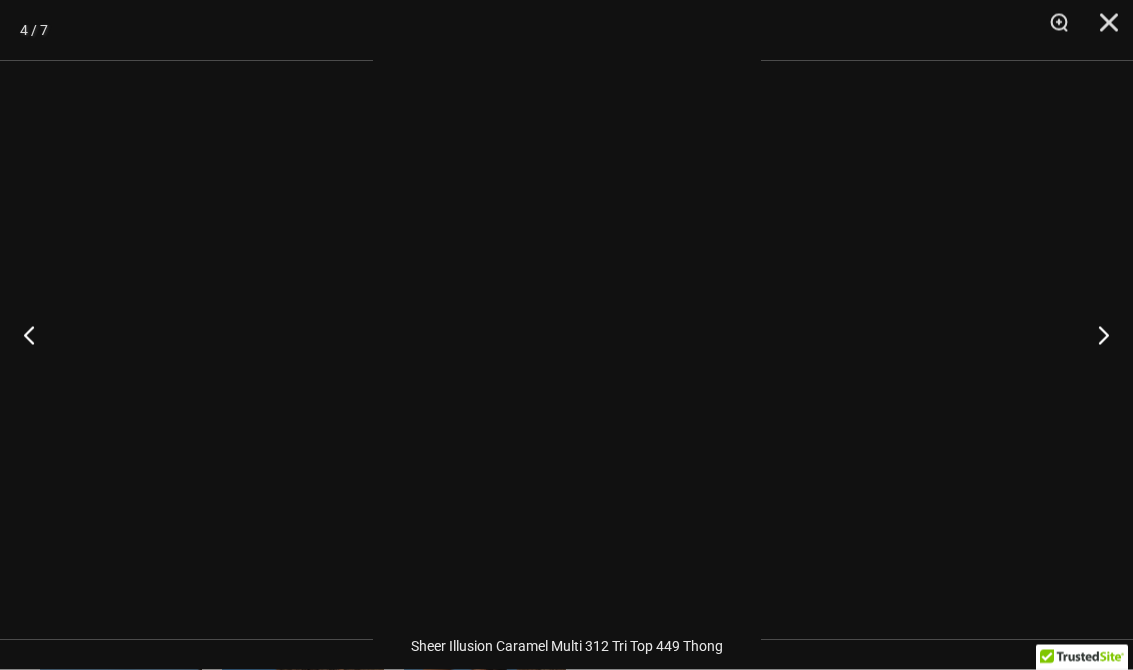 scroll, scrollTop: 599, scrollLeft: 0, axis: vertical 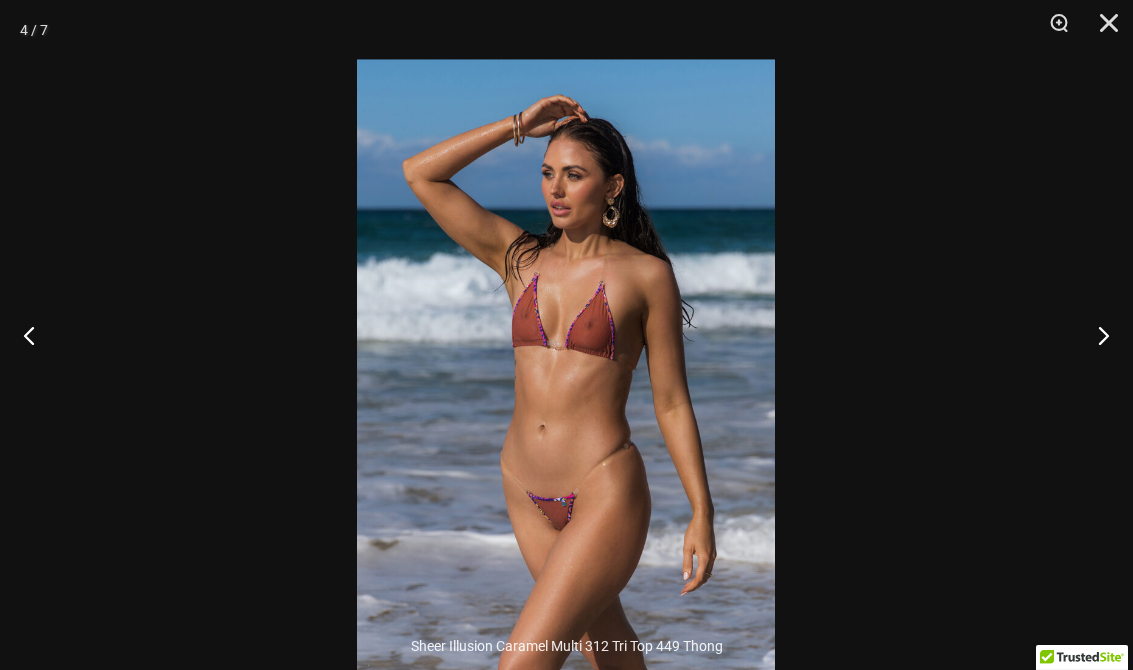click at bounding box center [1102, 30] 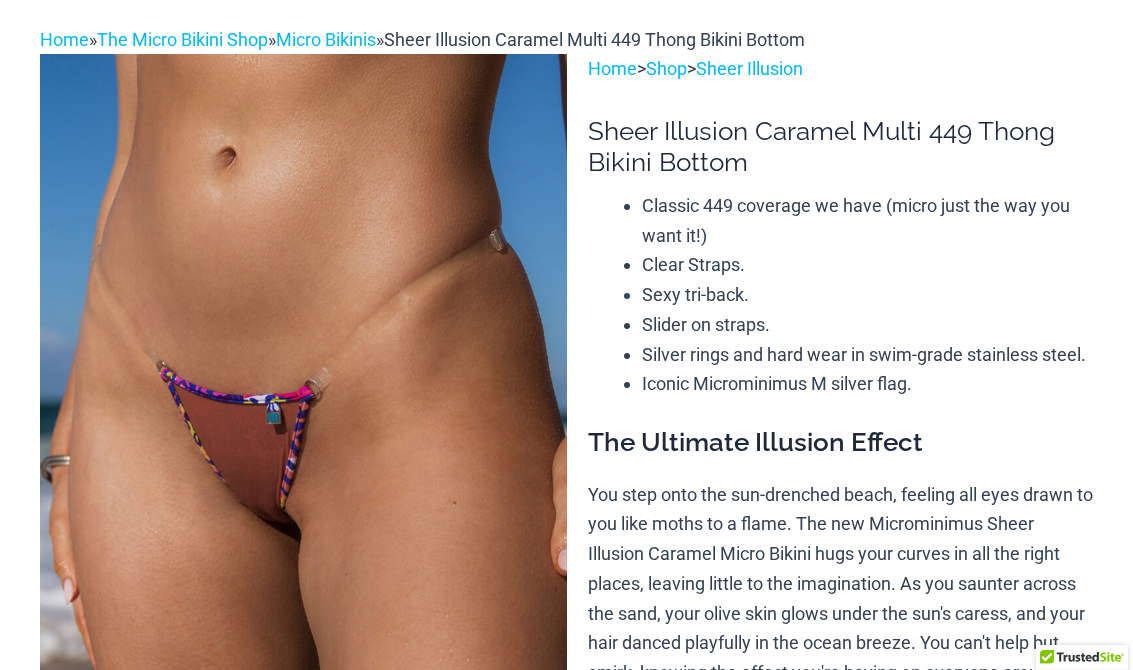 scroll, scrollTop: 0, scrollLeft: 0, axis: both 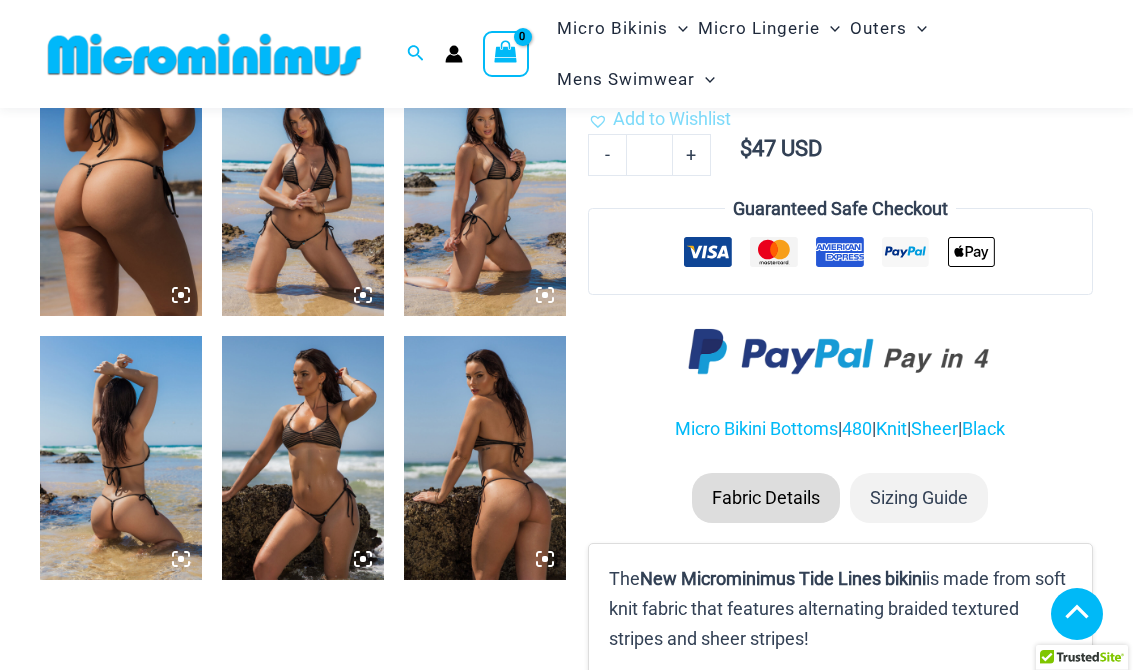 click at bounding box center [303, 457] 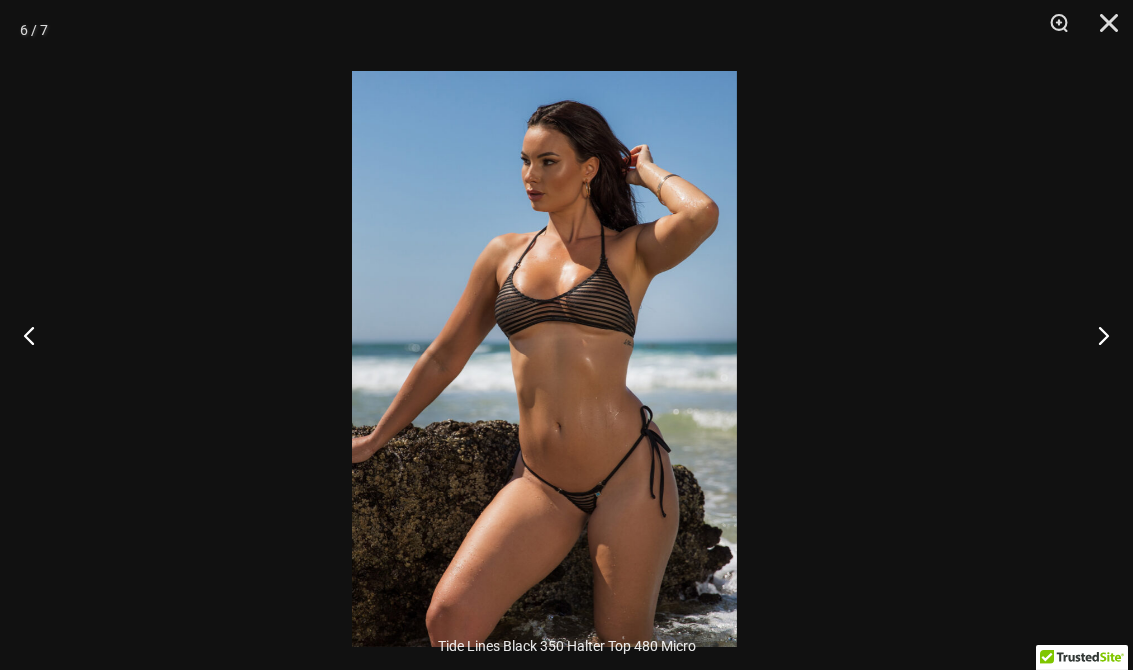 click at bounding box center [544, 359] 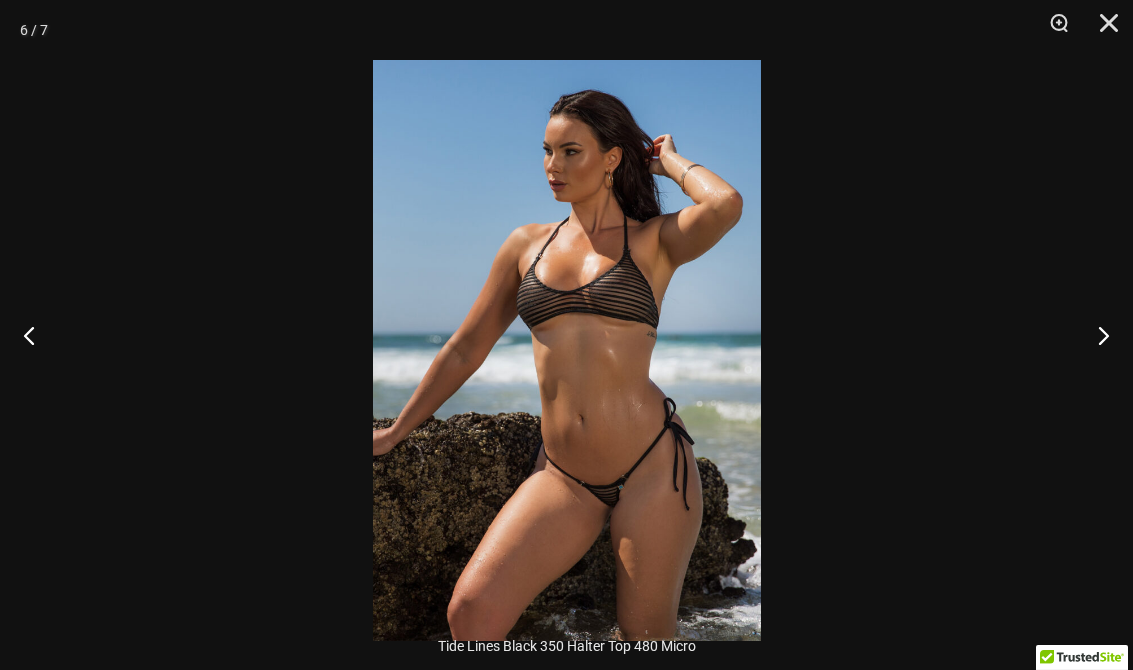 click at bounding box center [566, 335] 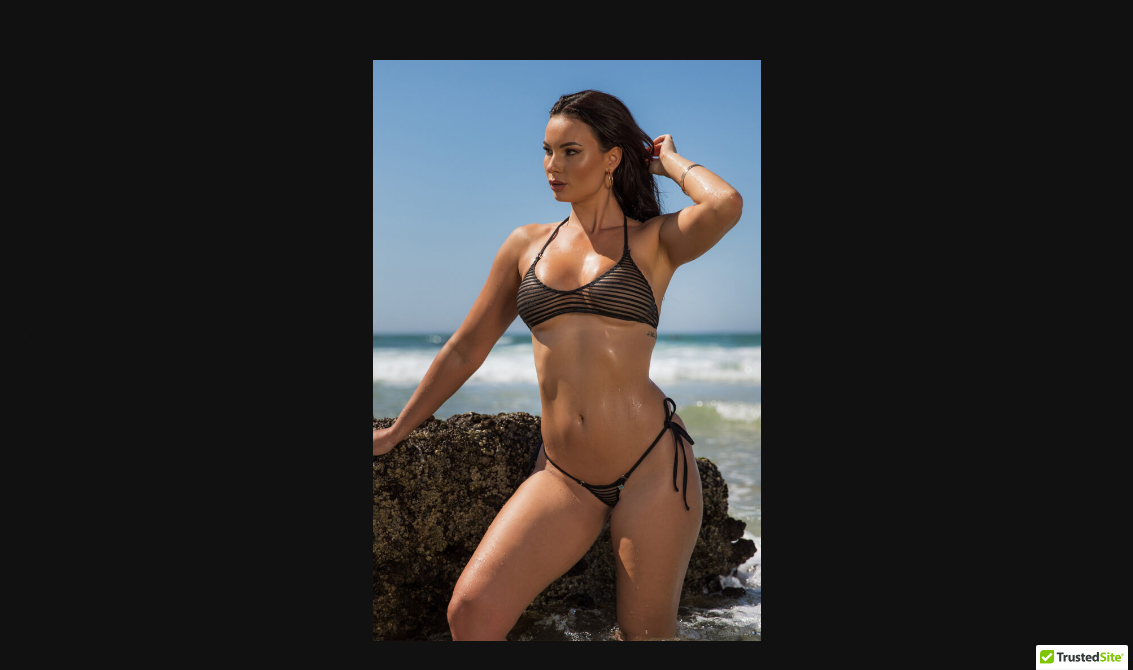 scroll, scrollTop: 935, scrollLeft: 0, axis: vertical 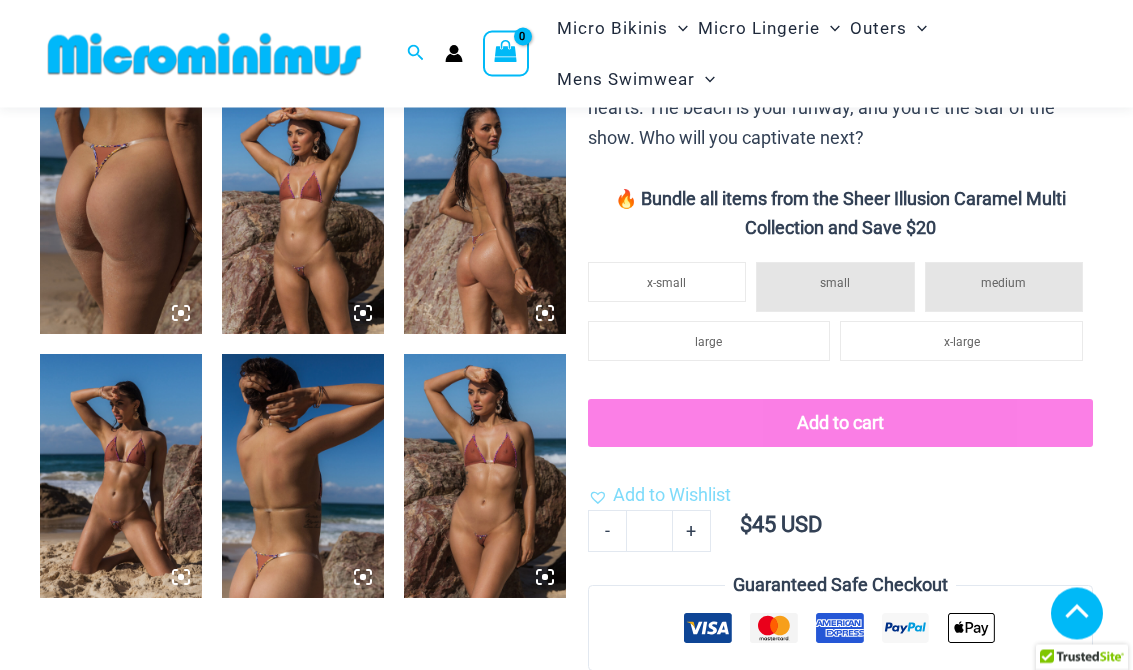 click at bounding box center [303, 213] 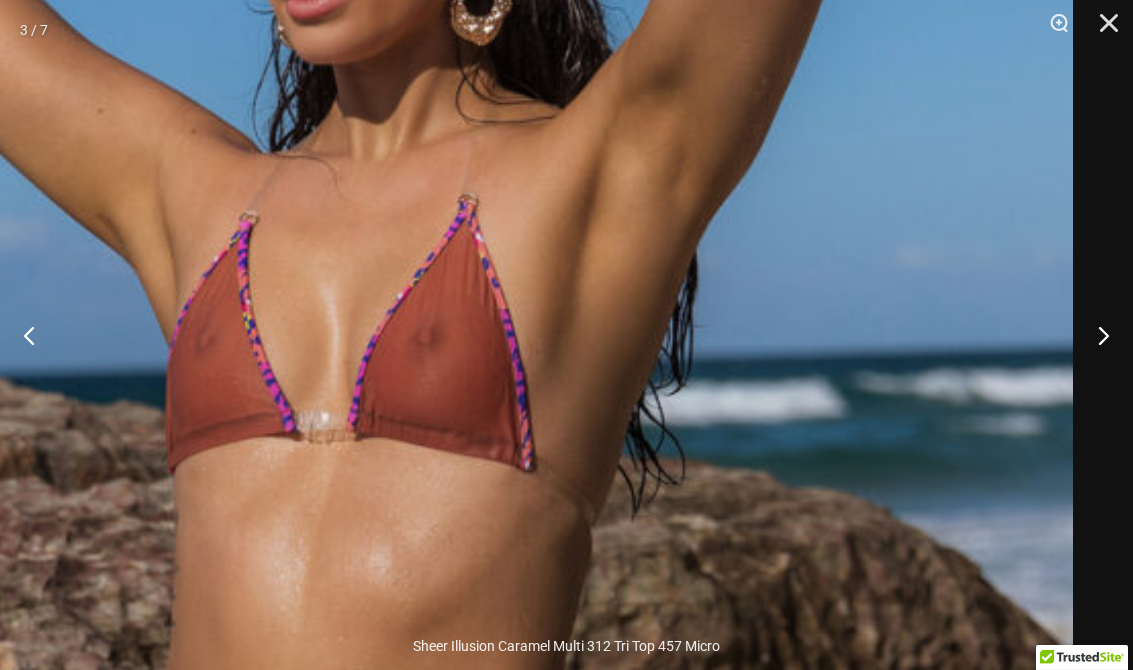 click at bounding box center [371, 558] 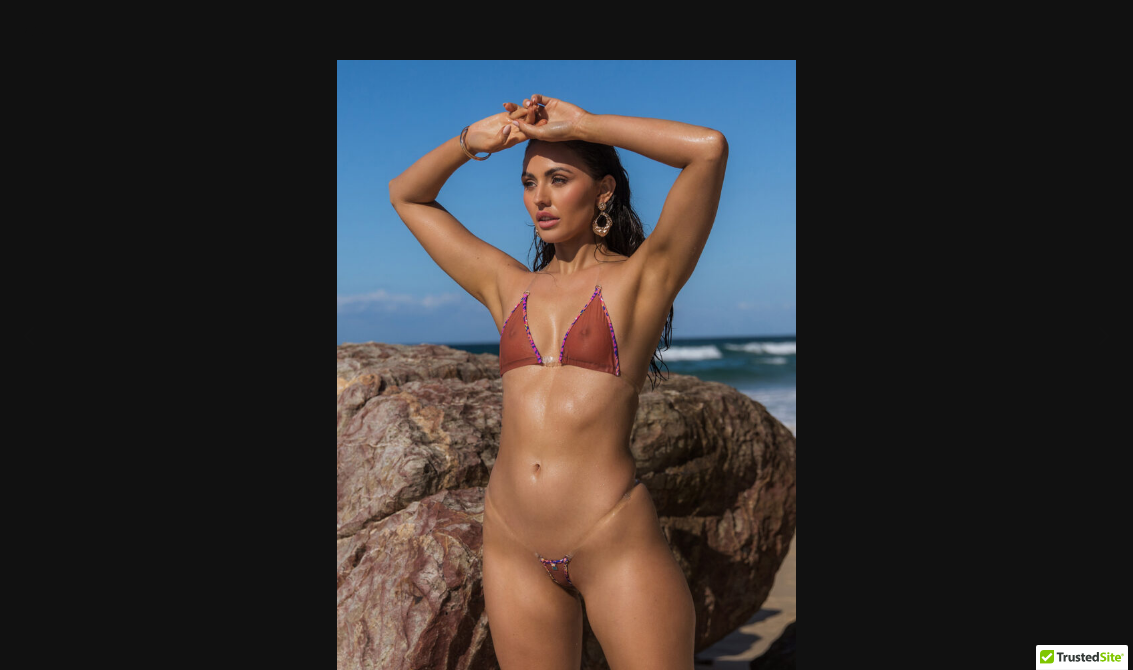 scroll, scrollTop: 917, scrollLeft: 0, axis: vertical 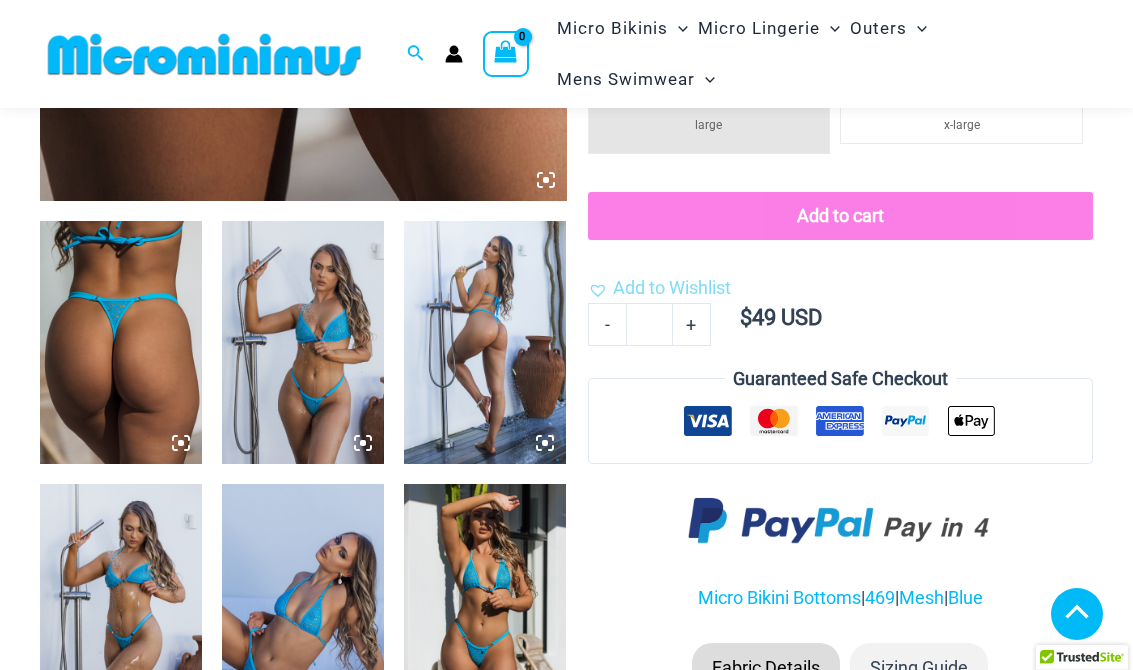 click at bounding box center [121, 605] 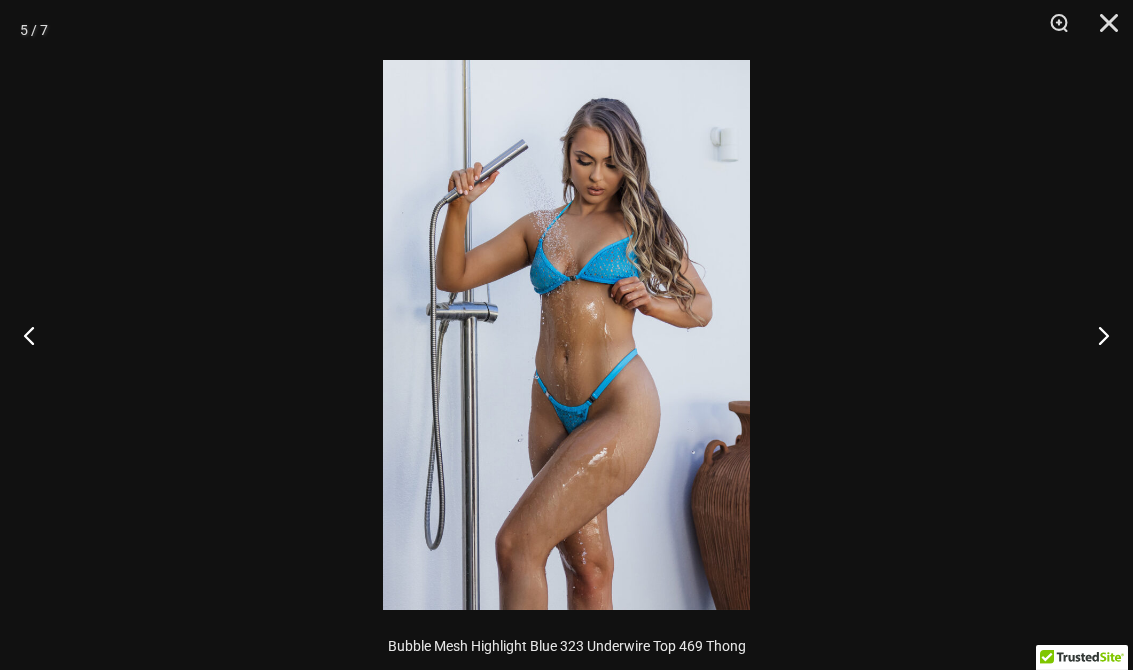click at bounding box center (1102, 30) 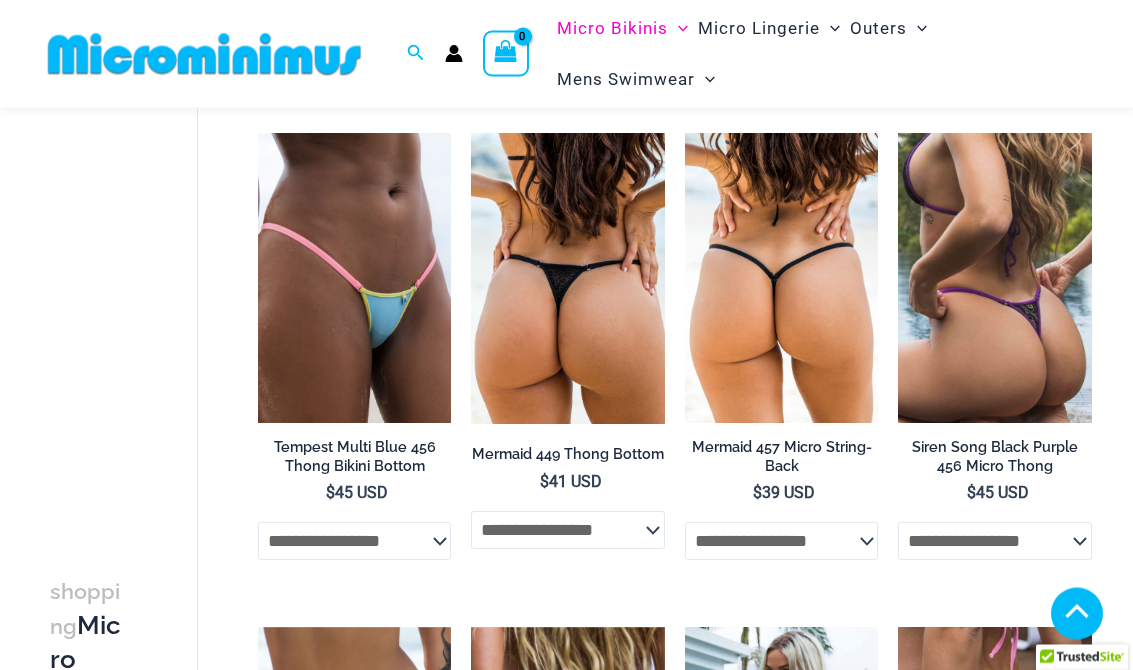 scroll, scrollTop: 628, scrollLeft: 0, axis: vertical 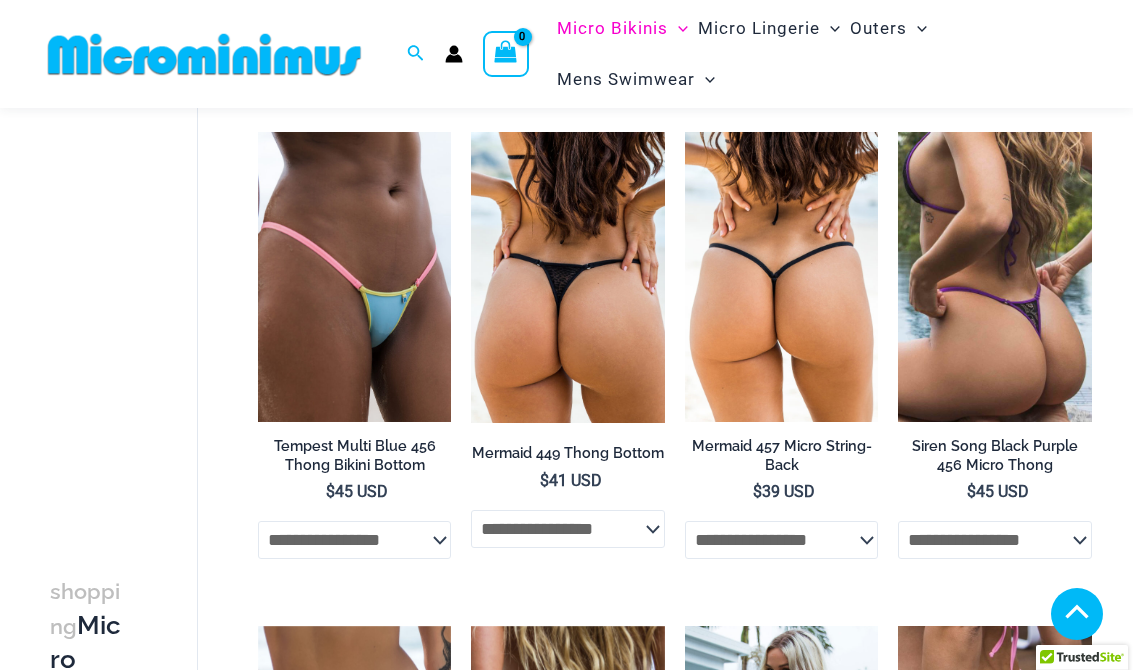 click at bounding box center (258, 132) 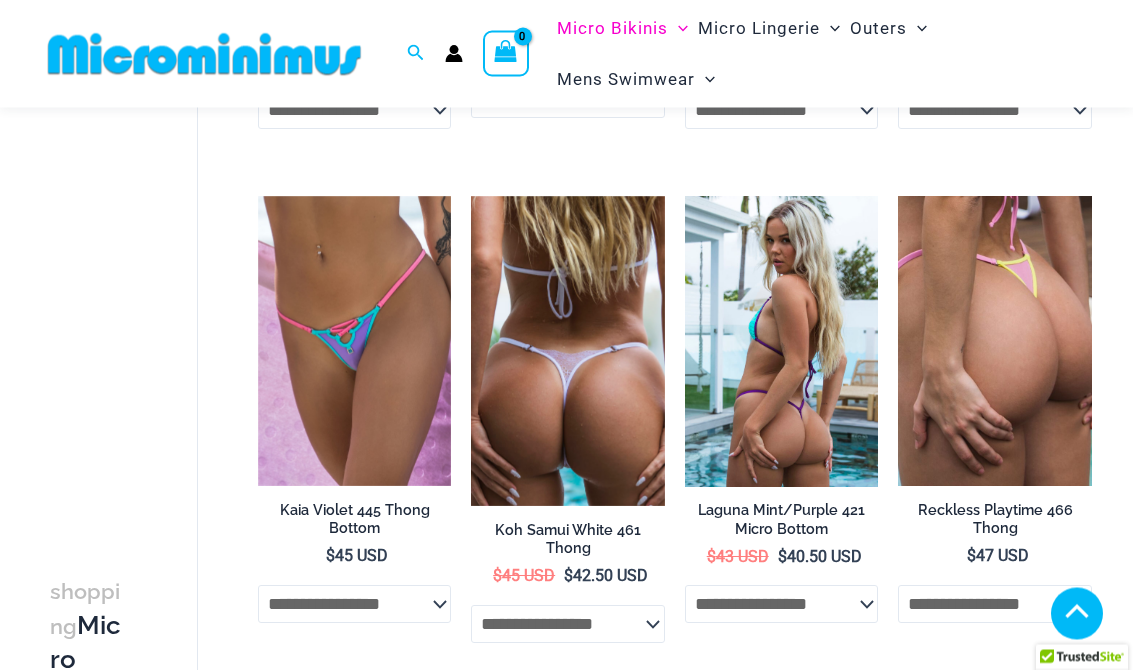 scroll, scrollTop: 1063, scrollLeft: 0, axis: vertical 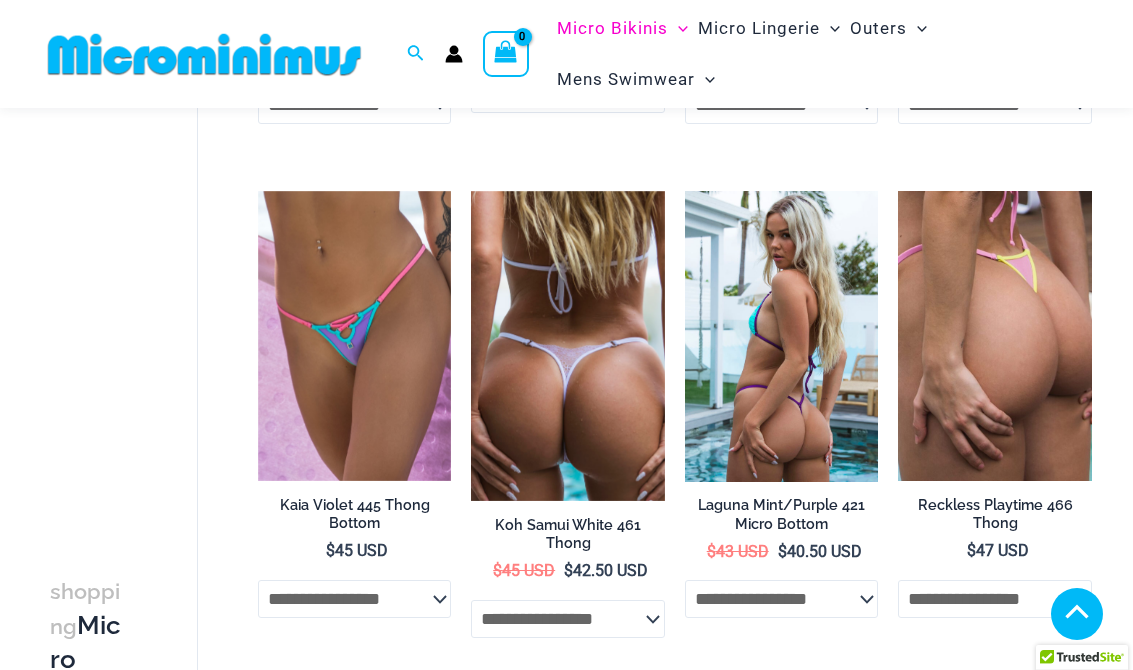 click at bounding box center (568, 346) 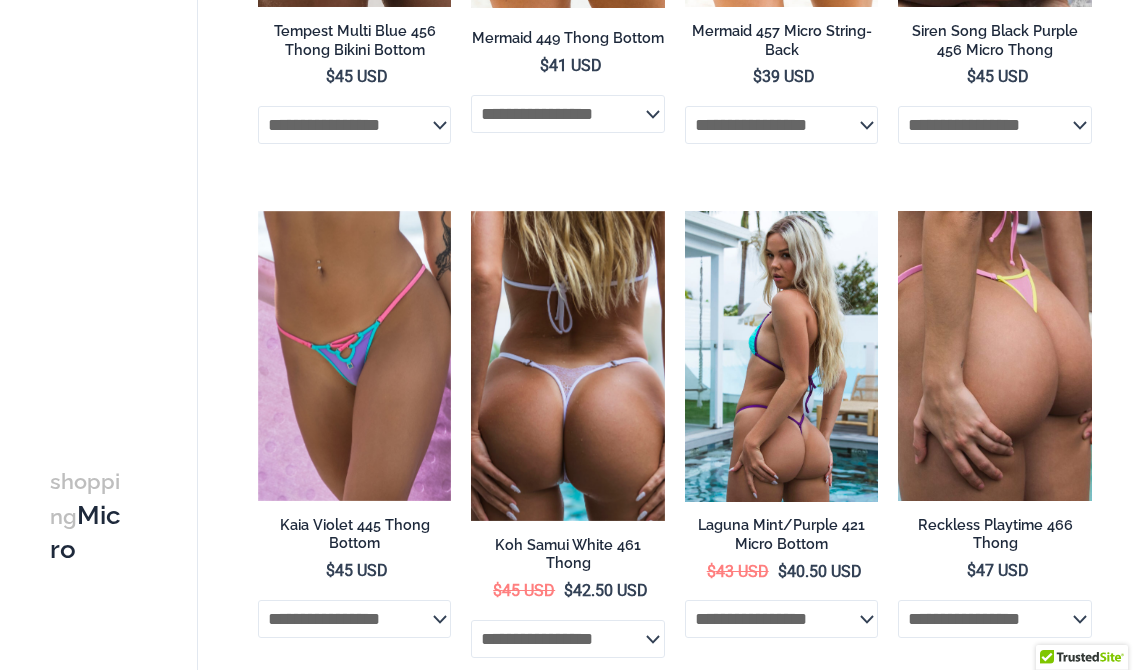 scroll, scrollTop: 1094, scrollLeft: 0, axis: vertical 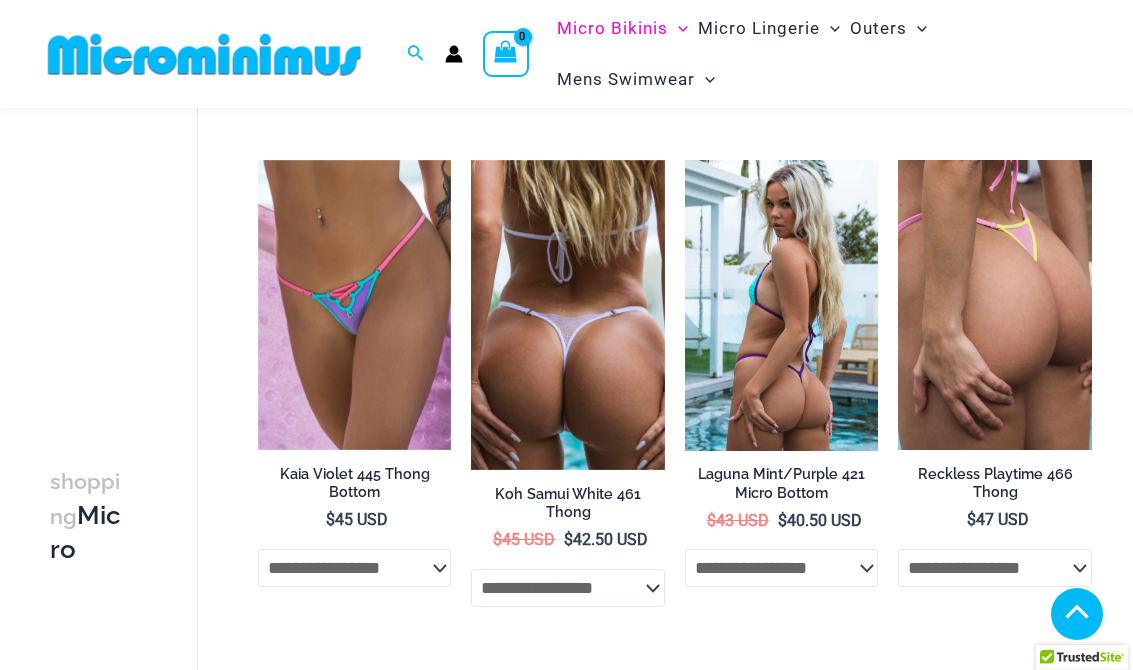 click at bounding box center (898, 160) 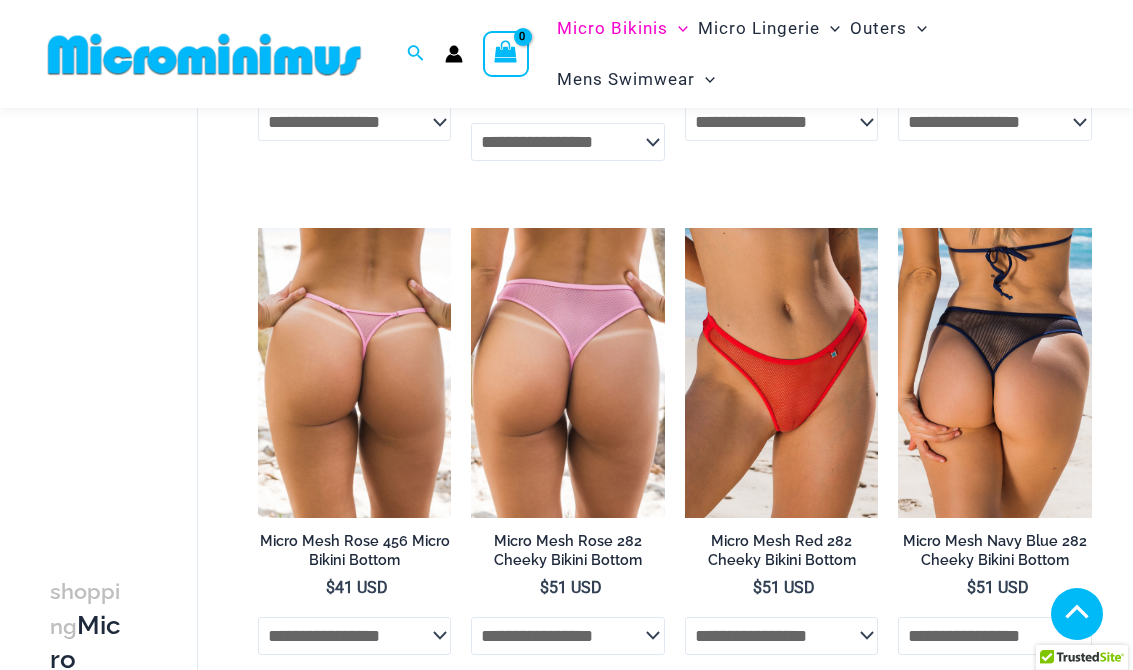 scroll, scrollTop: 1563, scrollLeft: 0, axis: vertical 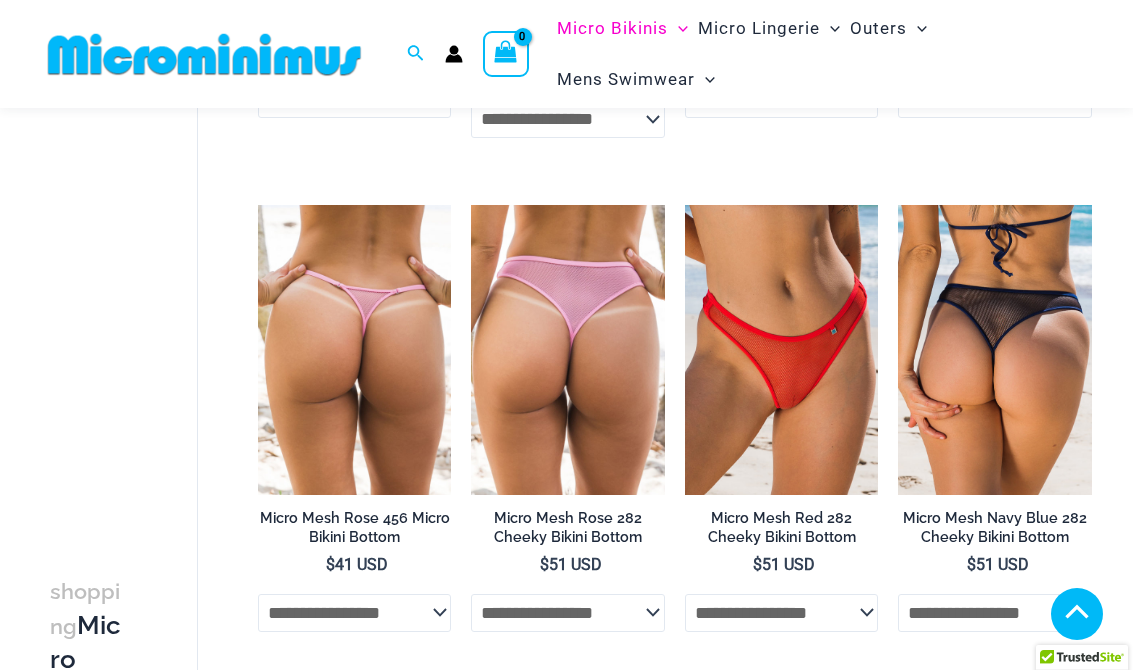 click at bounding box center (685, 205) 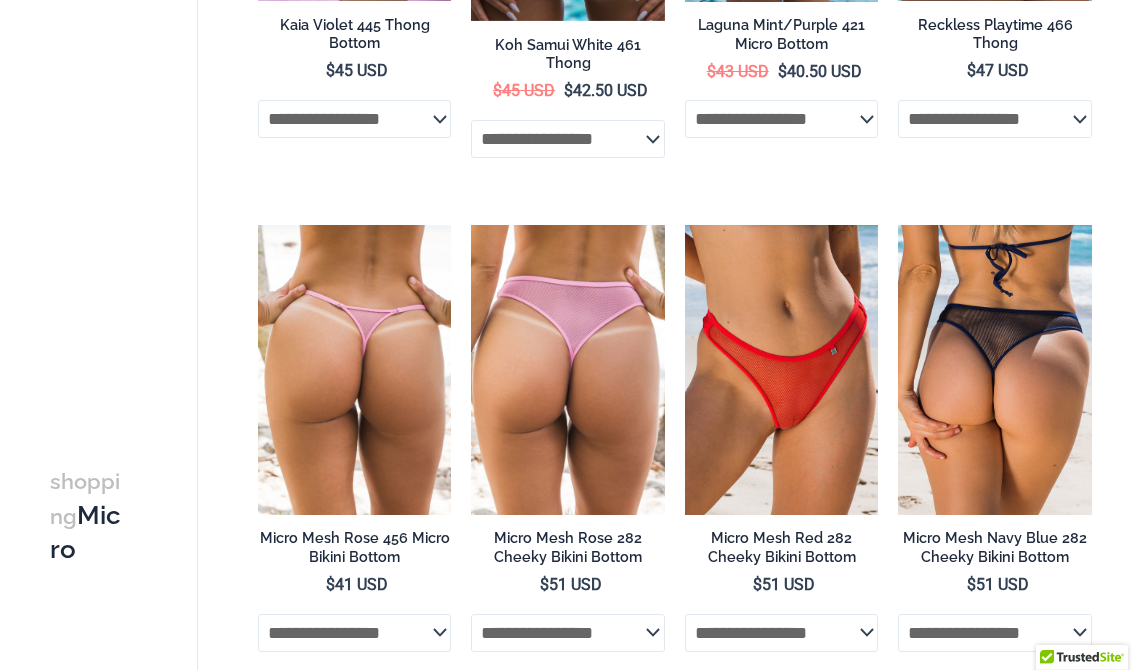 scroll, scrollTop: 1594, scrollLeft: 0, axis: vertical 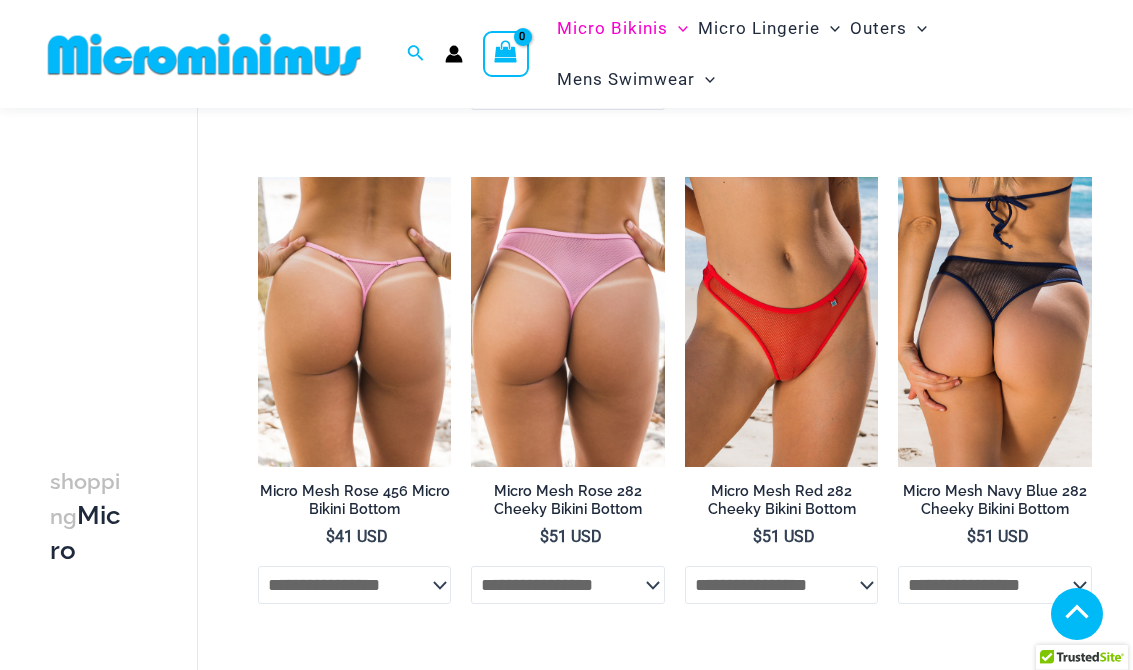 click at bounding box center [471, 177] 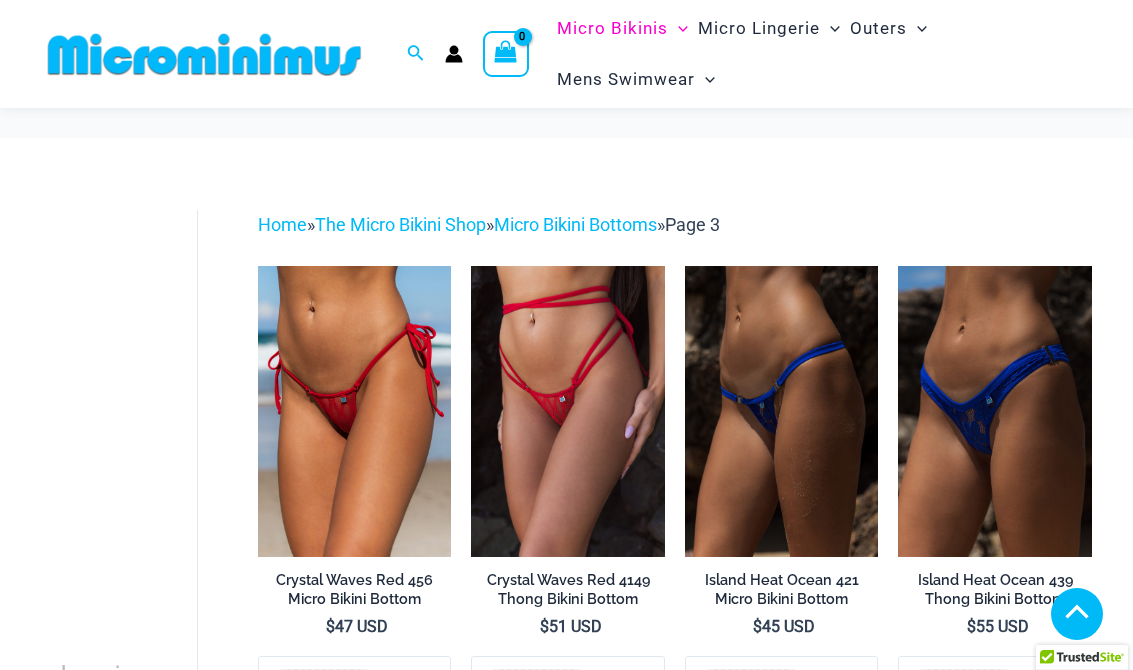 scroll, scrollTop: 1594, scrollLeft: 0, axis: vertical 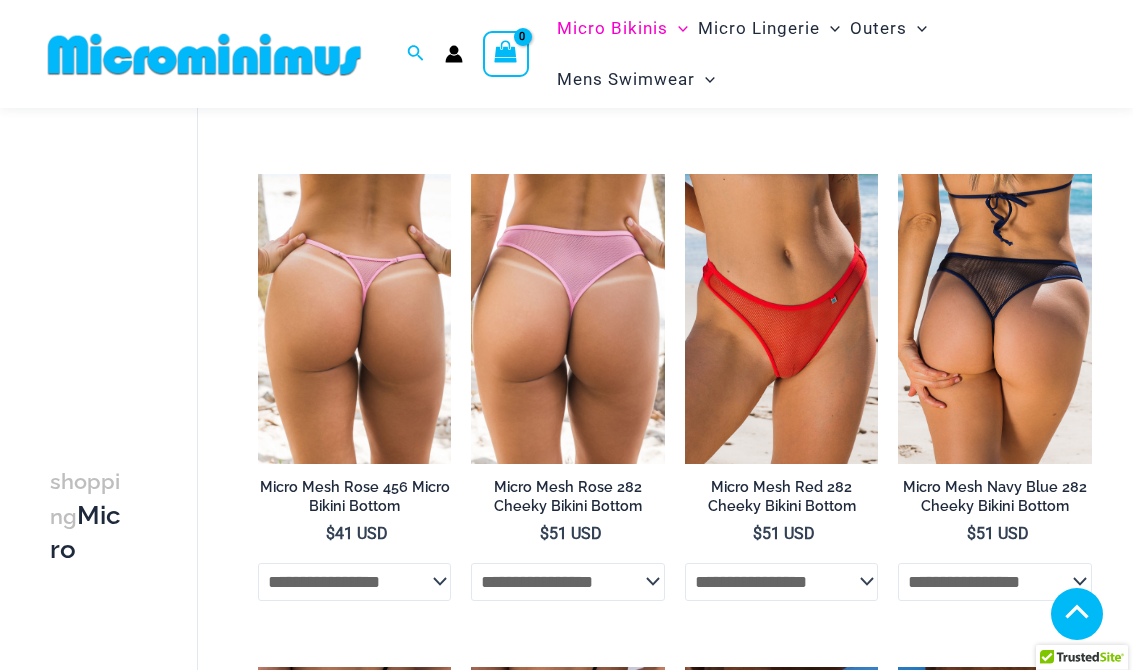 click at bounding box center [258, 174] 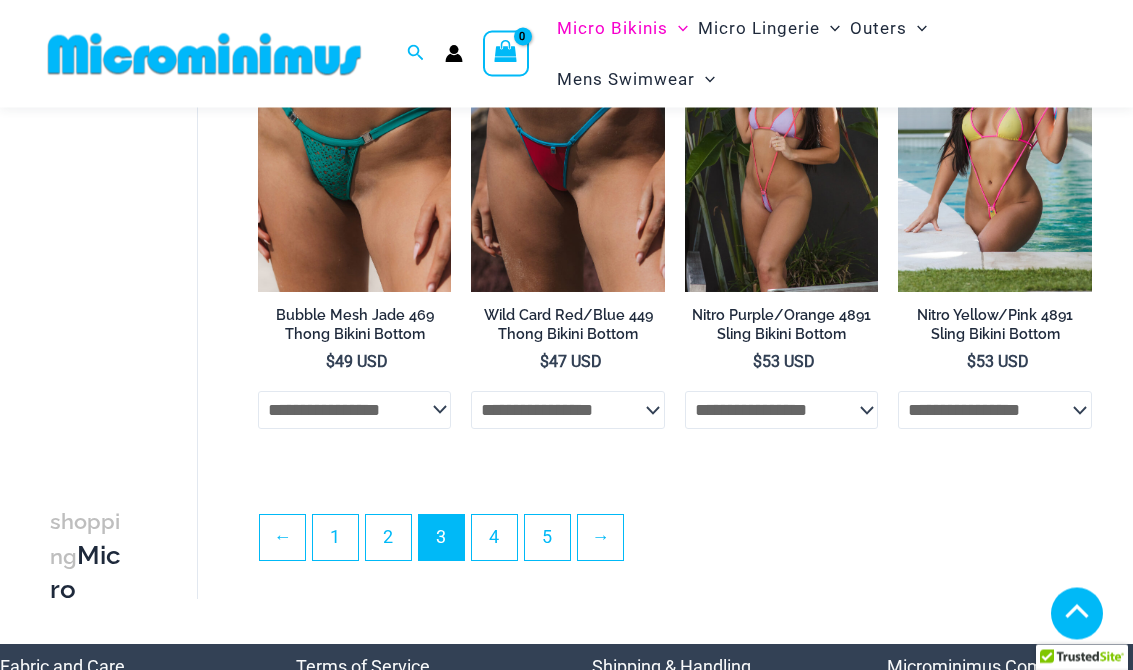 scroll, scrollTop: 3741, scrollLeft: 0, axis: vertical 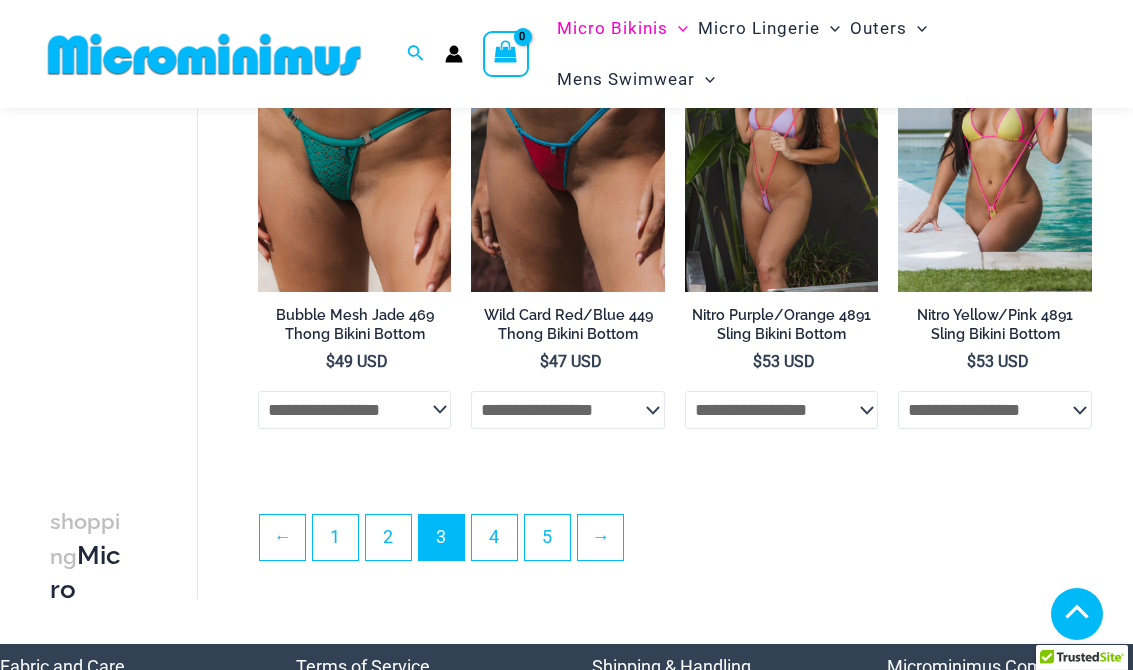 click on "→" at bounding box center (600, 537) 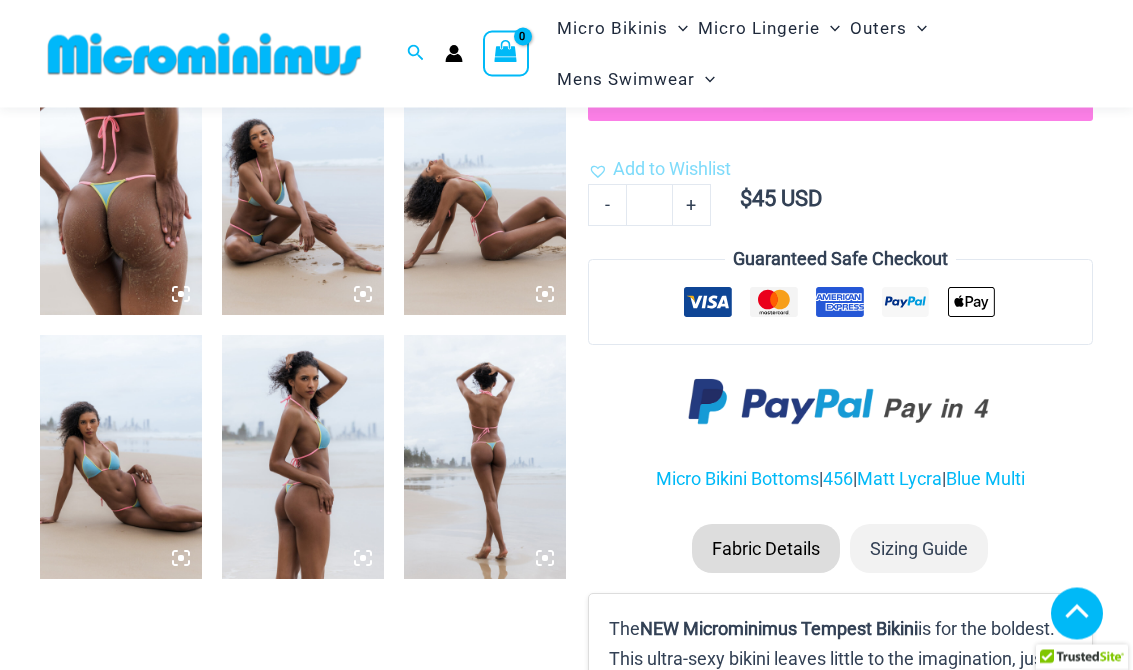 scroll, scrollTop: 958, scrollLeft: 0, axis: vertical 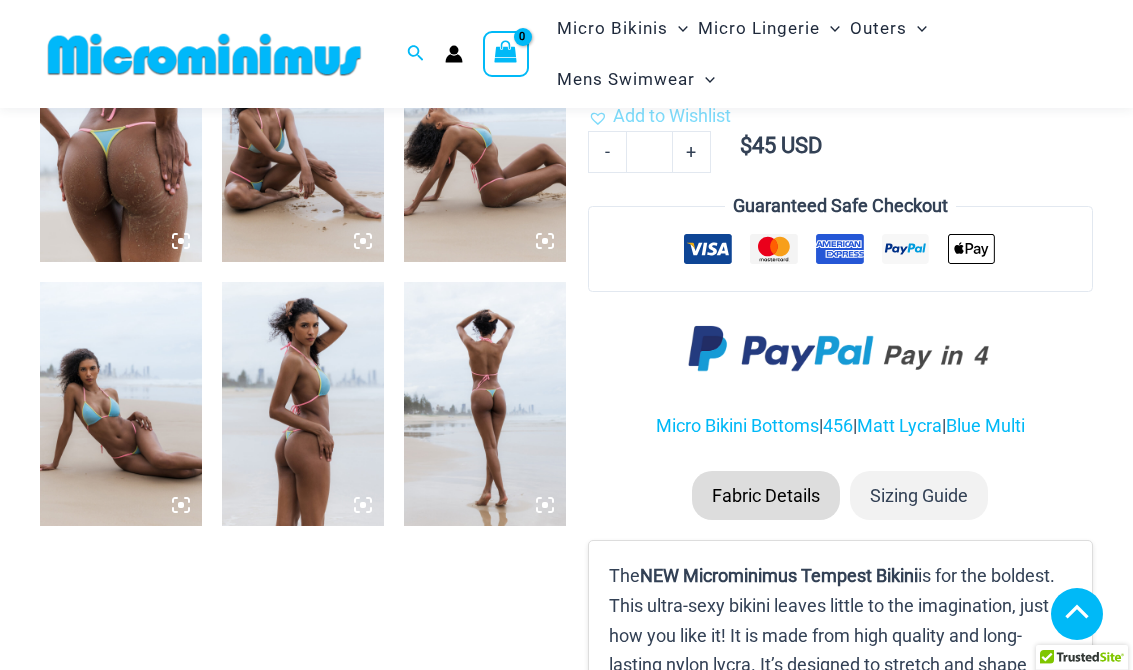 click at bounding box center (121, 403) 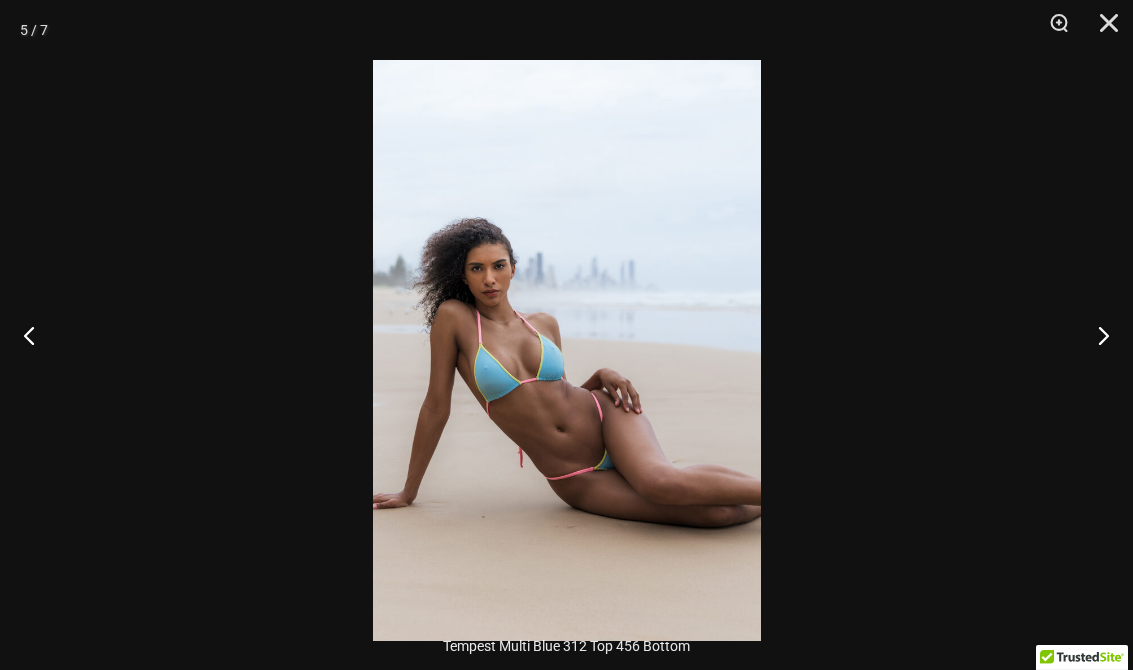 click at bounding box center (1102, 30) 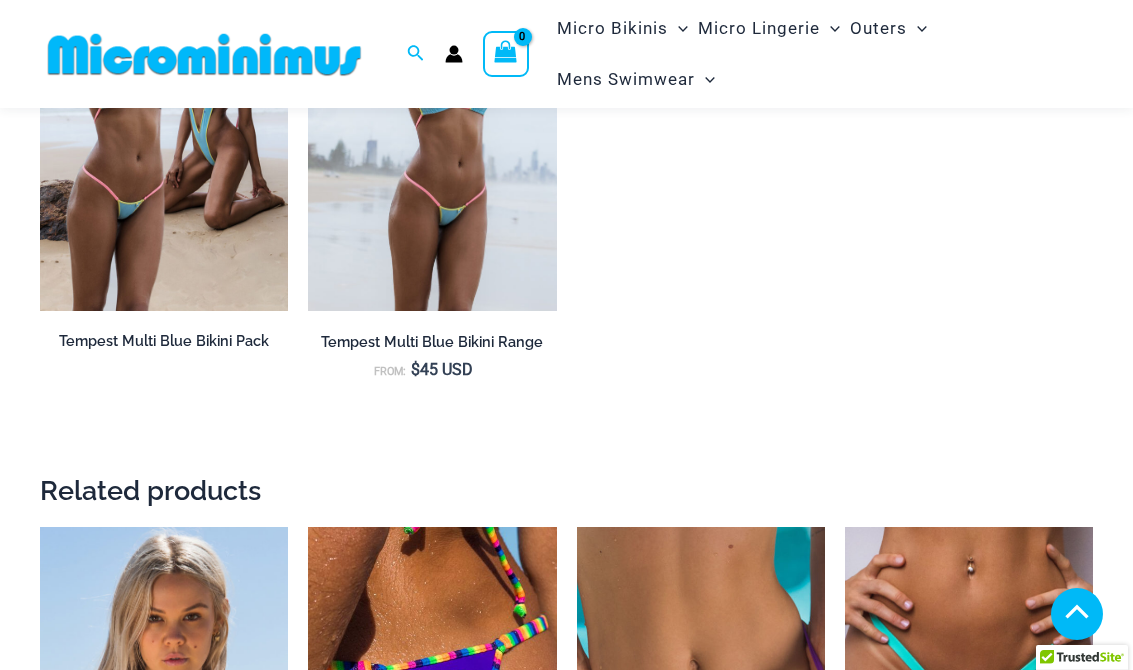 scroll, scrollTop: 1786, scrollLeft: 0, axis: vertical 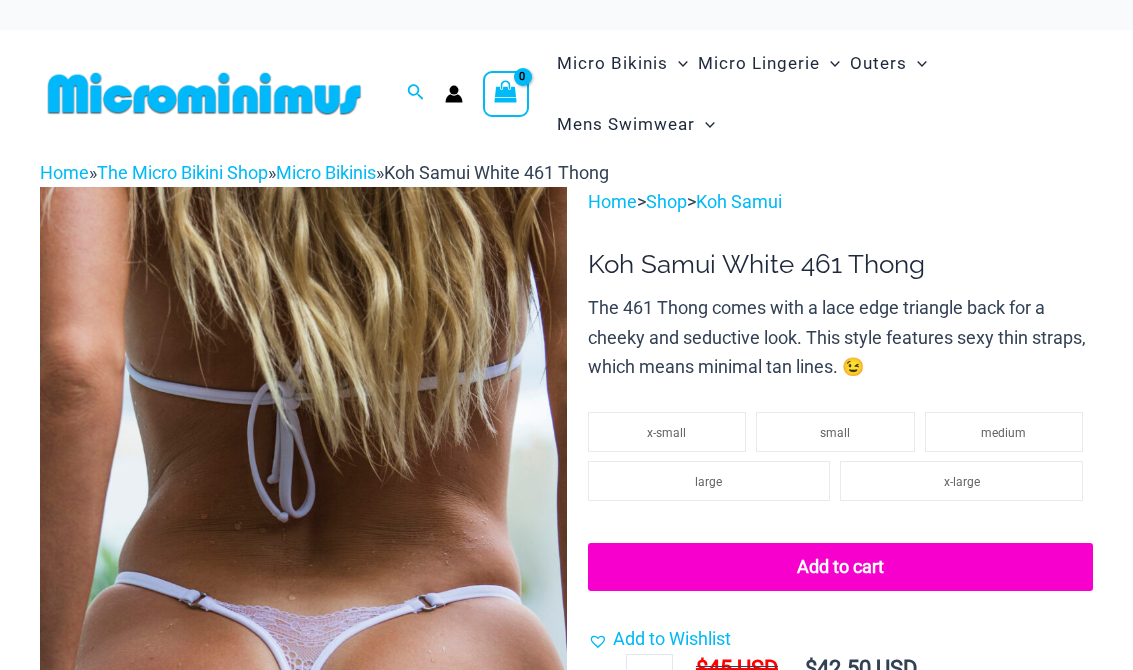 select 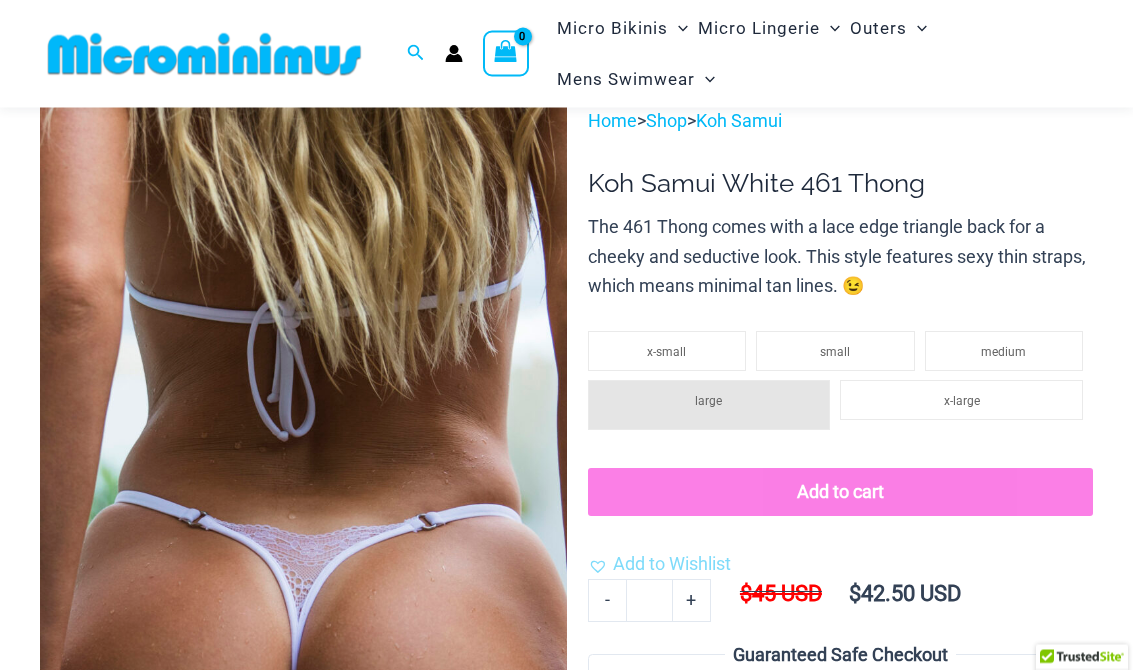 scroll, scrollTop: 0, scrollLeft: 0, axis: both 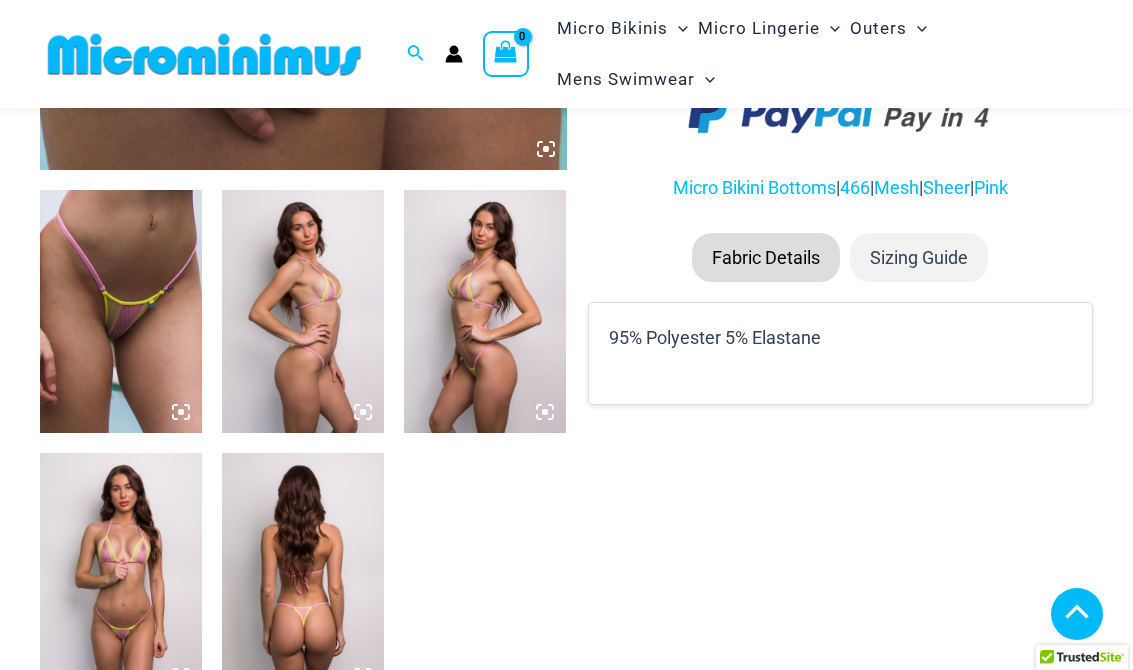 click at bounding box center (121, 574) 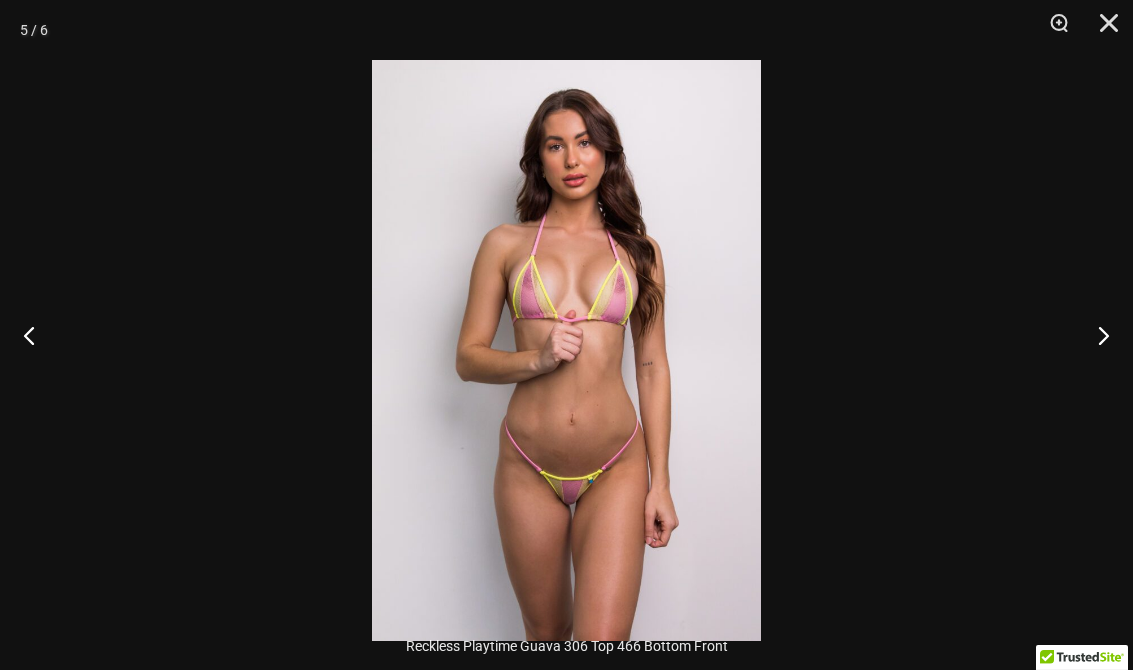 click at bounding box center [566, 335] 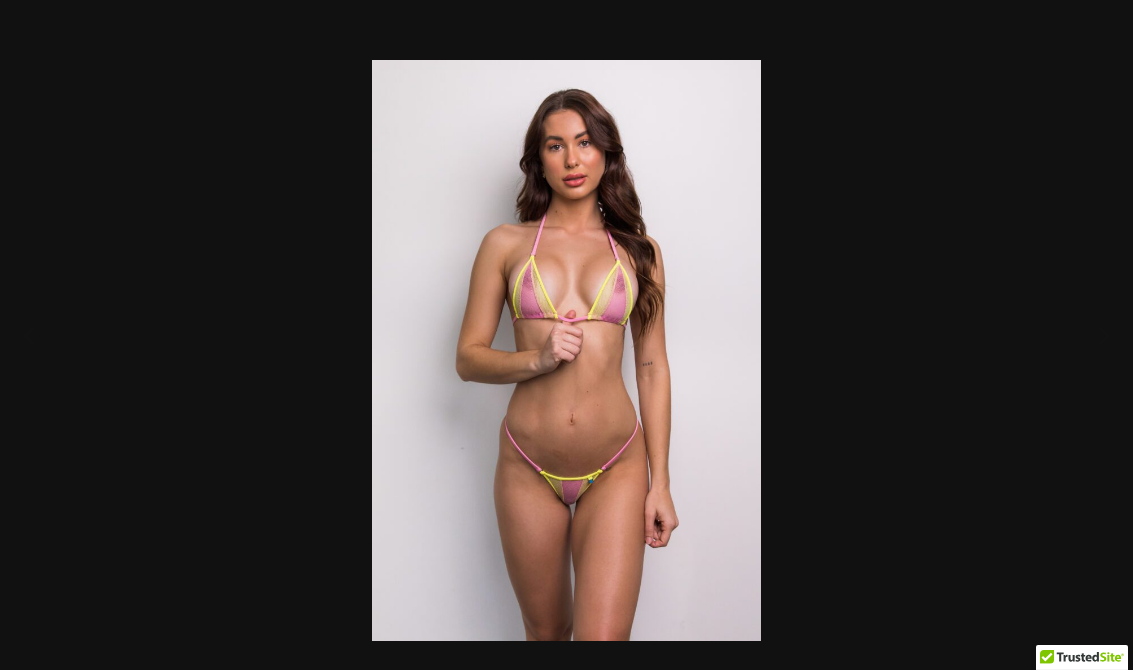 scroll, scrollTop: 836, scrollLeft: 0, axis: vertical 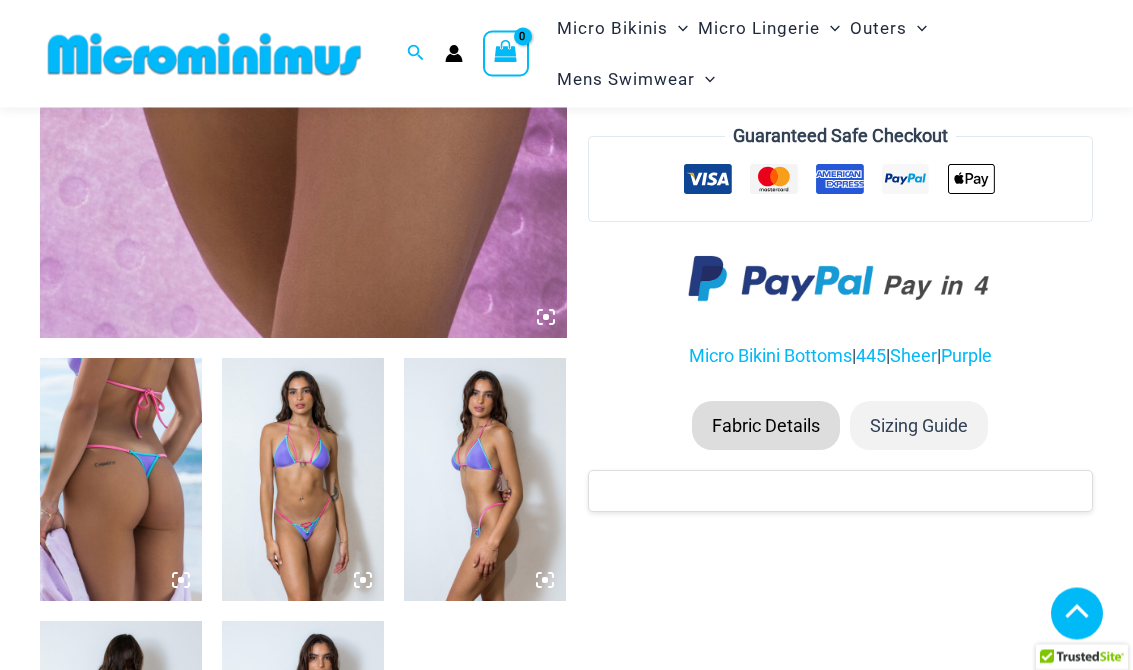 click at bounding box center [303, 480] 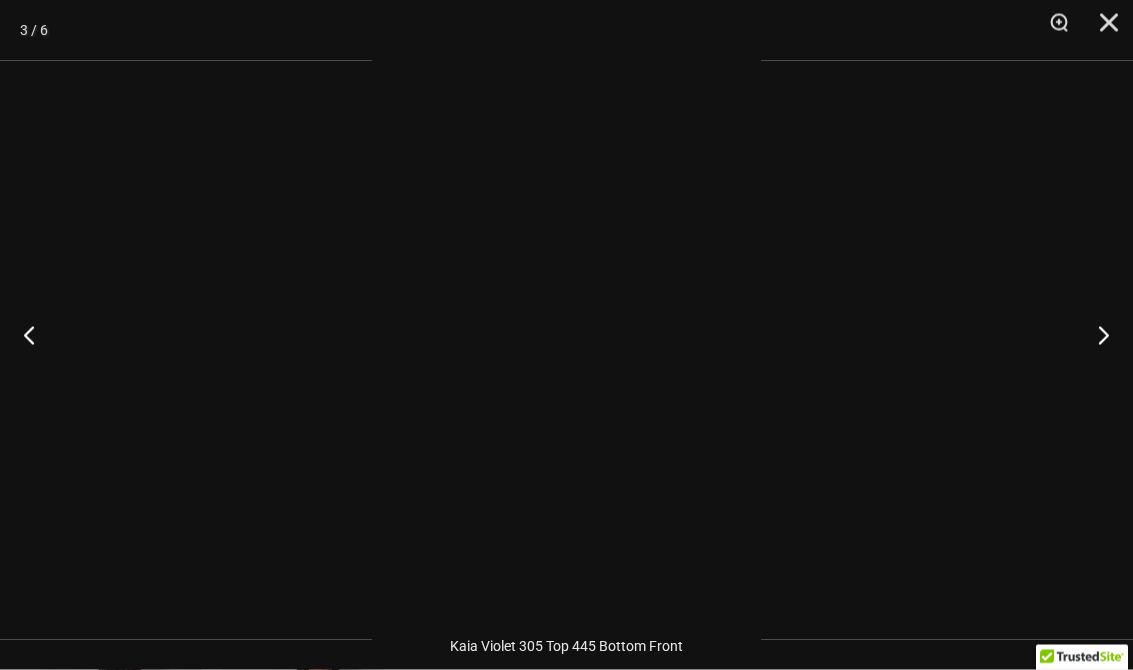 scroll, scrollTop: 619, scrollLeft: 0, axis: vertical 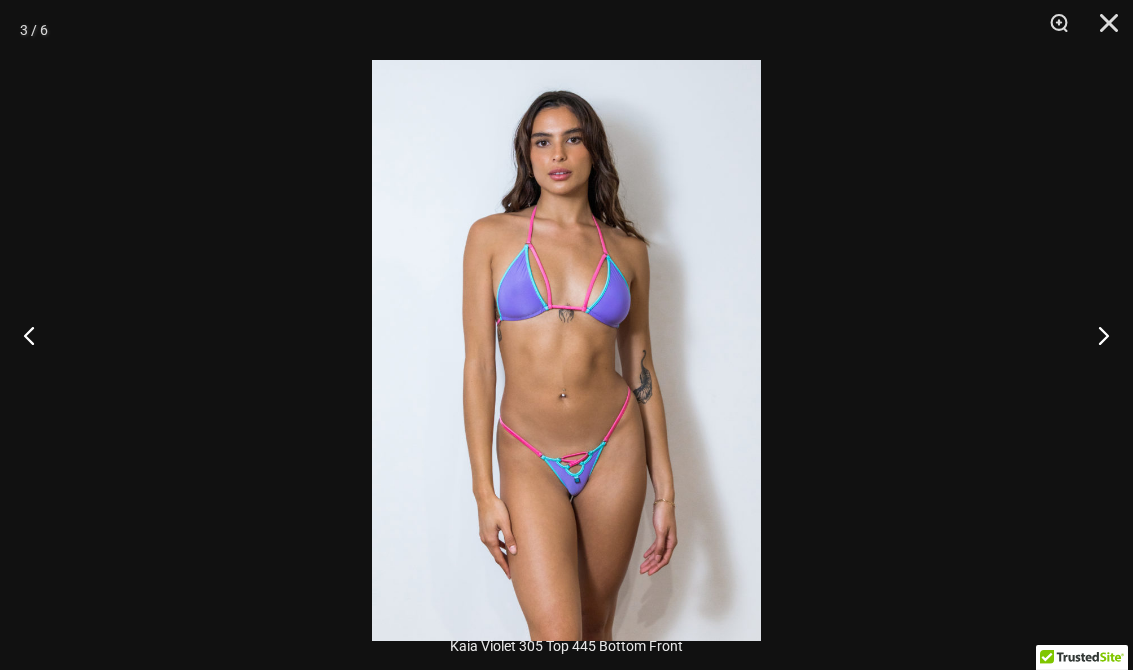 click at bounding box center (1095, 335) 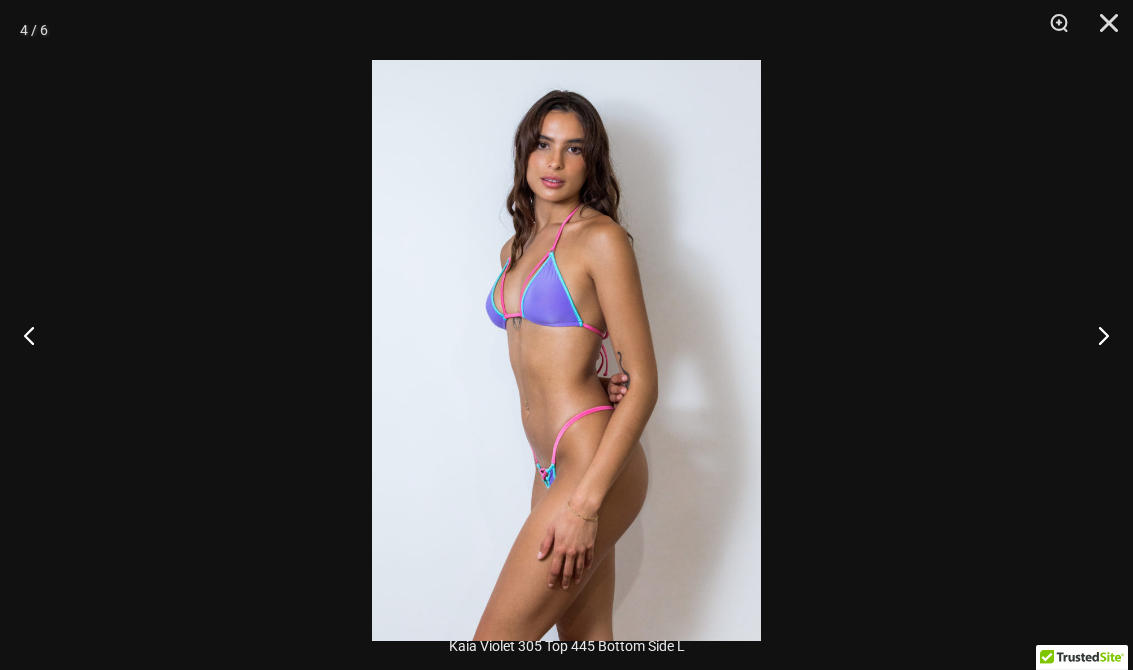 click at bounding box center (1095, 335) 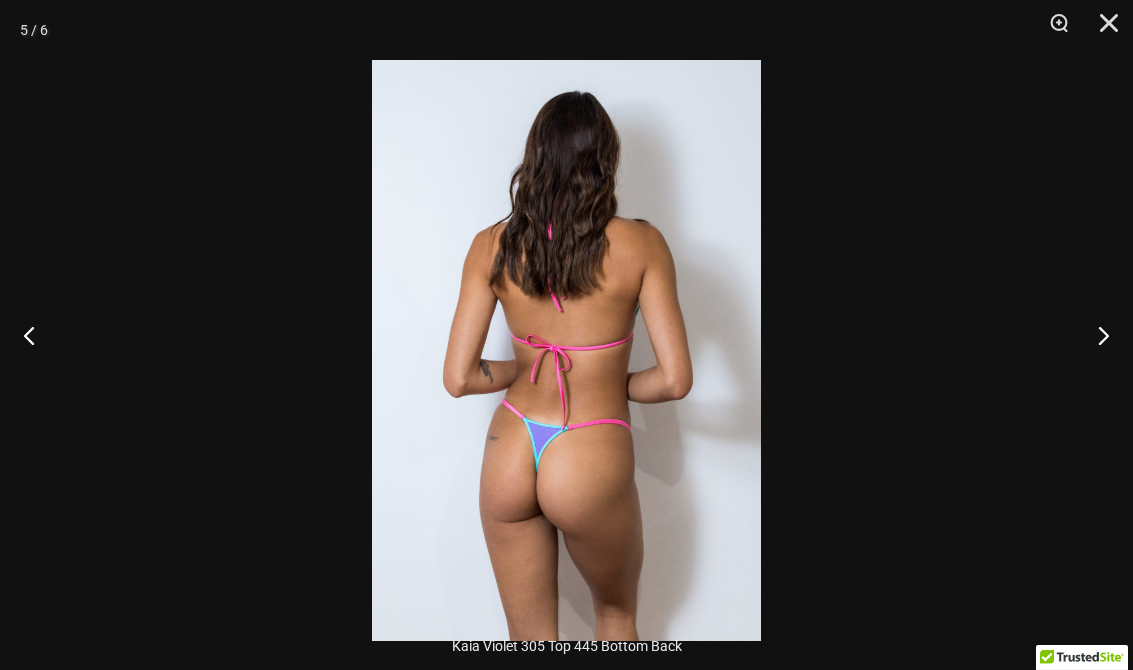 click at bounding box center (1095, 335) 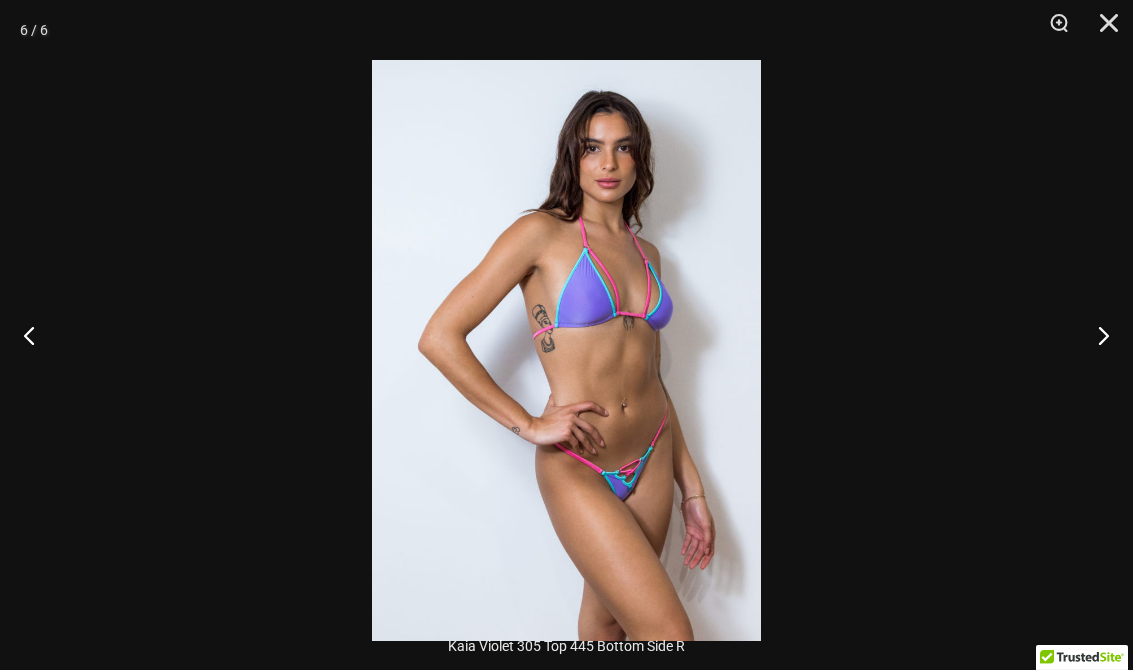 click at bounding box center (1095, 335) 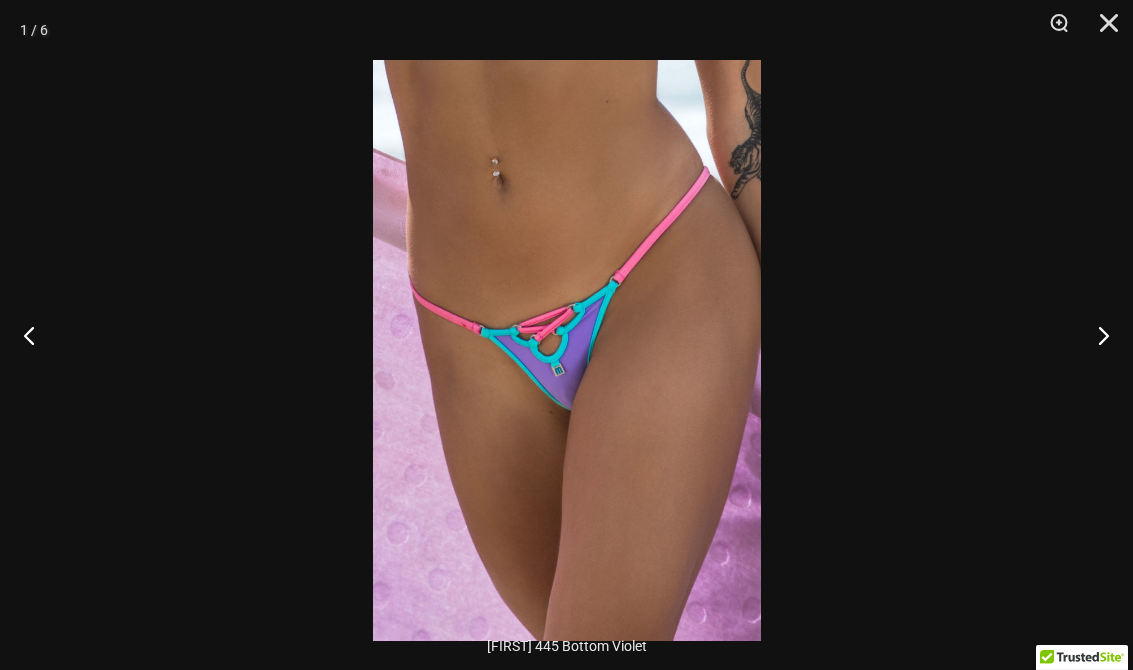 click at bounding box center [1095, 335] 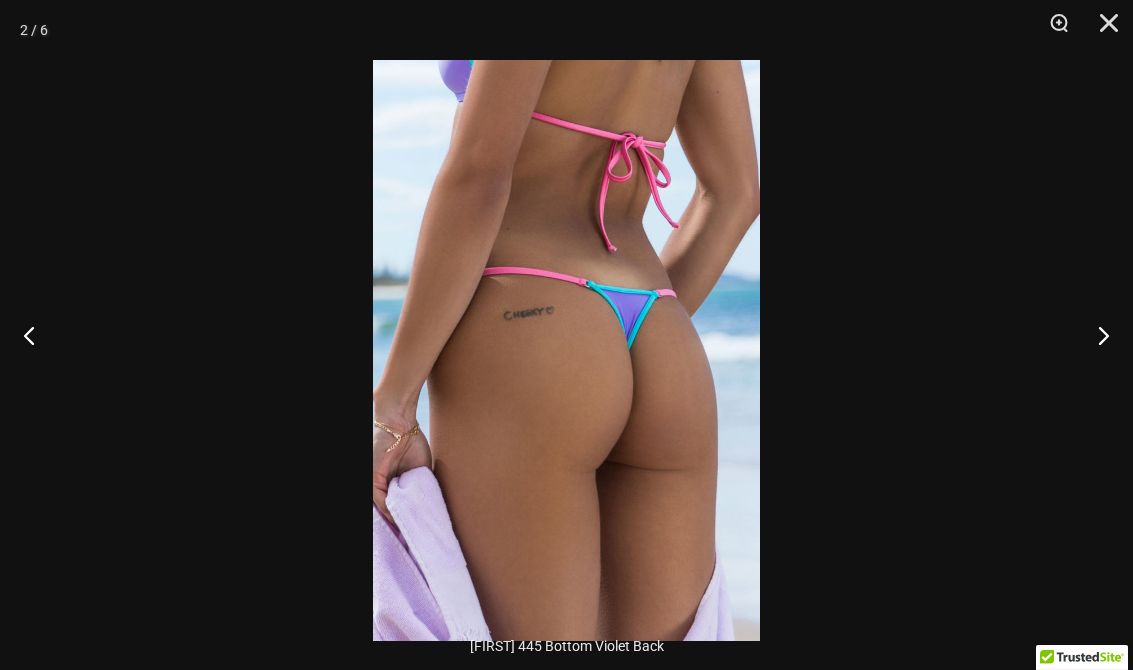 click at bounding box center (1095, 335) 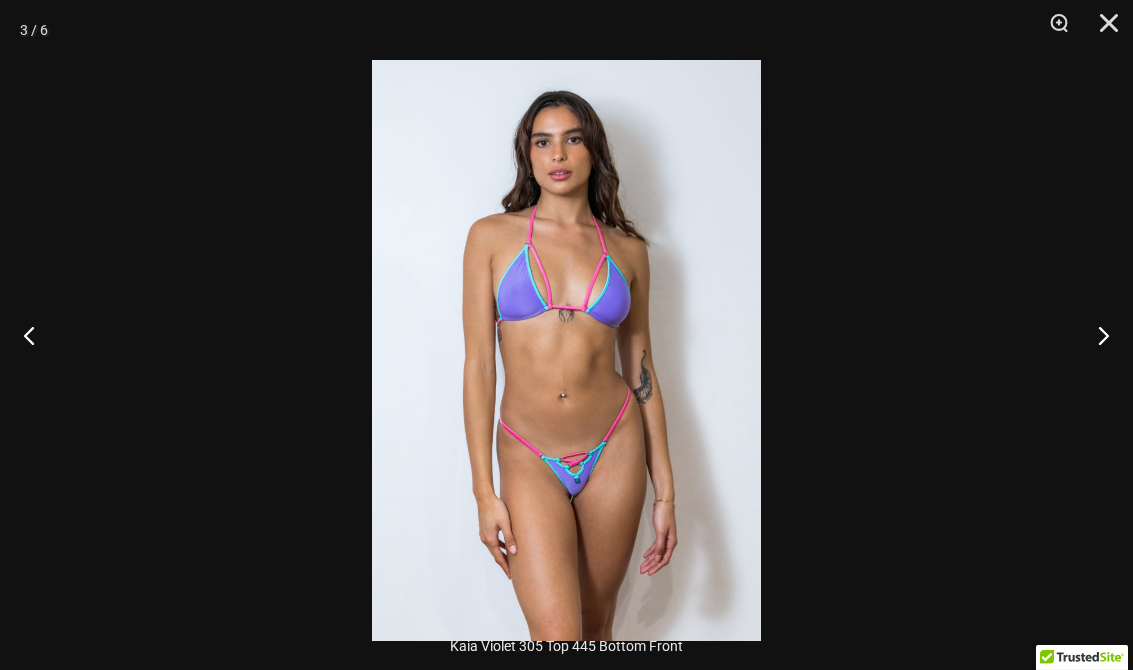 click at bounding box center (1095, 335) 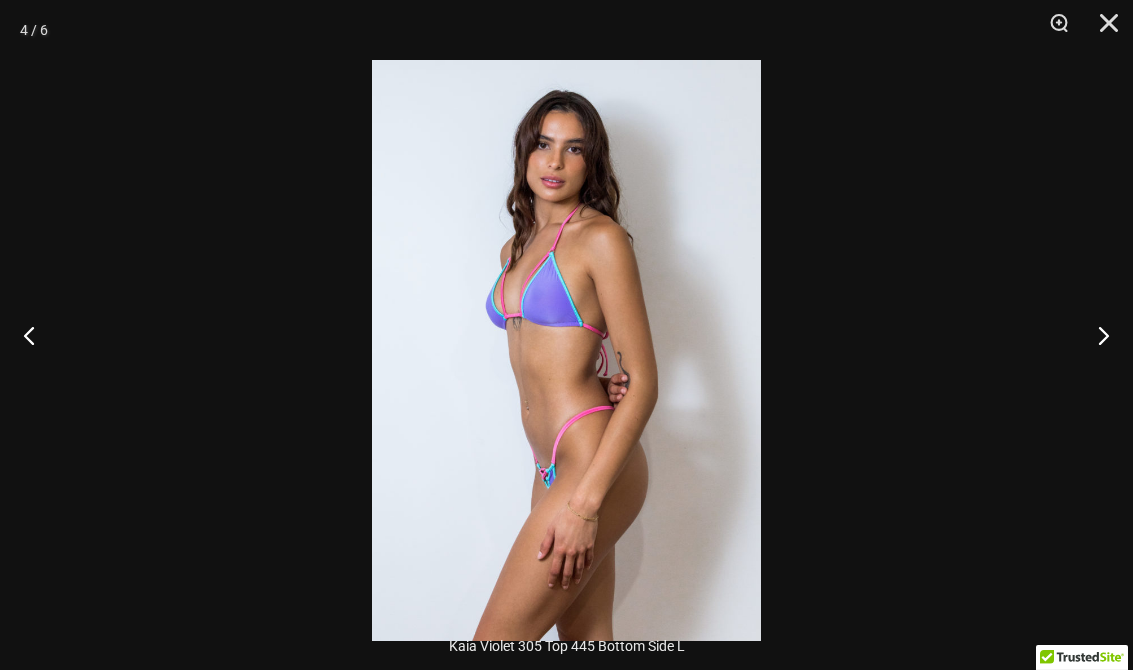 click at bounding box center [1095, 335] 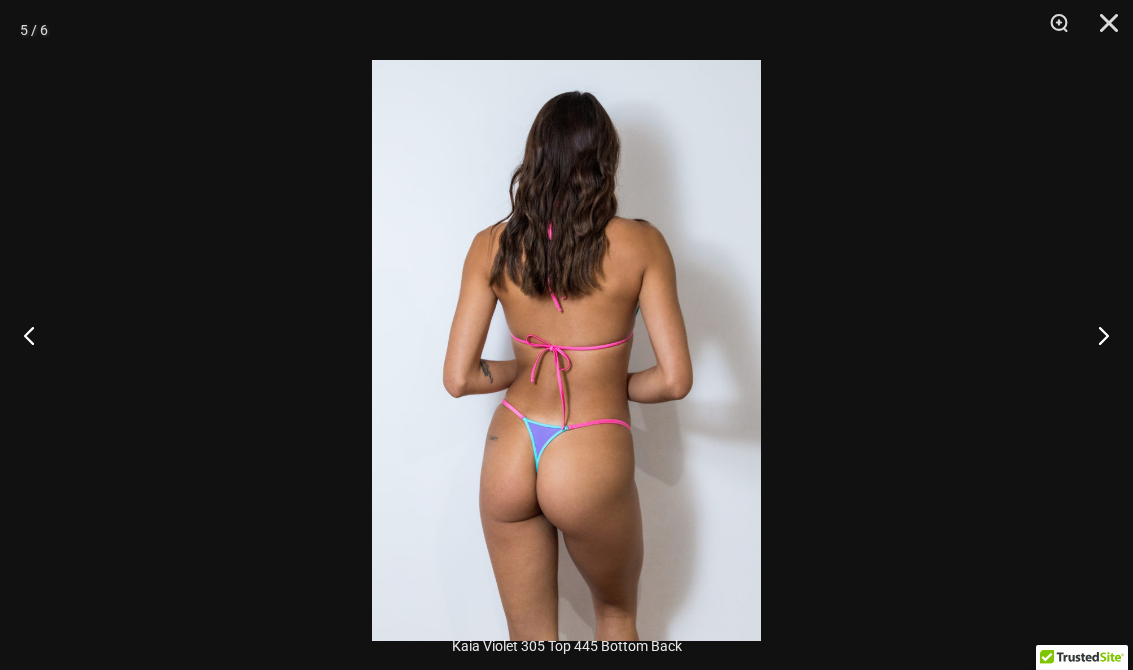 click at bounding box center [1095, 335] 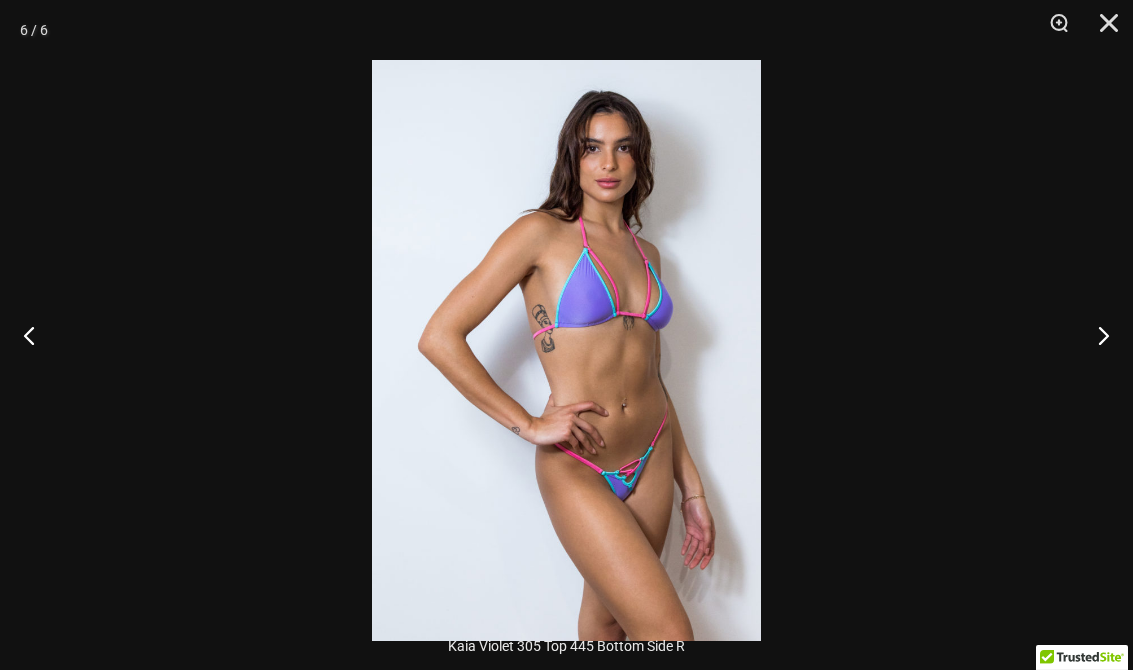 click at bounding box center [1095, 335] 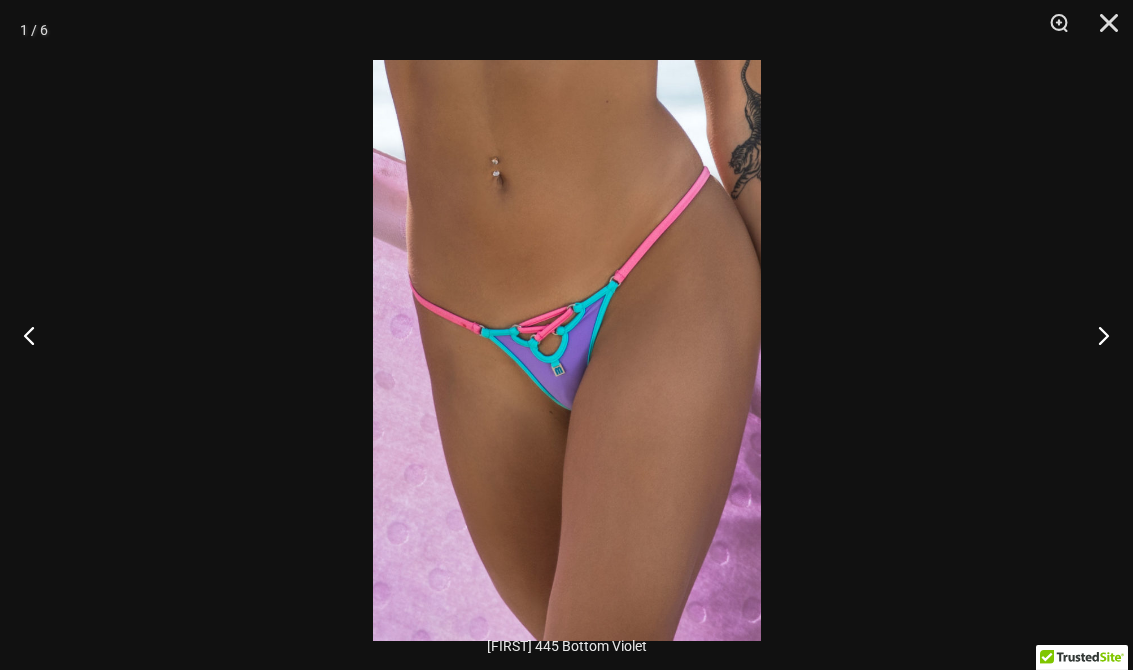 click at bounding box center [1095, 335] 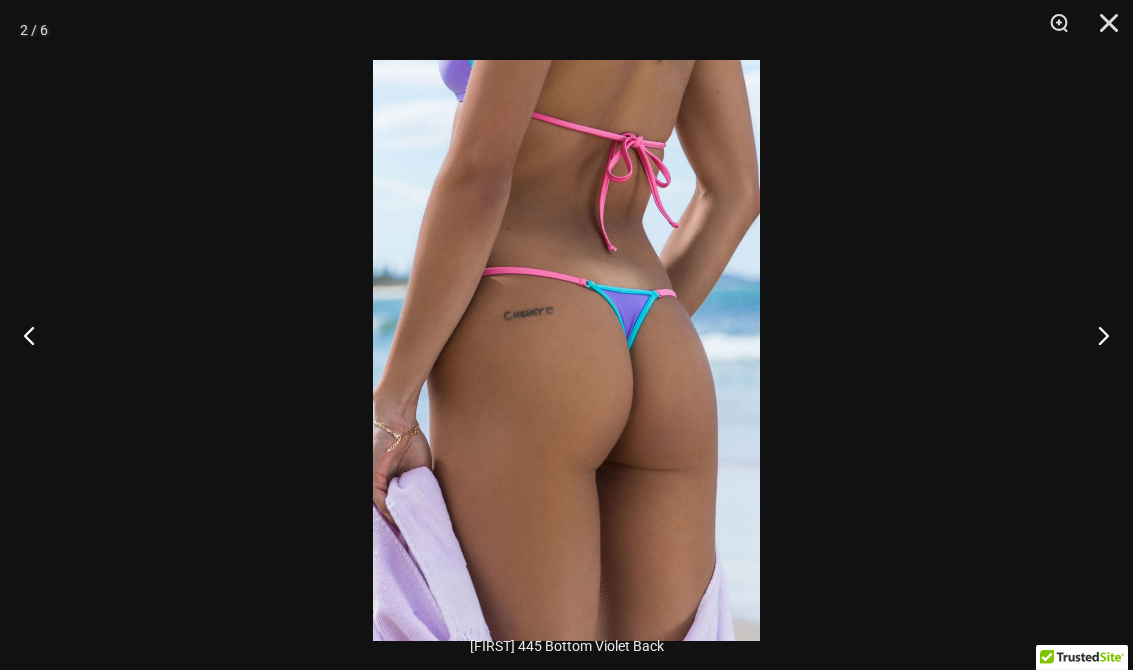 click at bounding box center (1095, 335) 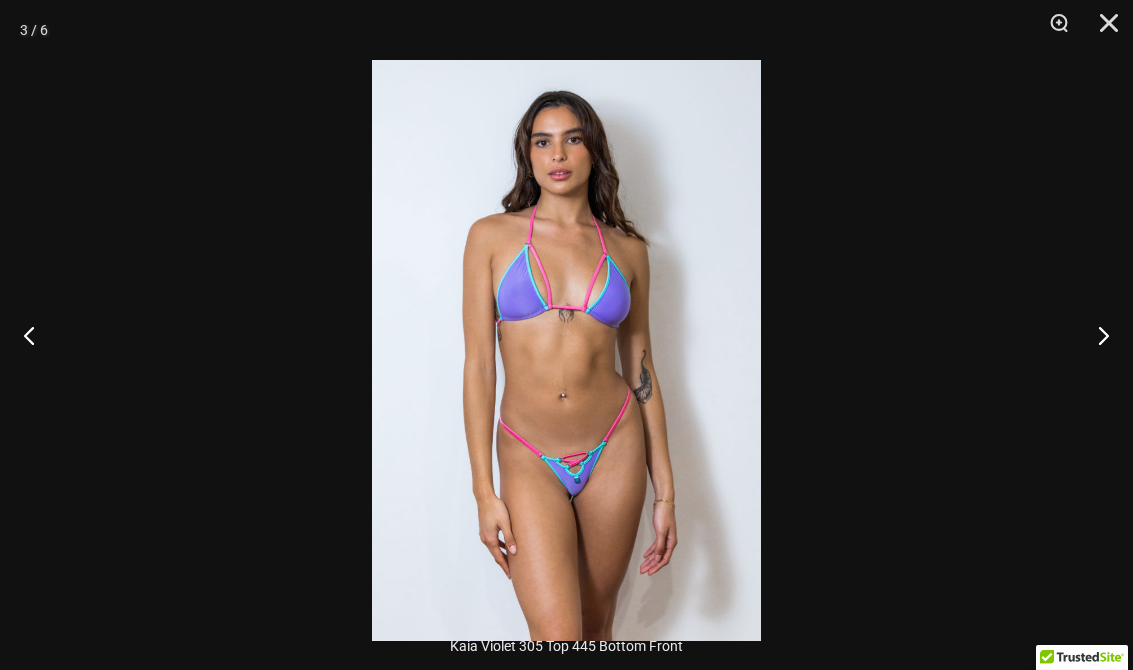 click at bounding box center (1095, 335) 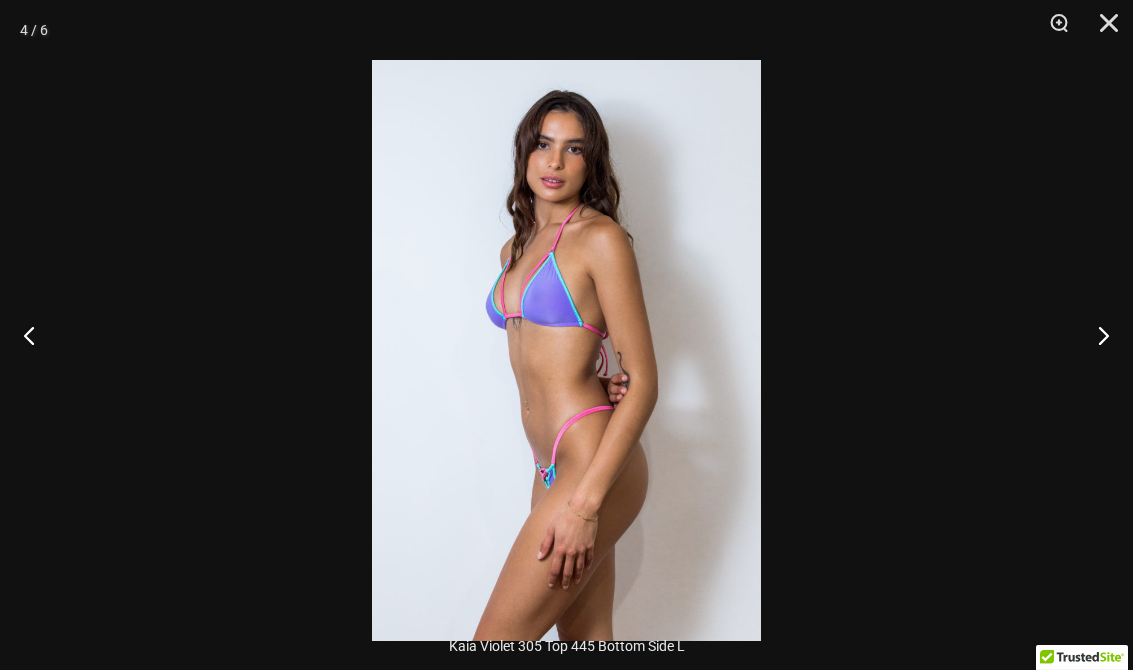 click at bounding box center (1102, 30) 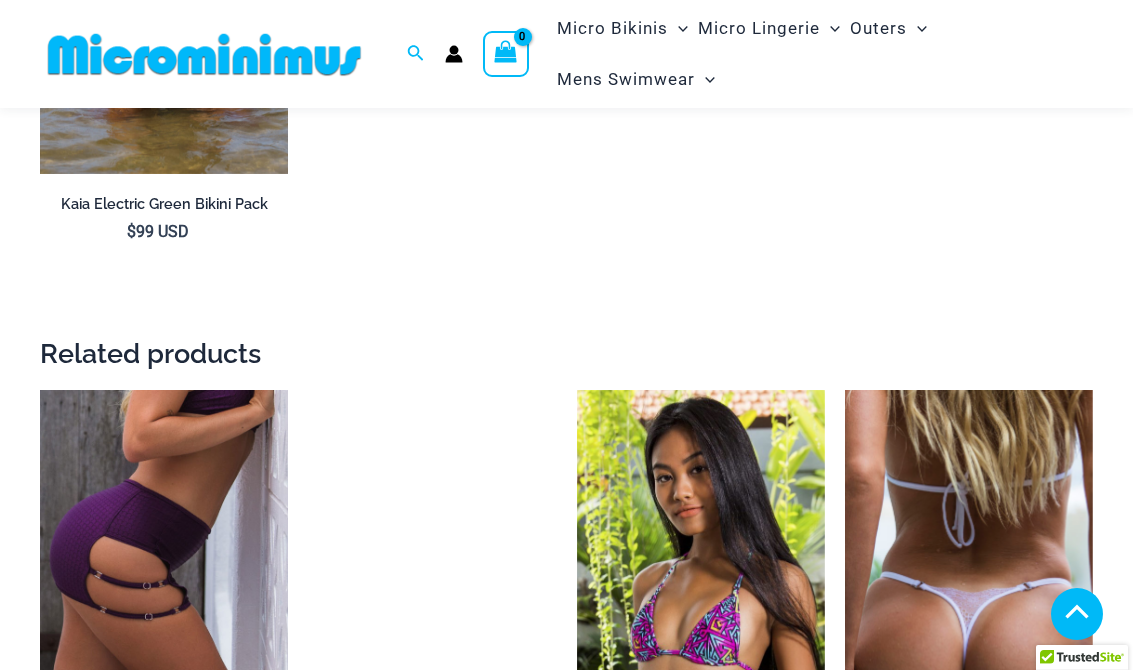 scroll, scrollTop: 1494, scrollLeft: 0, axis: vertical 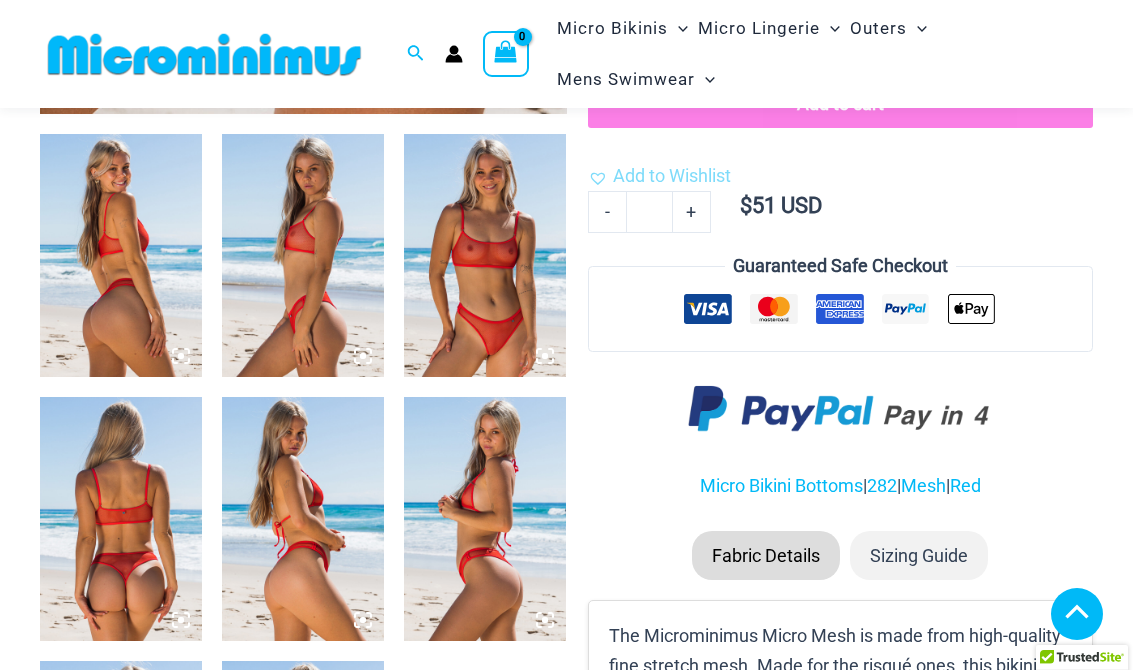 click 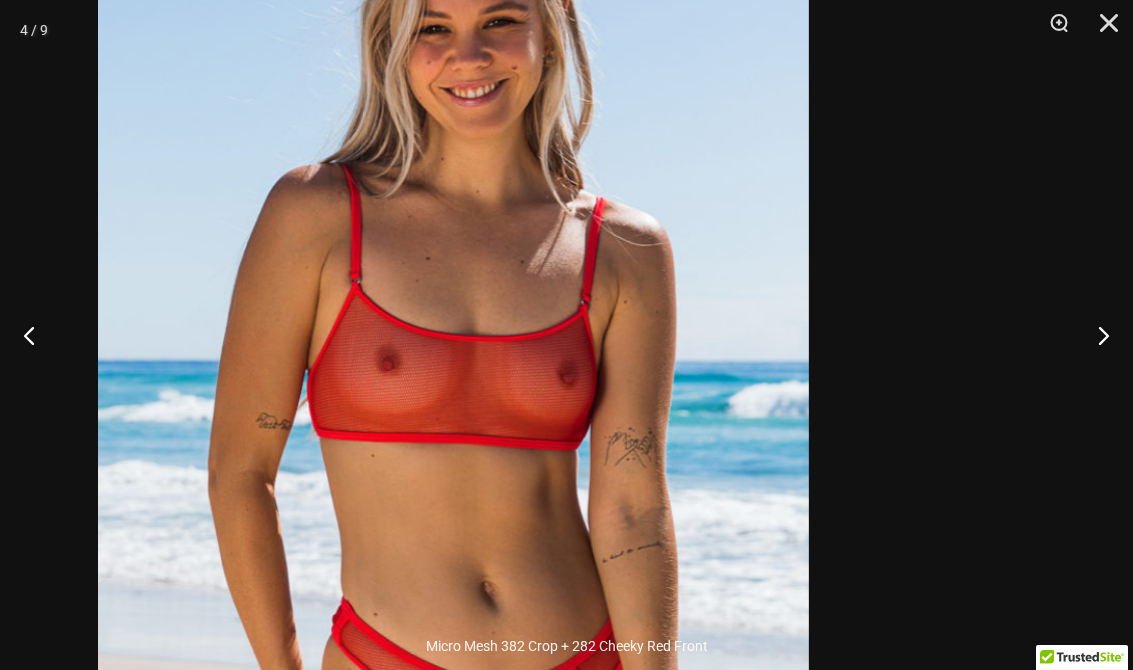 click at bounding box center (453, 393) 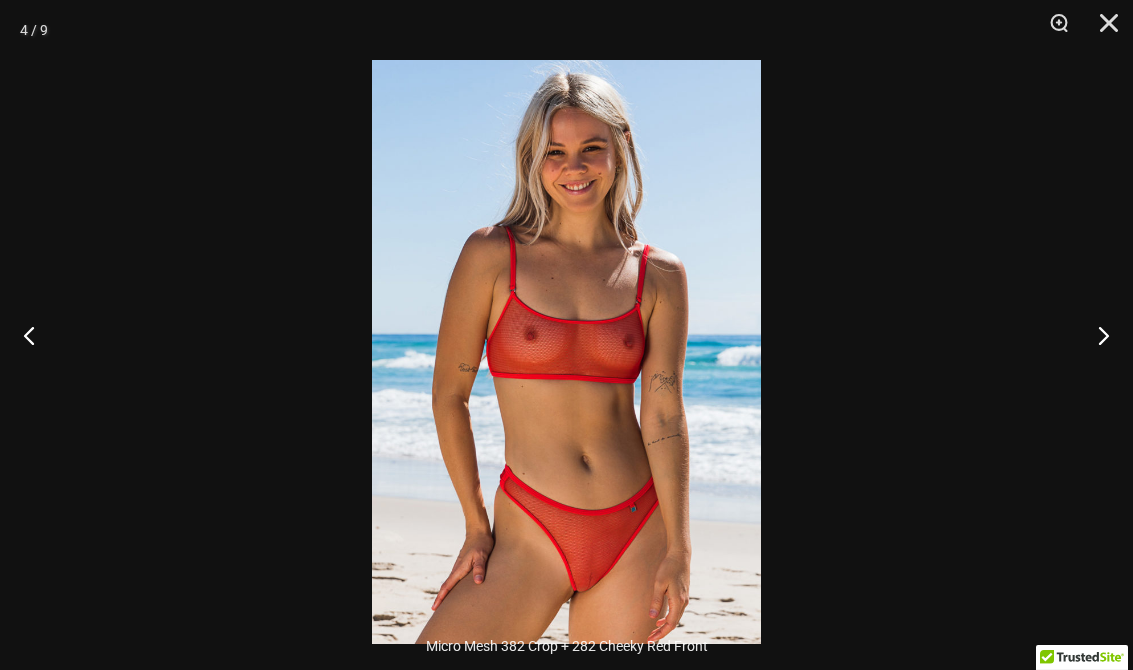click at bounding box center [566, 335] 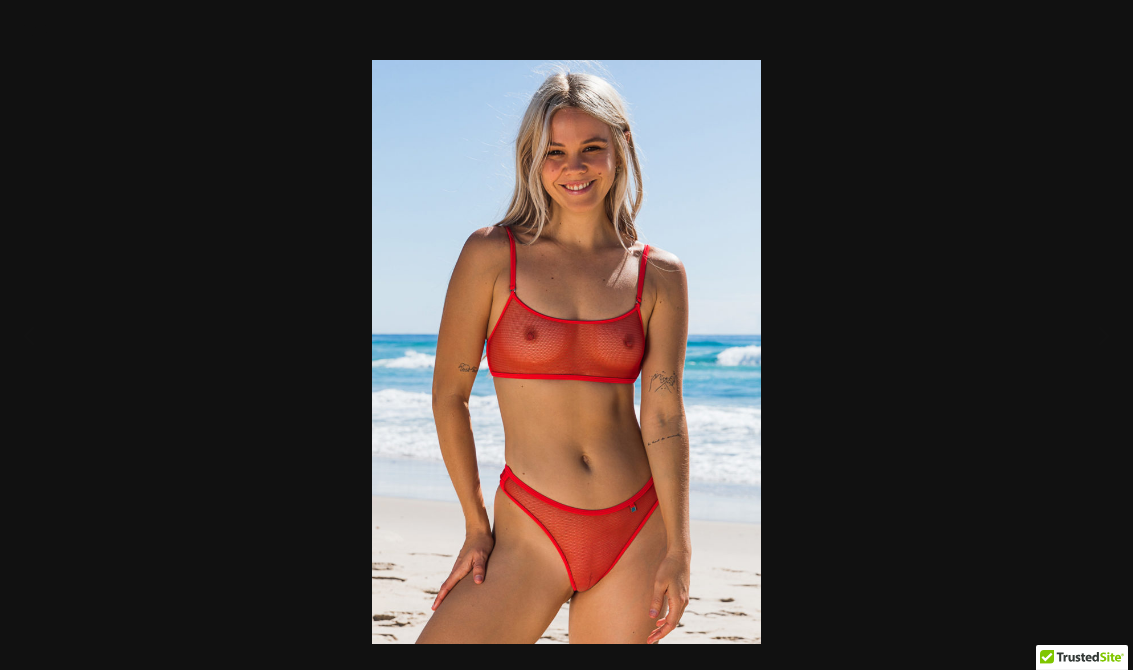 scroll, scrollTop: 874, scrollLeft: 0, axis: vertical 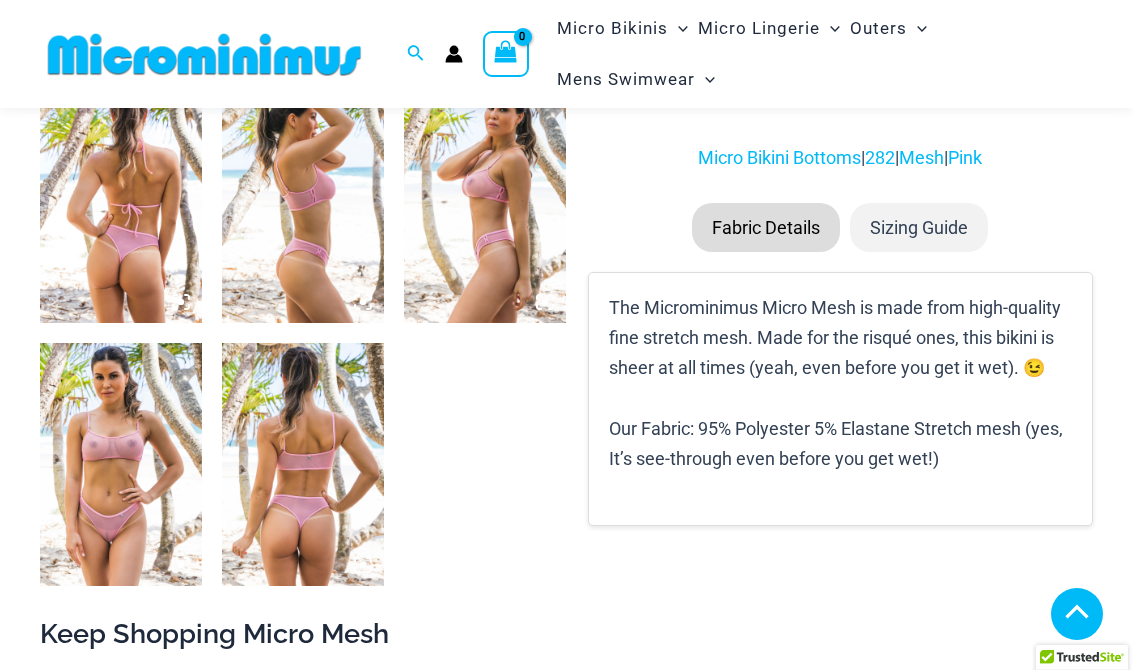 click 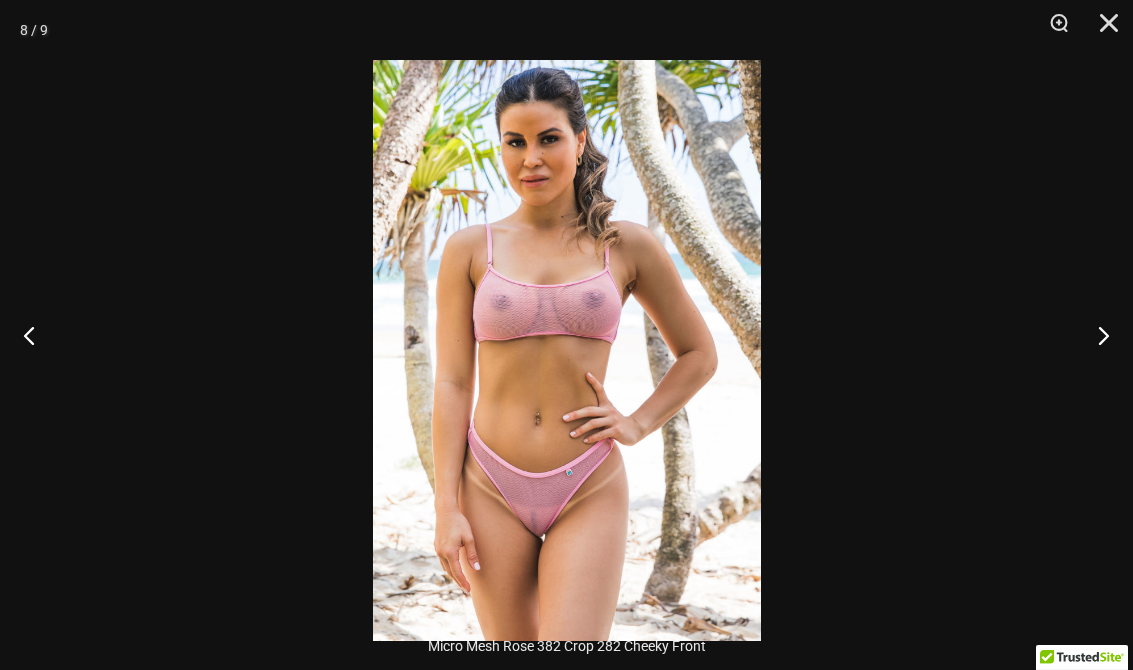 click at bounding box center (567, 350) 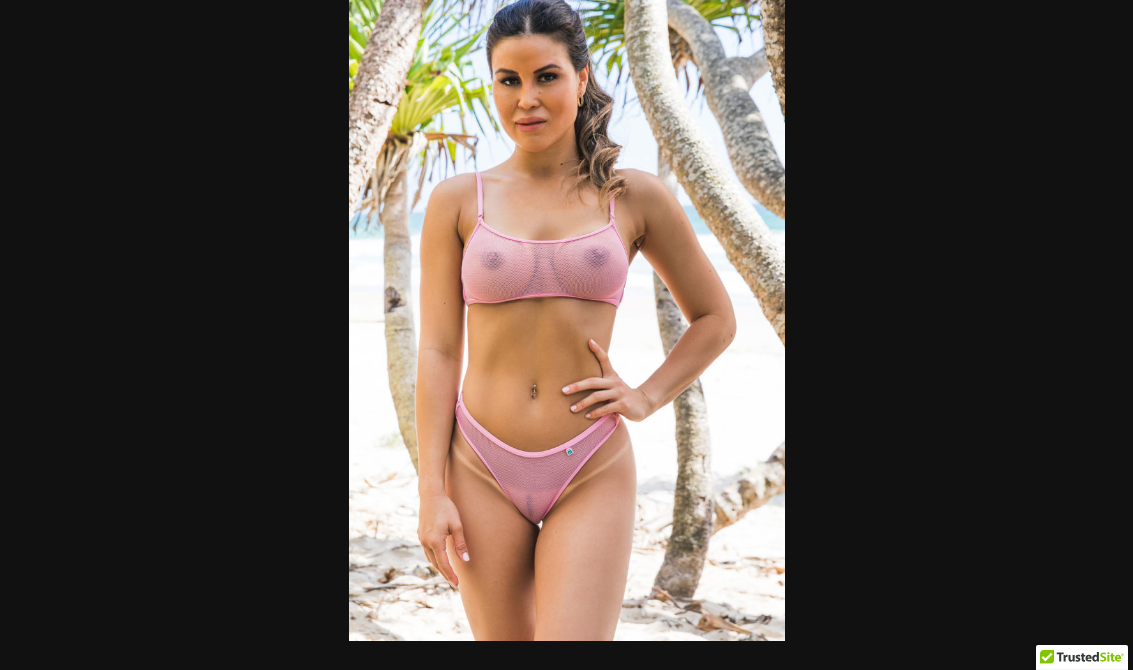 click at bounding box center [566, 335] 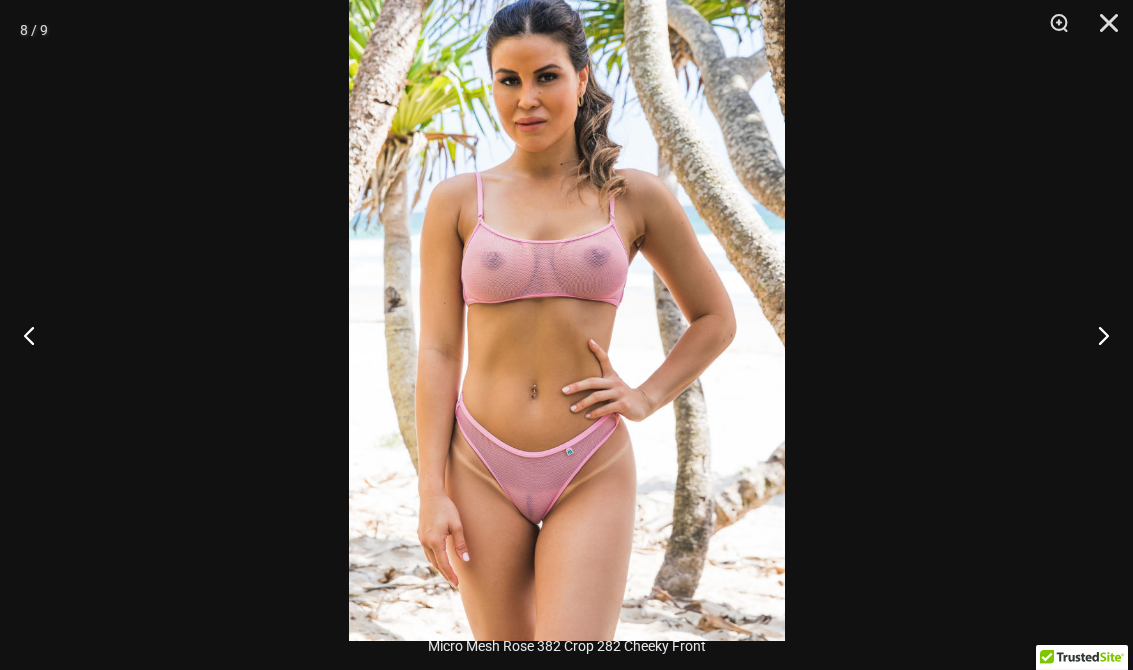 click at bounding box center (1095, 335) 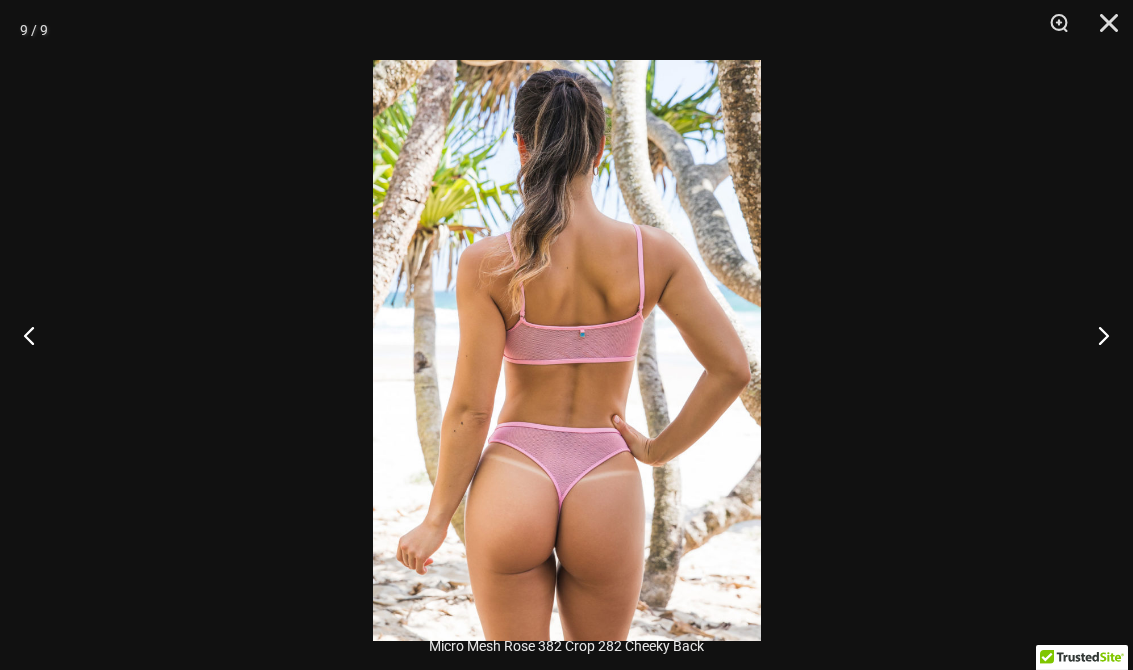 click at bounding box center [1095, 335] 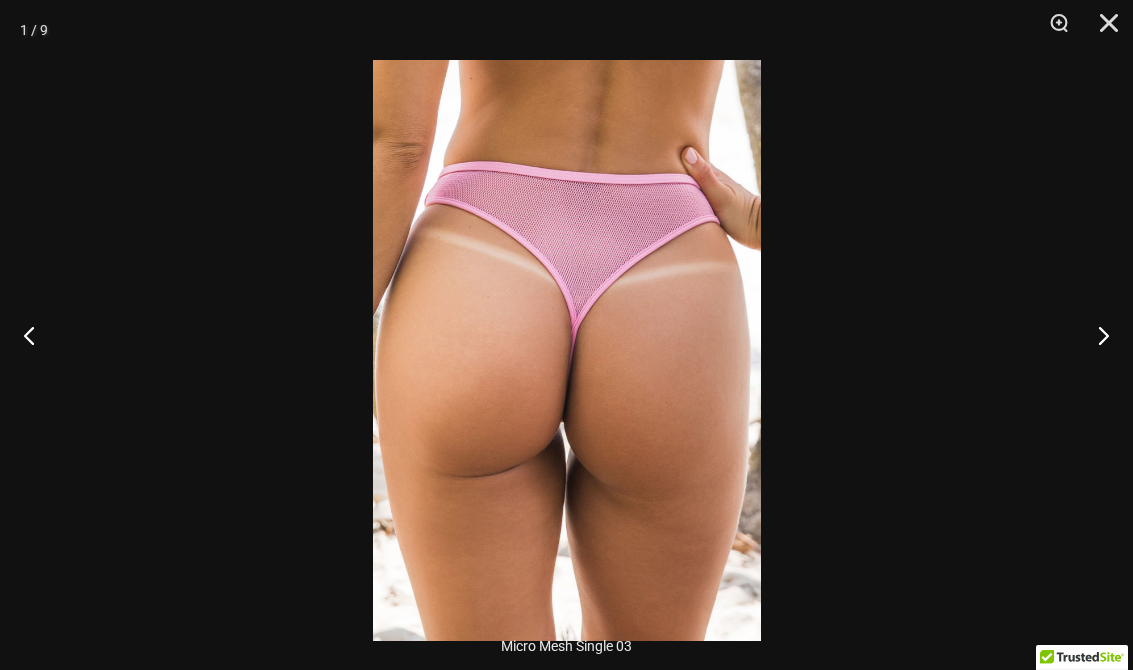 click at bounding box center (1095, 335) 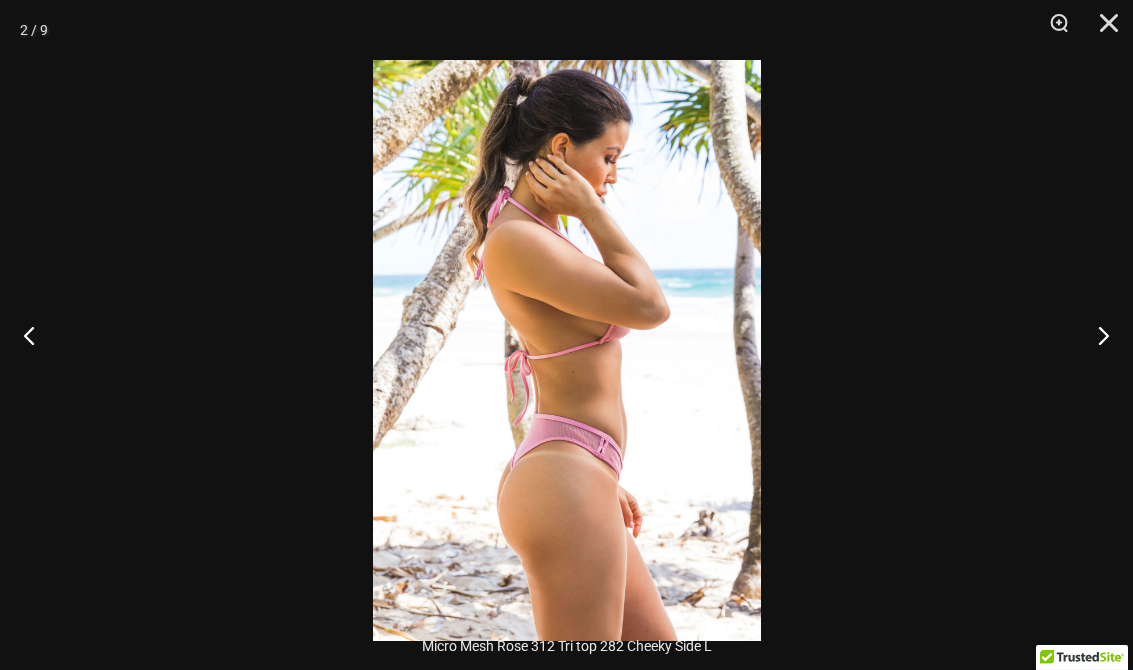 click at bounding box center (1095, 335) 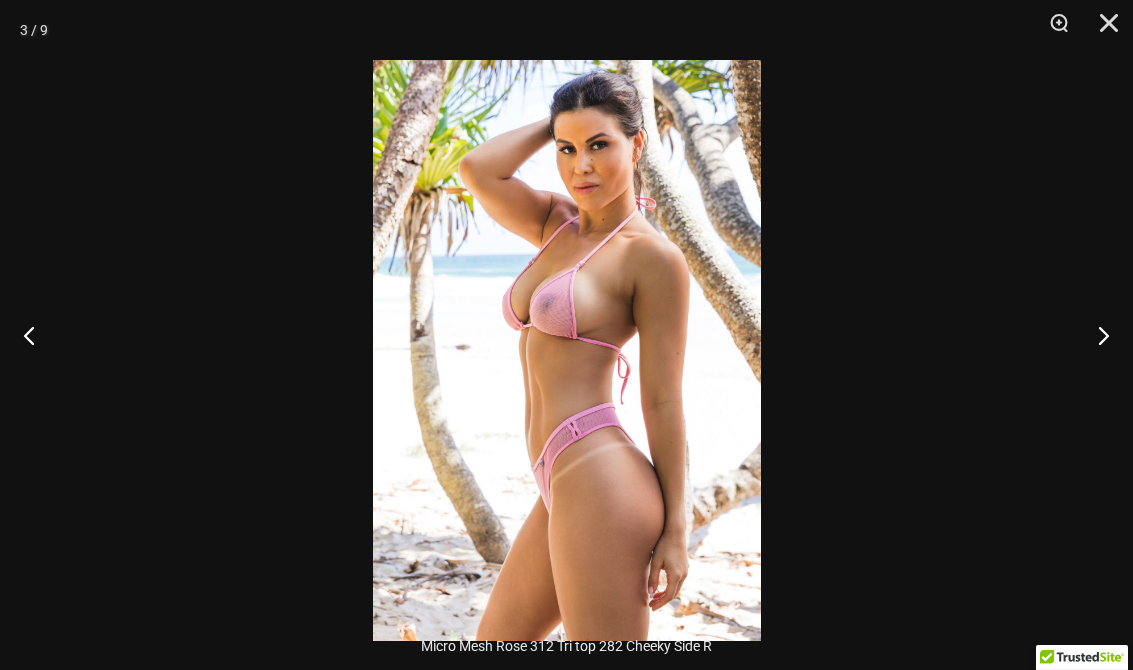 click at bounding box center [1095, 335] 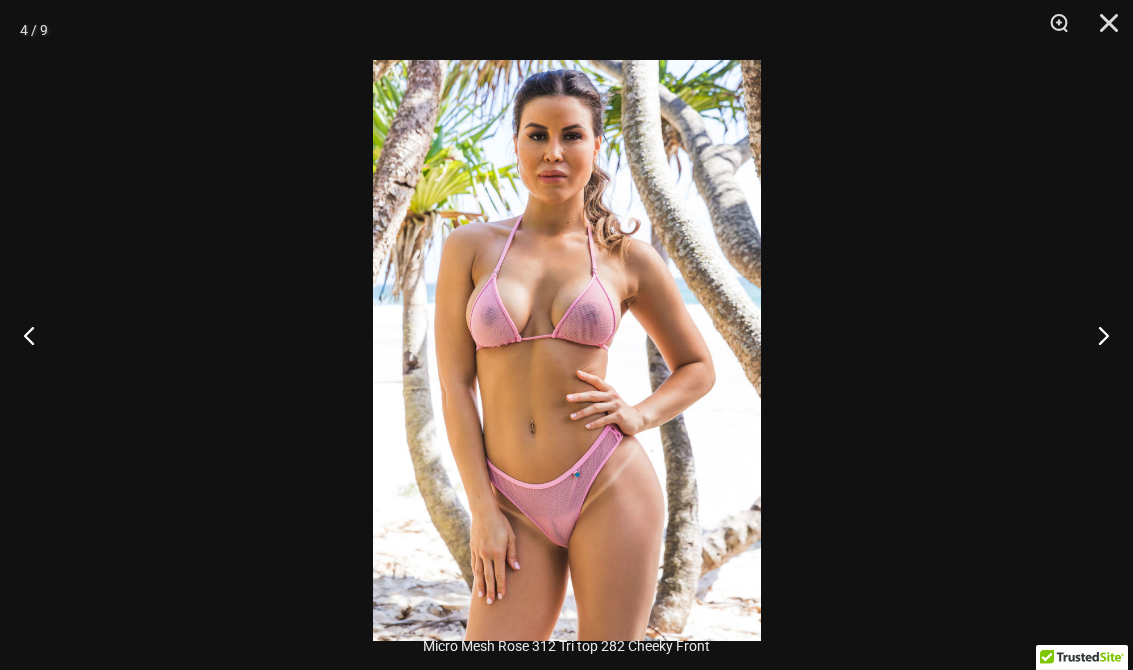 click at bounding box center (1095, 335) 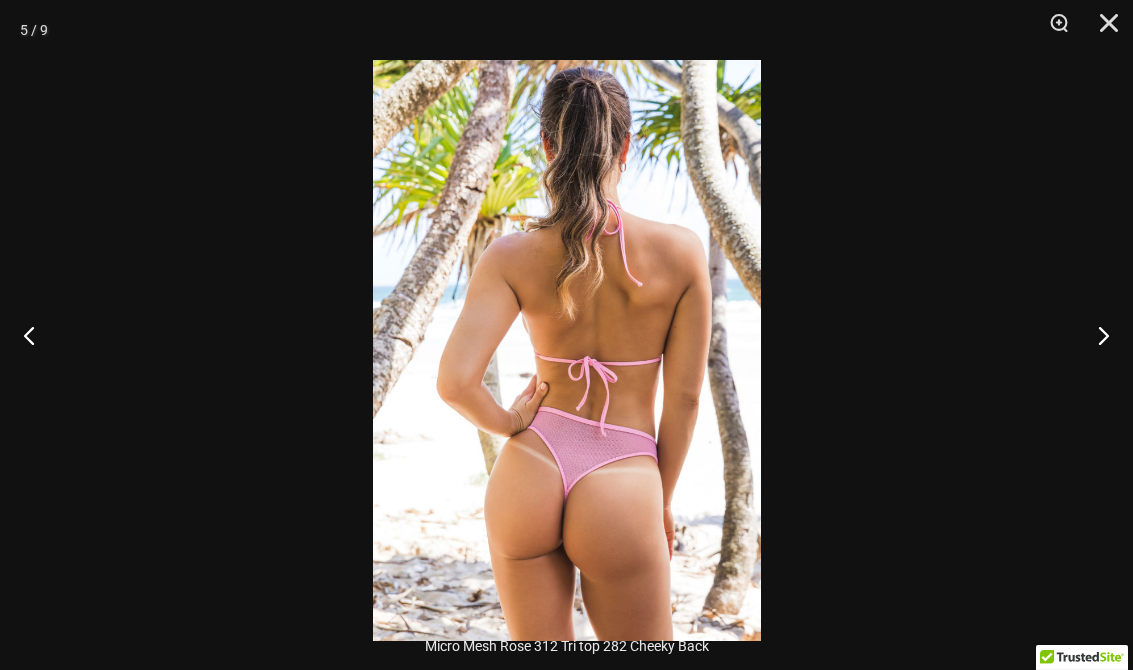 click at bounding box center (37, 335) 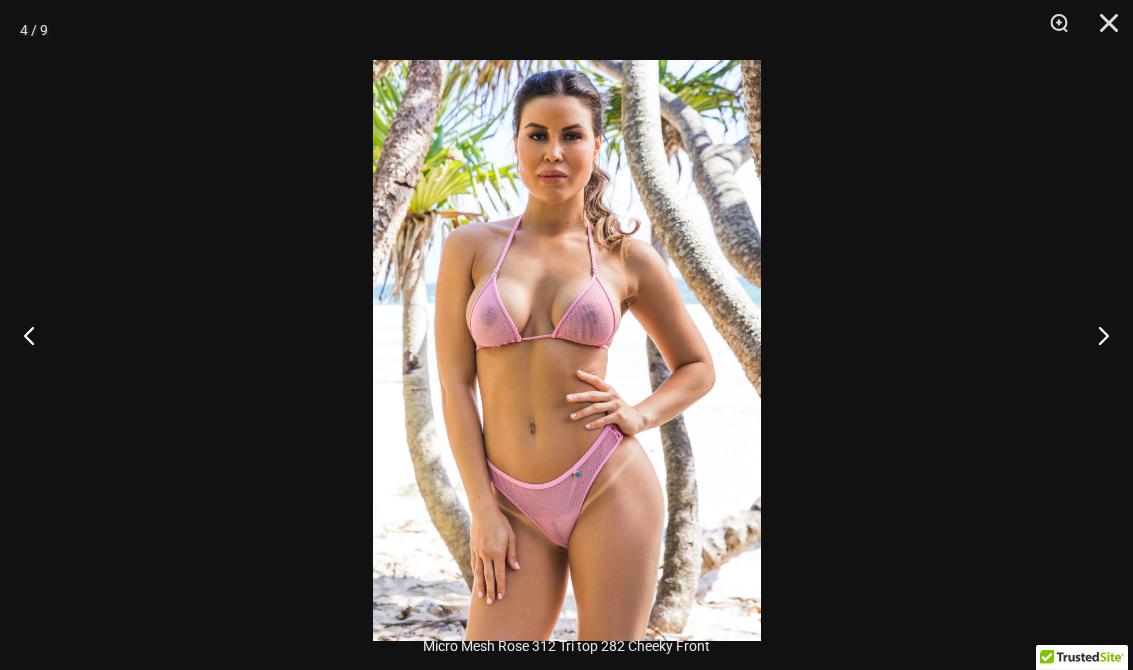 click at bounding box center [566, 335] 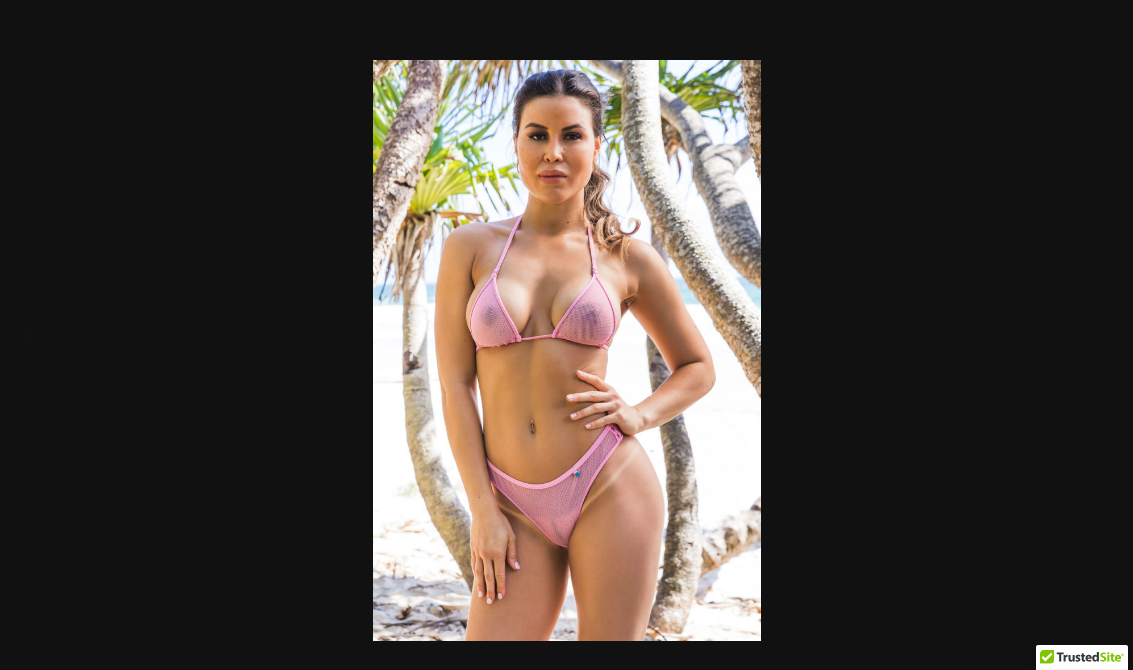 scroll, scrollTop: 1192, scrollLeft: 0, axis: vertical 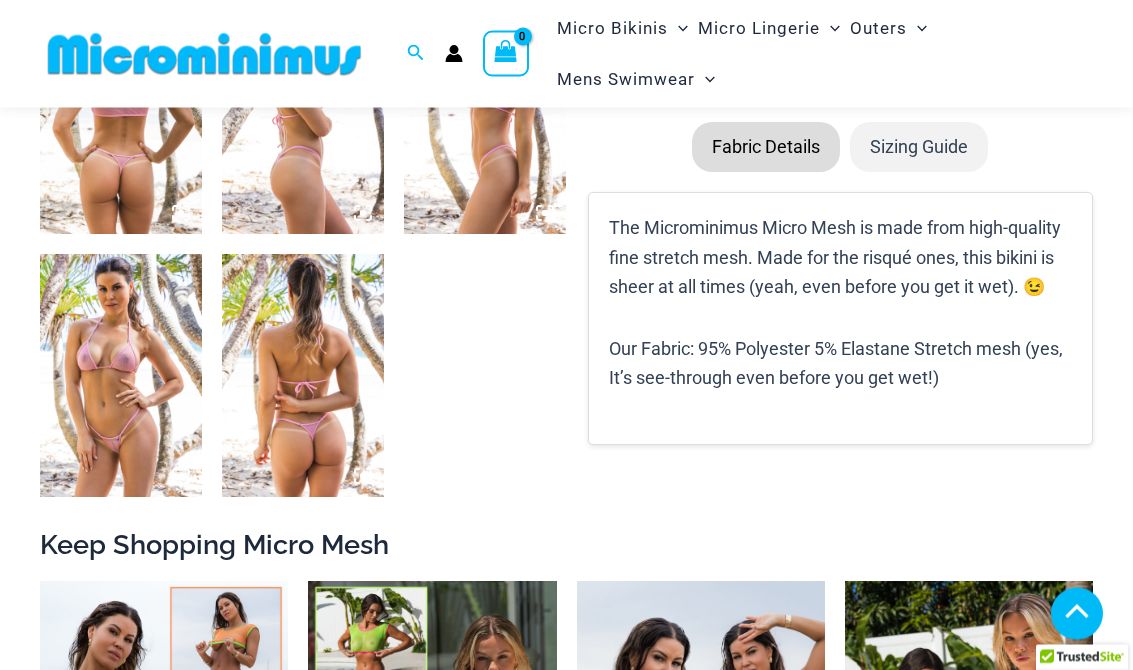 click at bounding box center (121, 376) 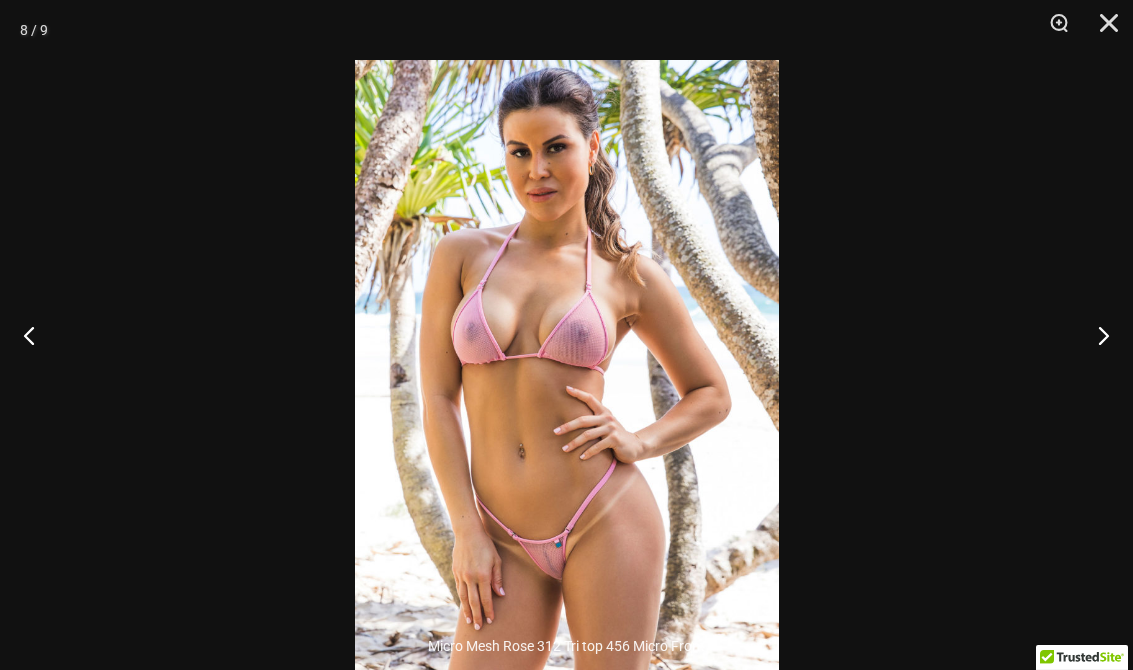 scroll, scrollTop: 1281, scrollLeft: 0, axis: vertical 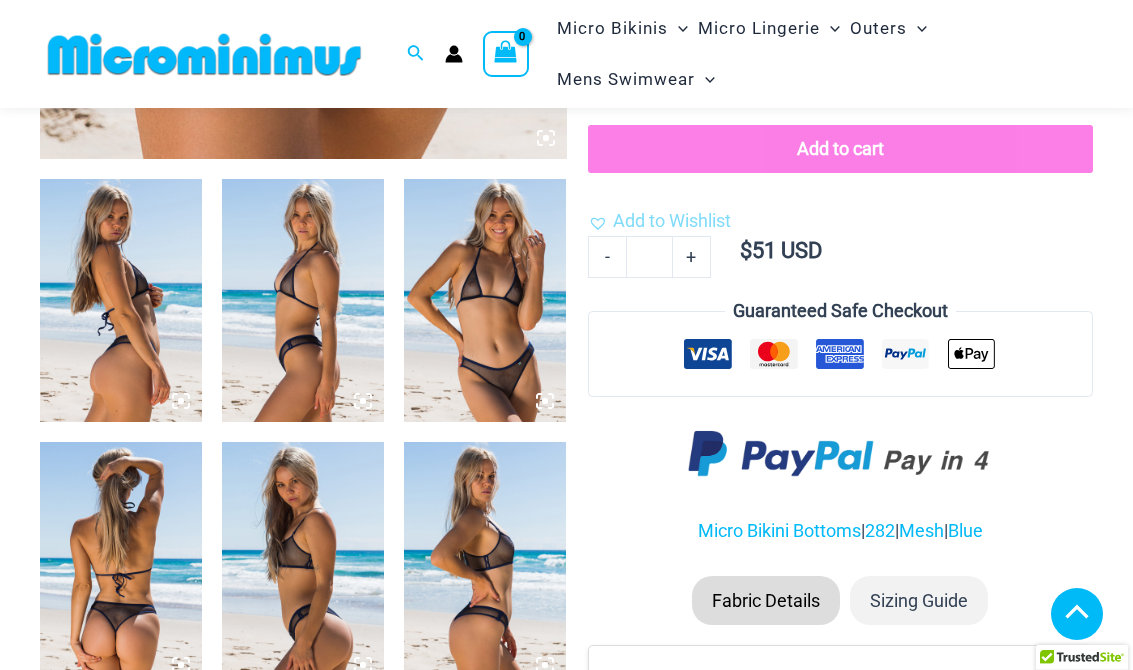 click at bounding box center (485, 300) 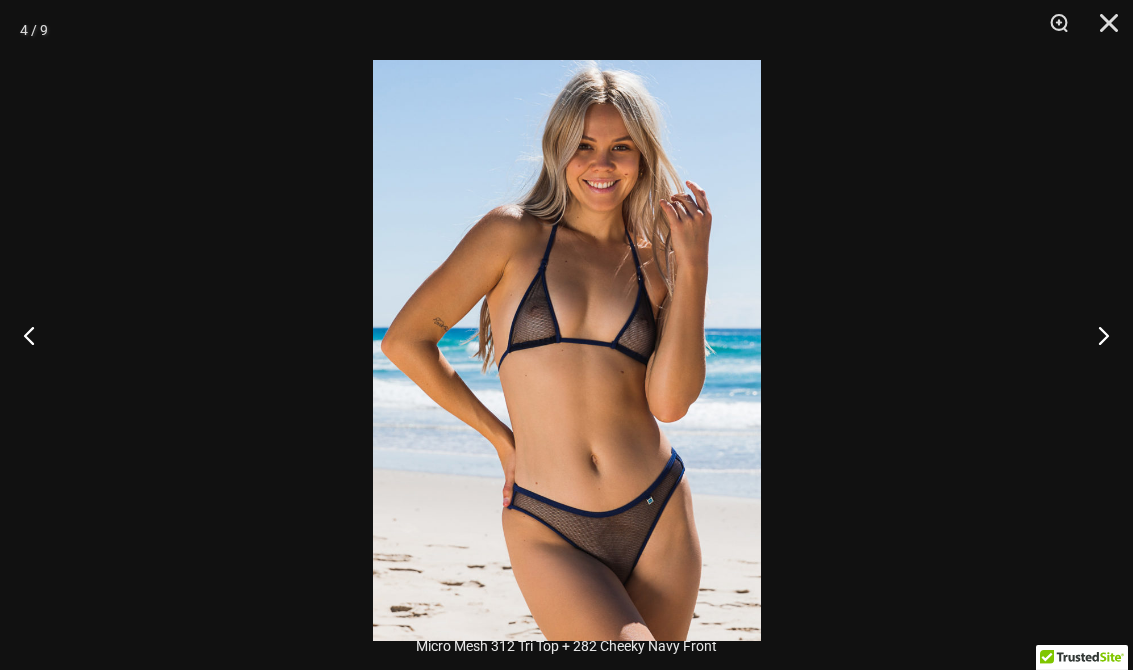 click at bounding box center (566, 335) 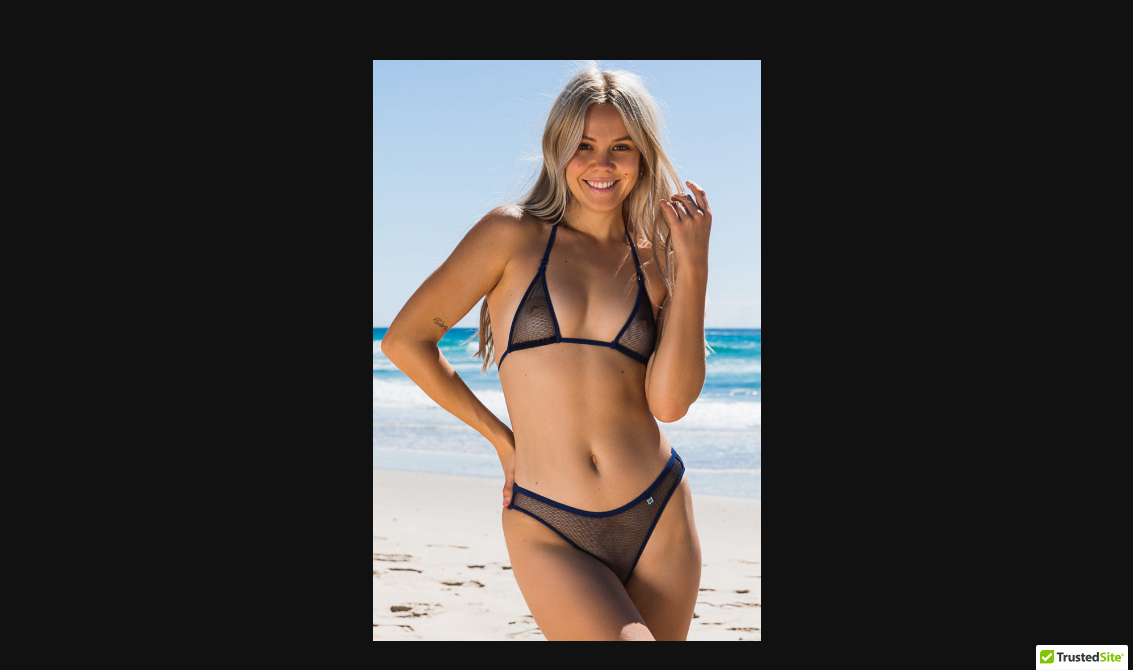 scroll, scrollTop: 829, scrollLeft: 0, axis: vertical 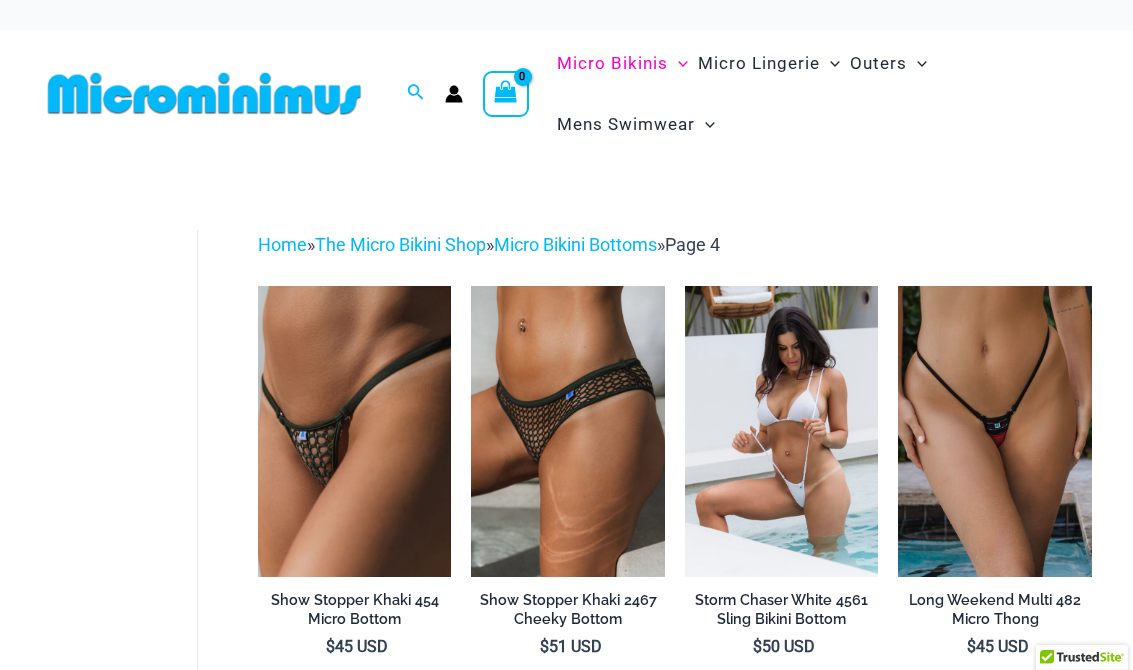 click at bounding box center (898, 286) 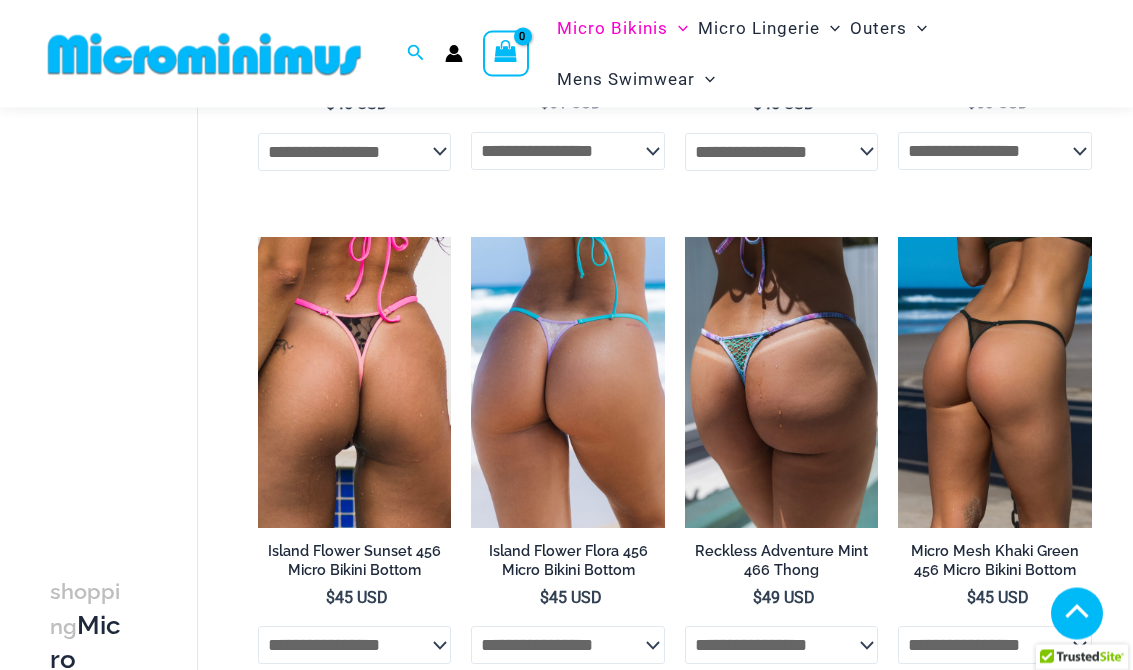 scroll, scrollTop: 2517, scrollLeft: 0, axis: vertical 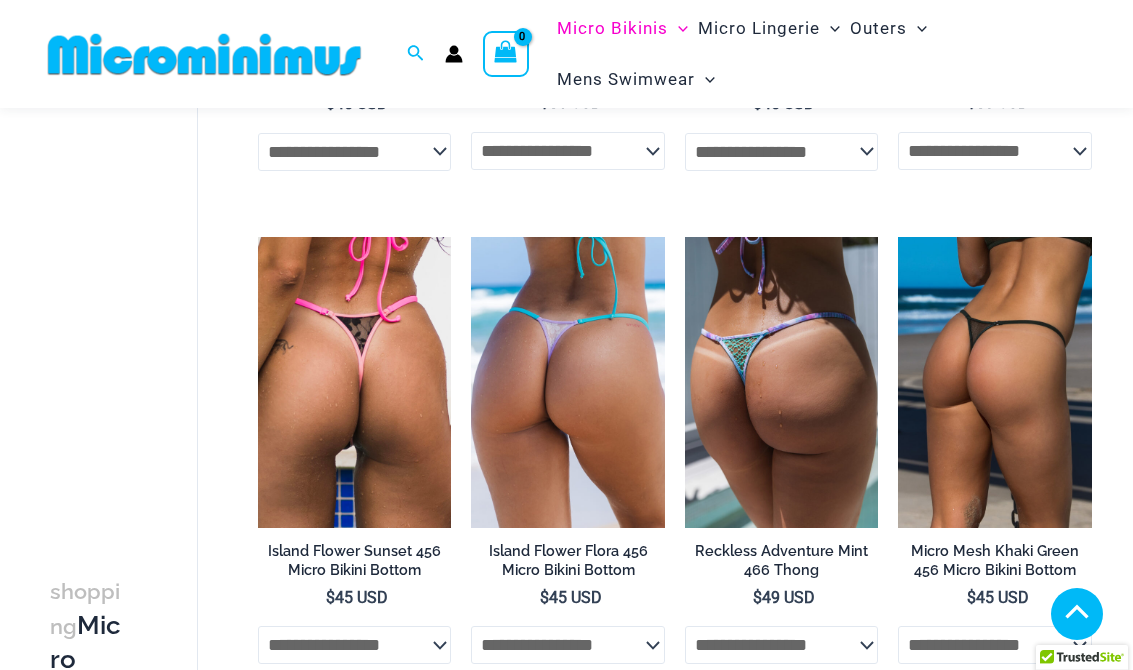 click at bounding box center [898, 237] 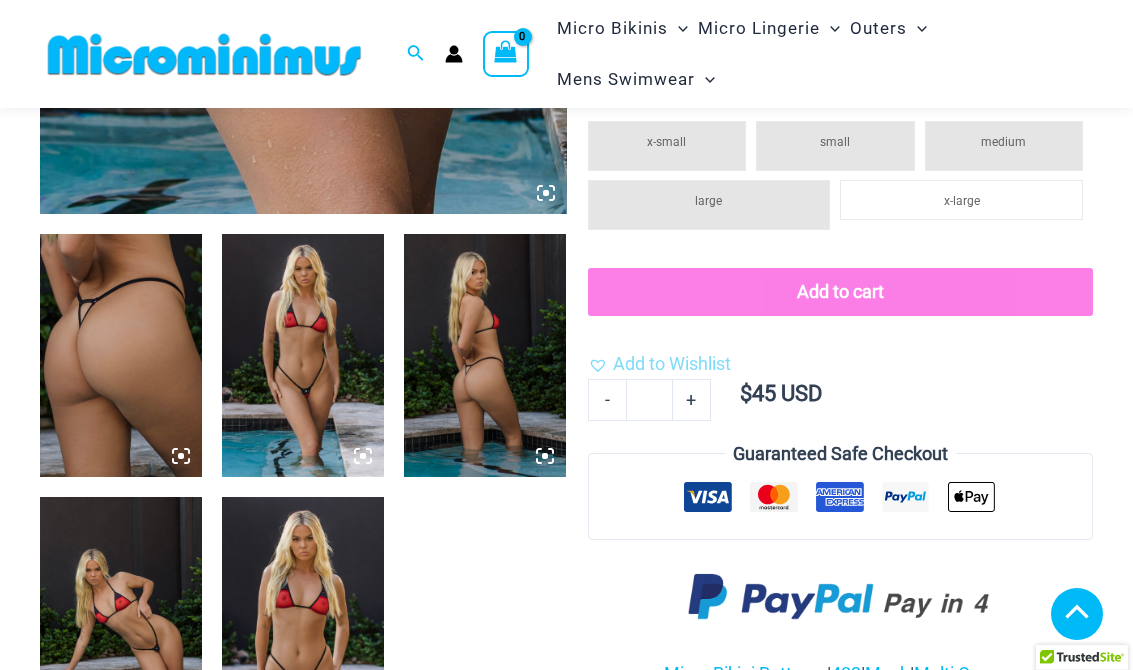 scroll, scrollTop: 530, scrollLeft: 0, axis: vertical 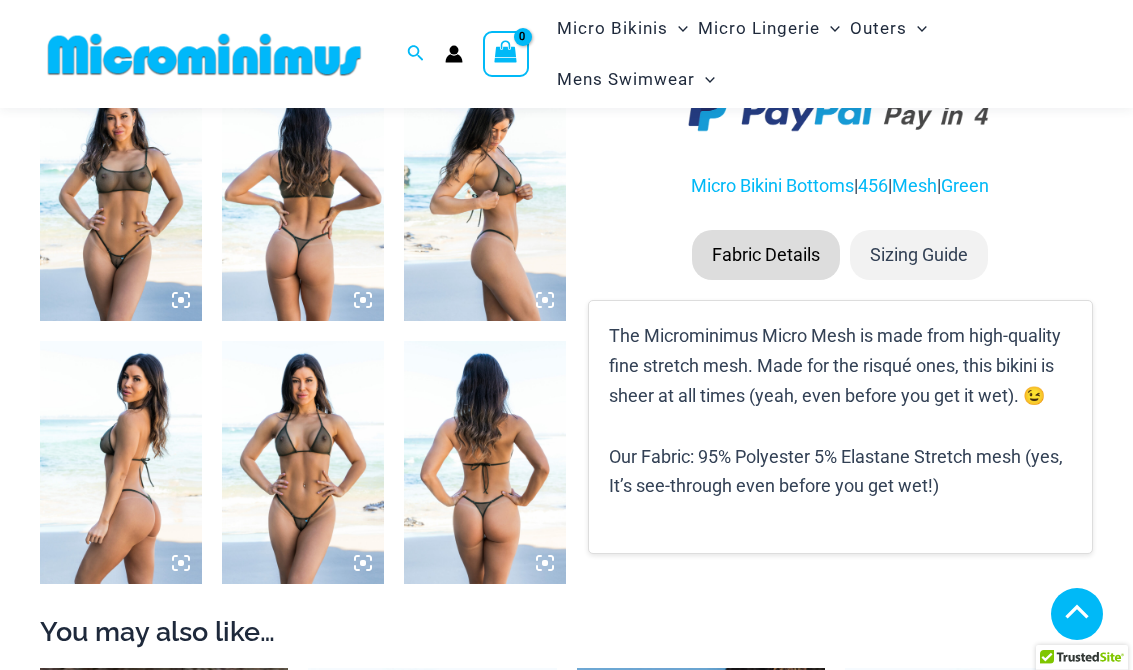 click at bounding box center (303, 462) 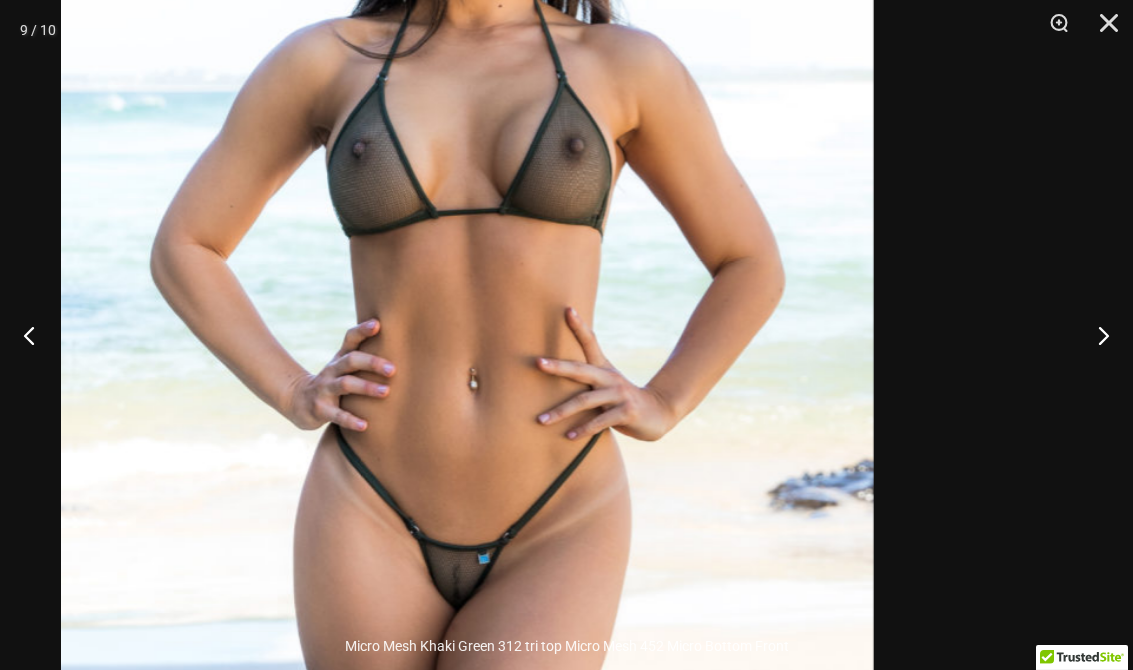 click at bounding box center [467, 267] 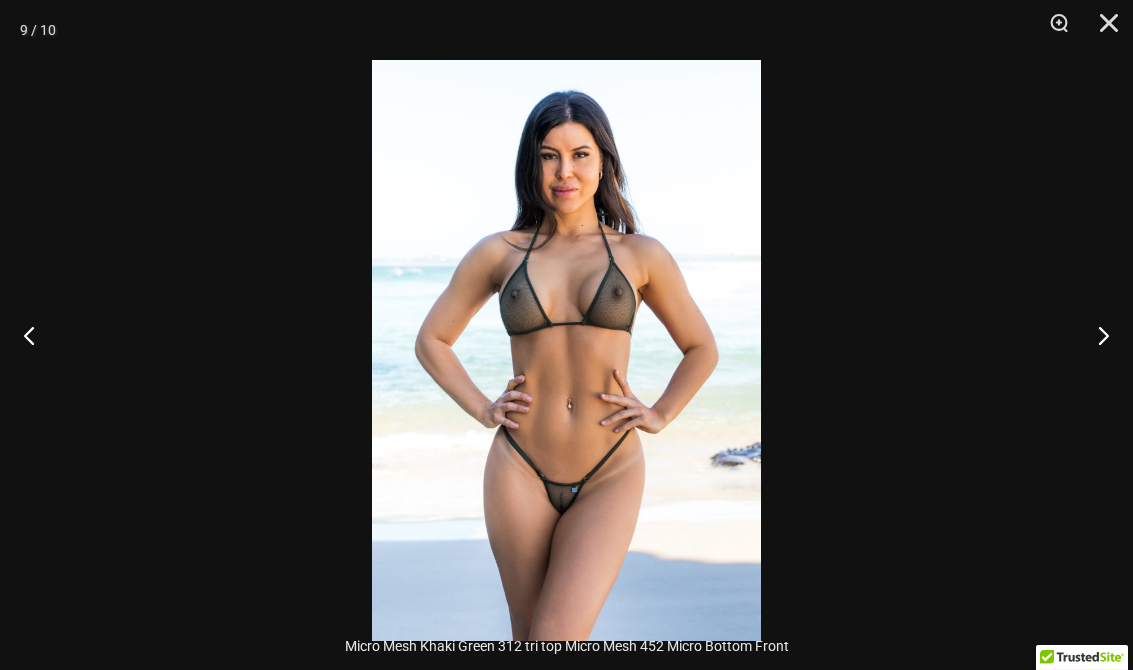 click at bounding box center (1102, 30) 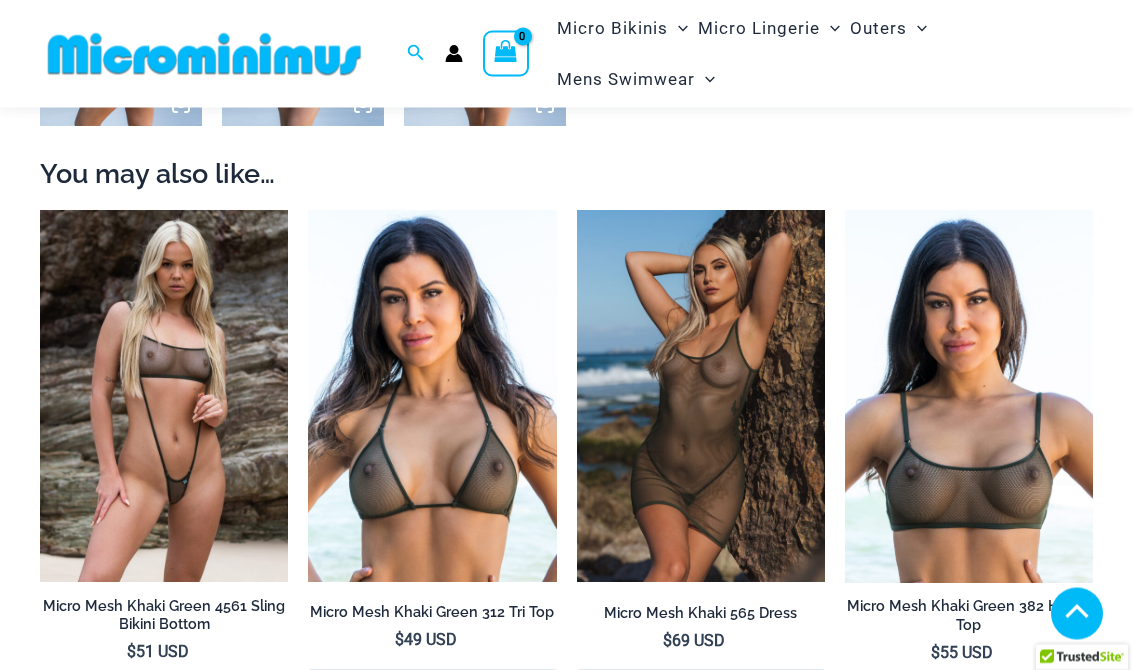 scroll, scrollTop: 1621, scrollLeft: 0, axis: vertical 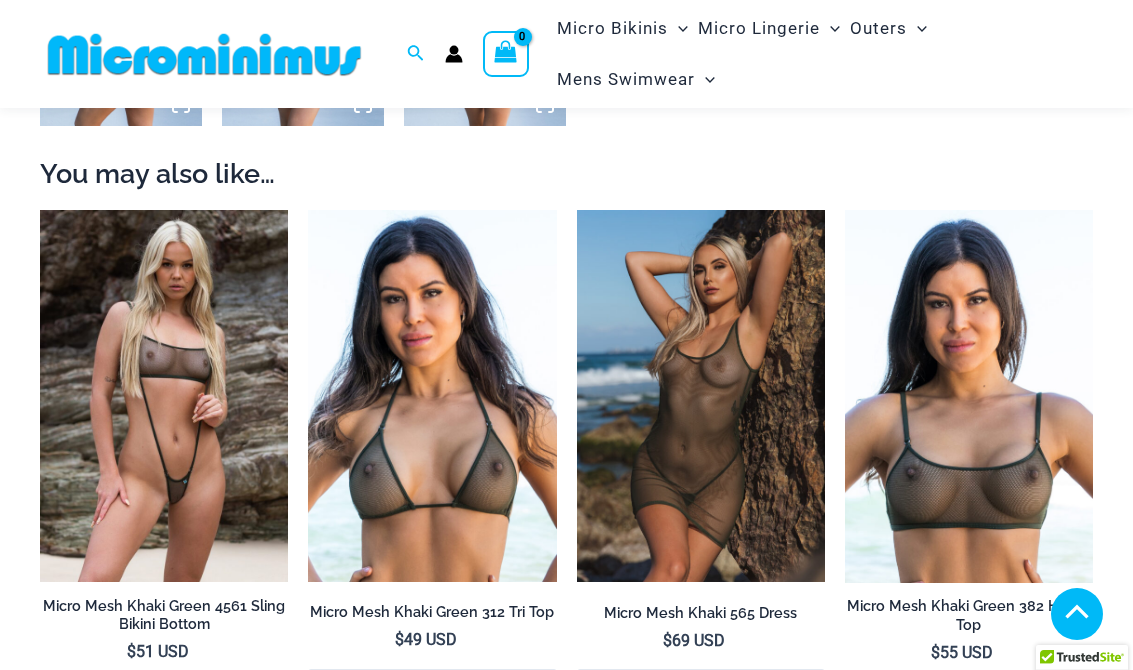 click at bounding box center (40, 210) 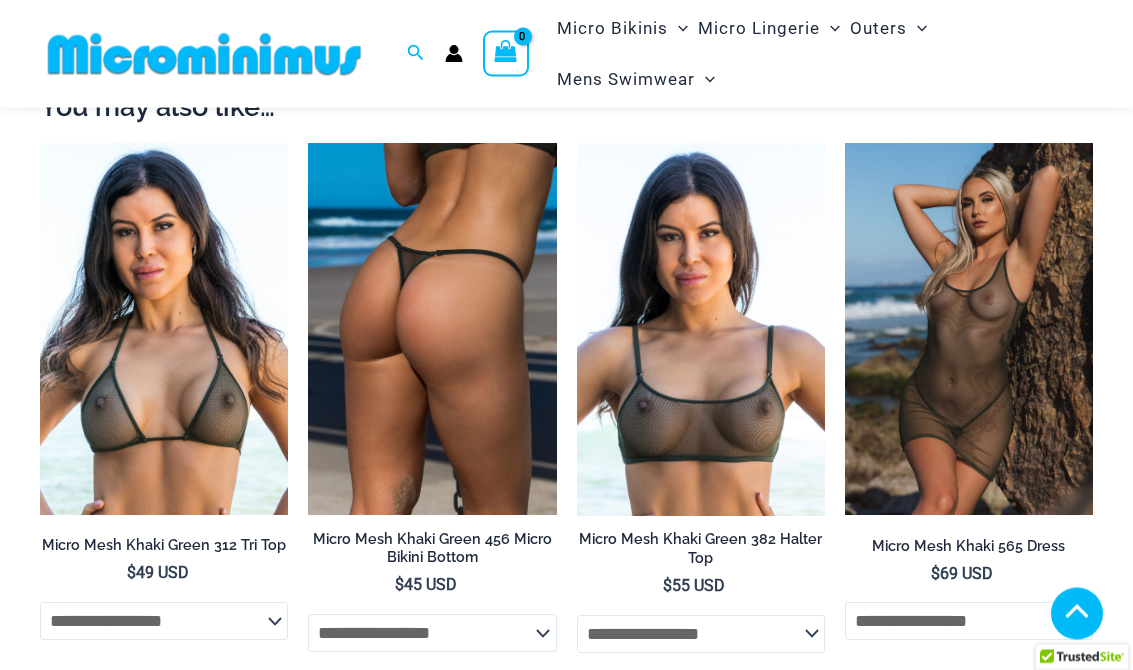 scroll, scrollTop: 1718, scrollLeft: 0, axis: vertical 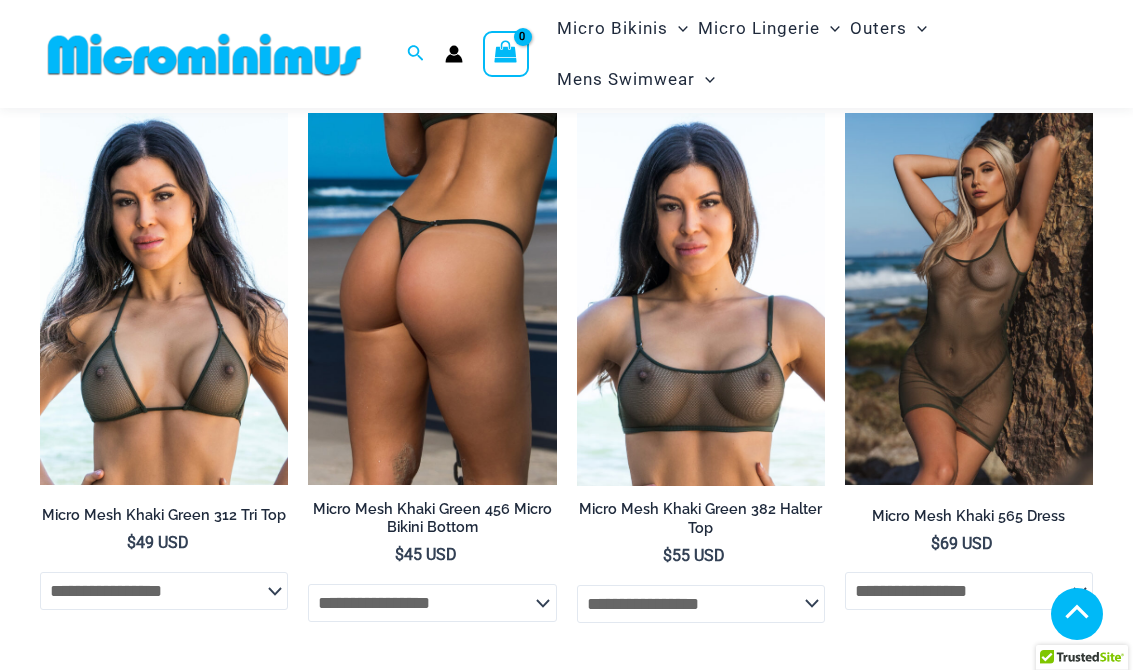 click at bounding box center (577, 113) 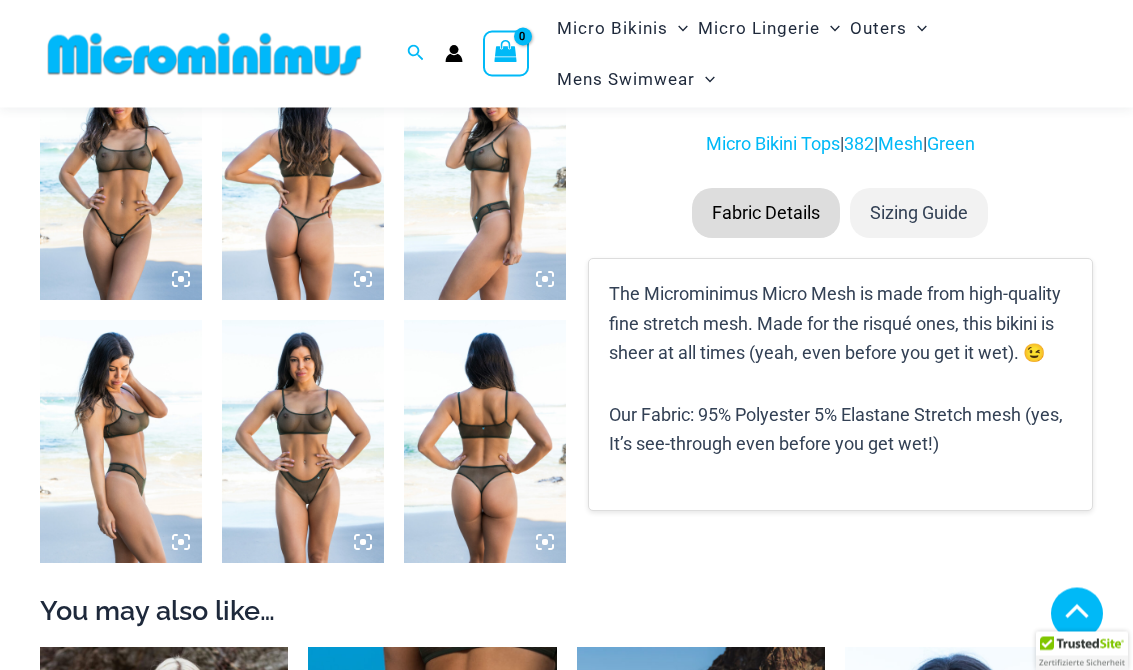 scroll, scrollTop: 1206, scrollLeft: 0, axis: vertical 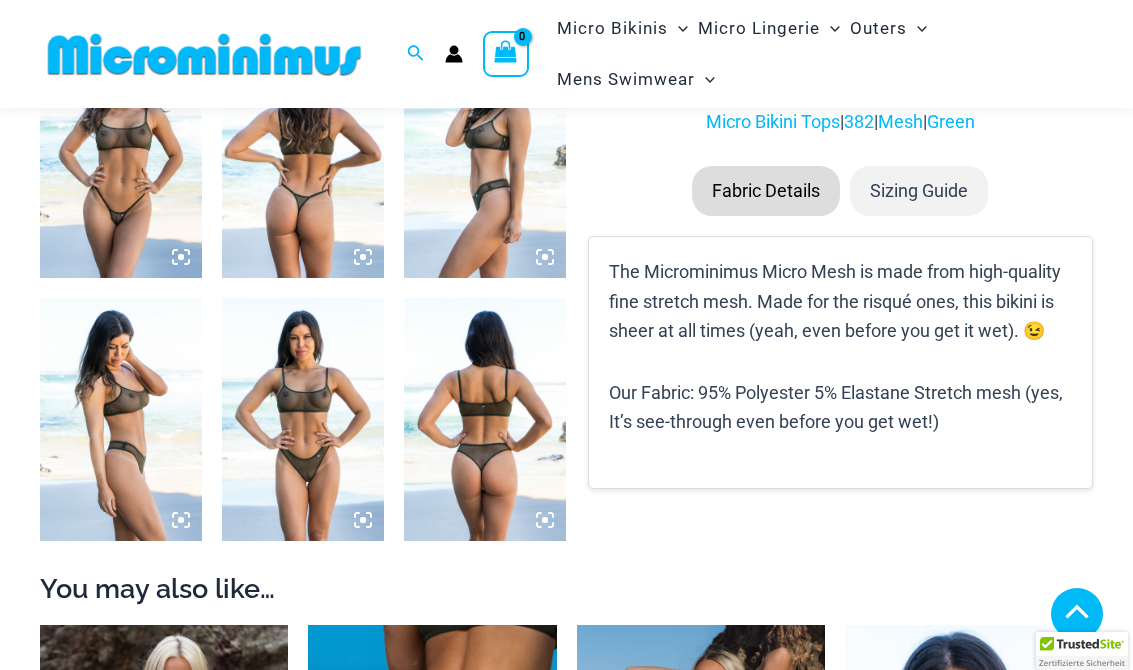 click at bounding box center (303, 419) 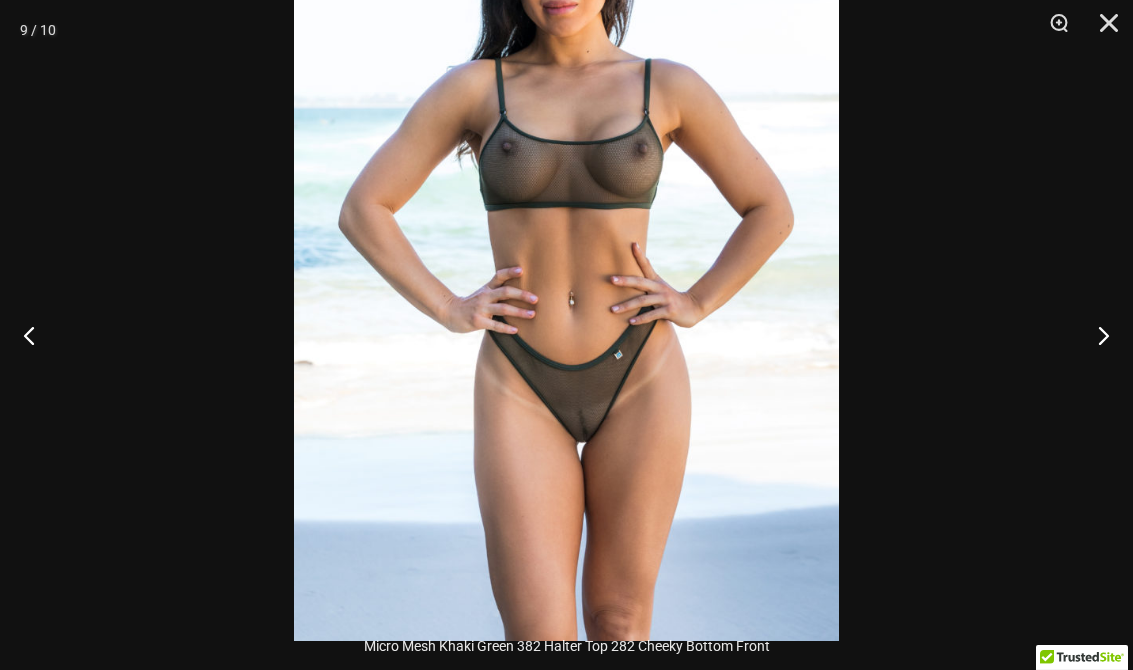 click at bounding box center [1095, 335] 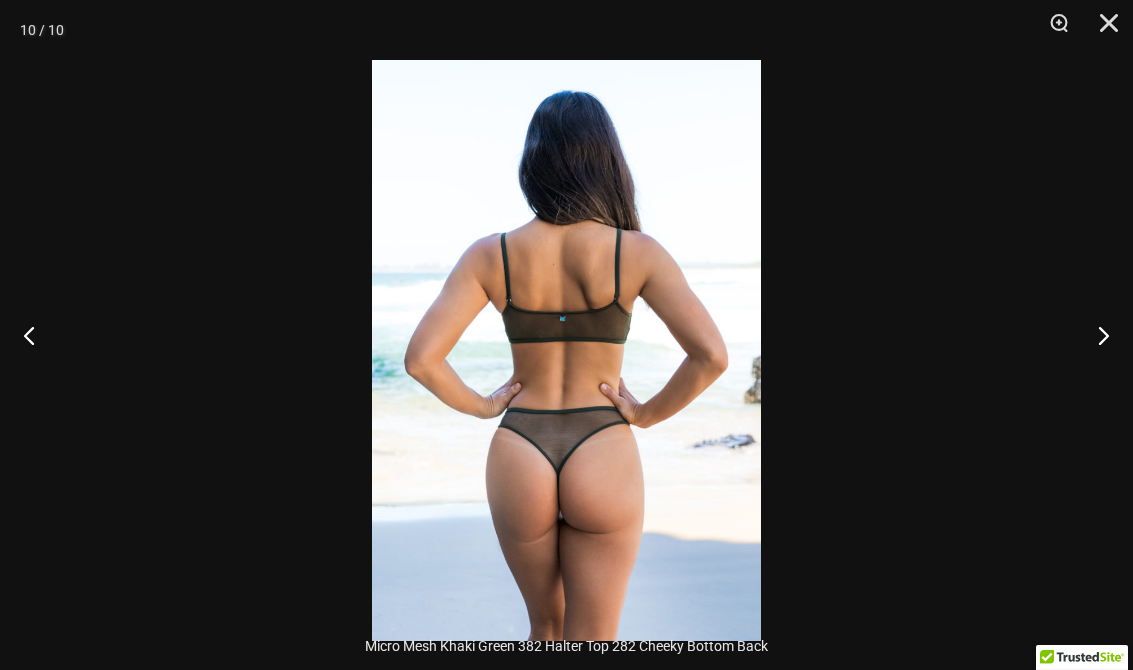 click at bounding box center (1095, 335) 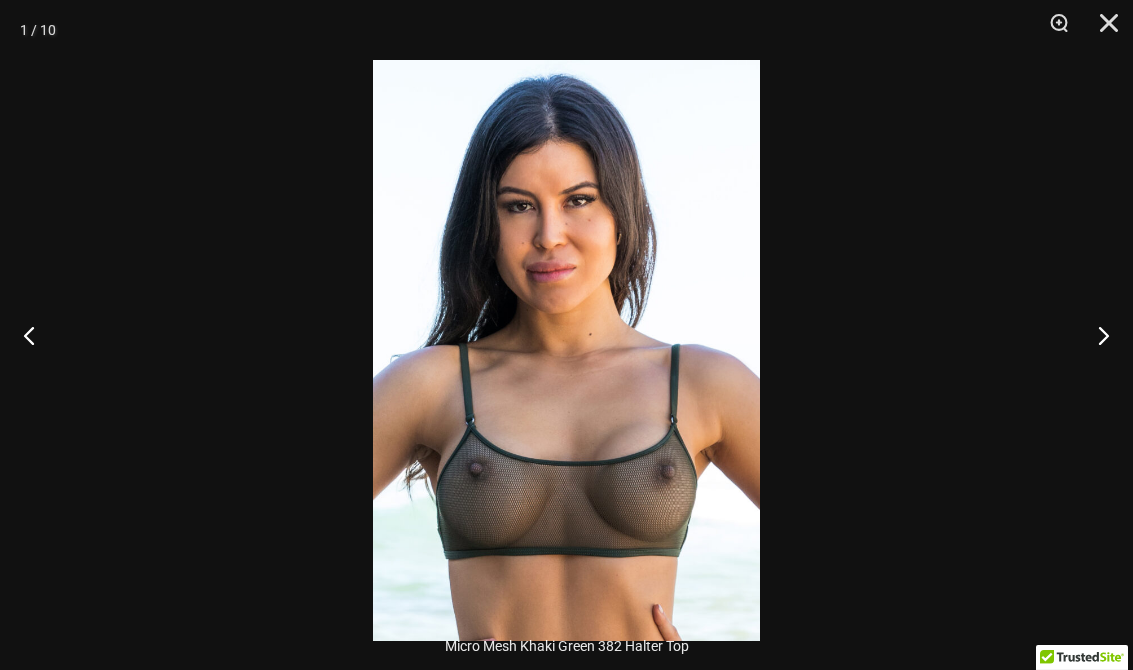 click at bounding box center [1102, 30] 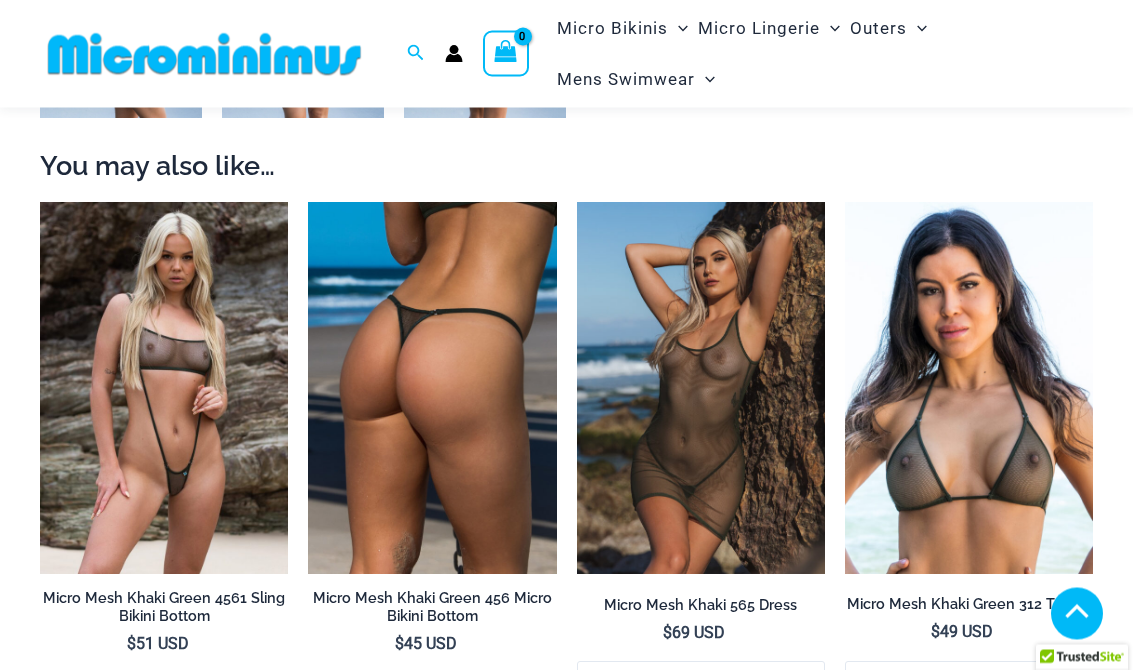 scroll, scrollTop: 1629, scrollLeft: 0, axis: vertical 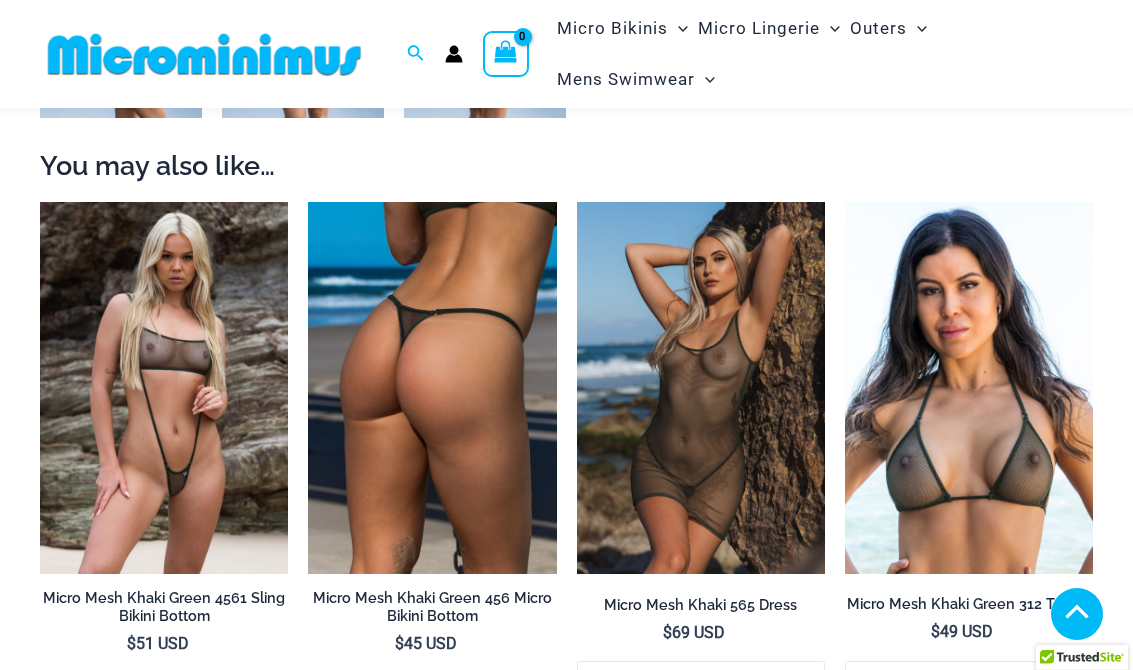 click at bounding box center (845, 202) 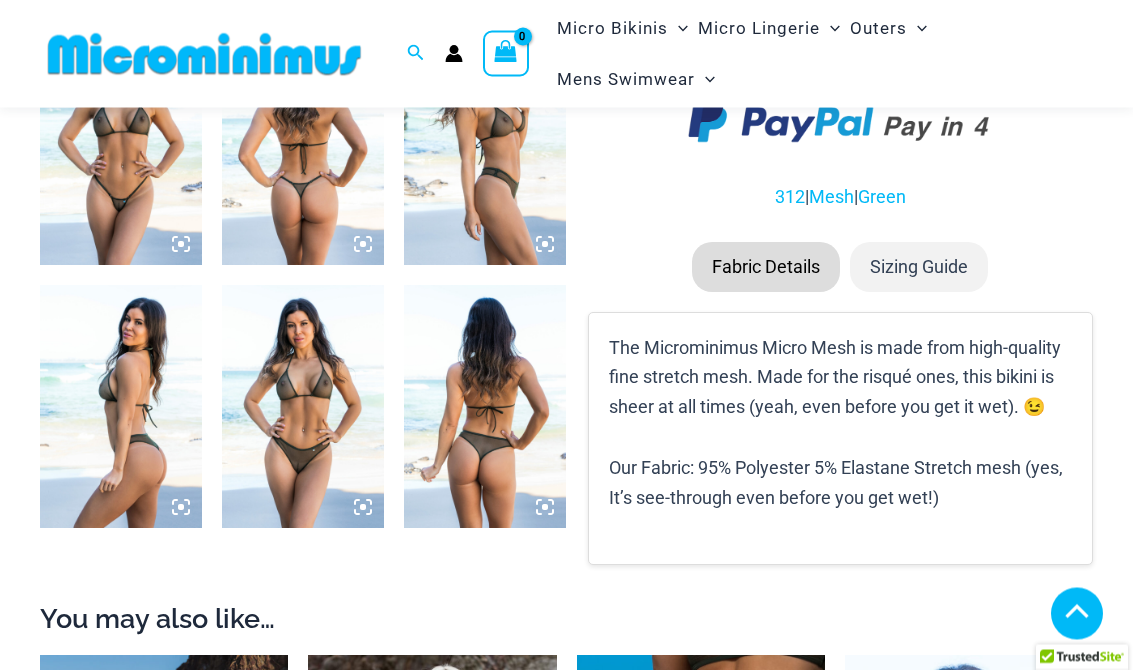 scroll, scrollTop: 1219, scrollLeft: 0, axis: vertical 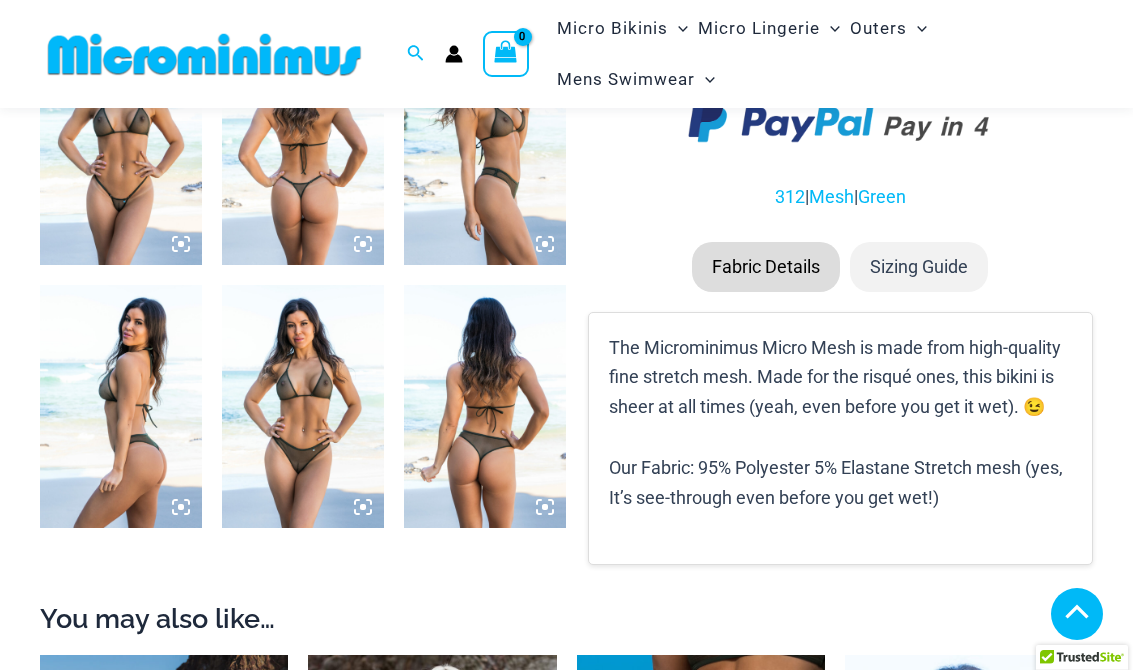 click at bounding box center (303, 406) 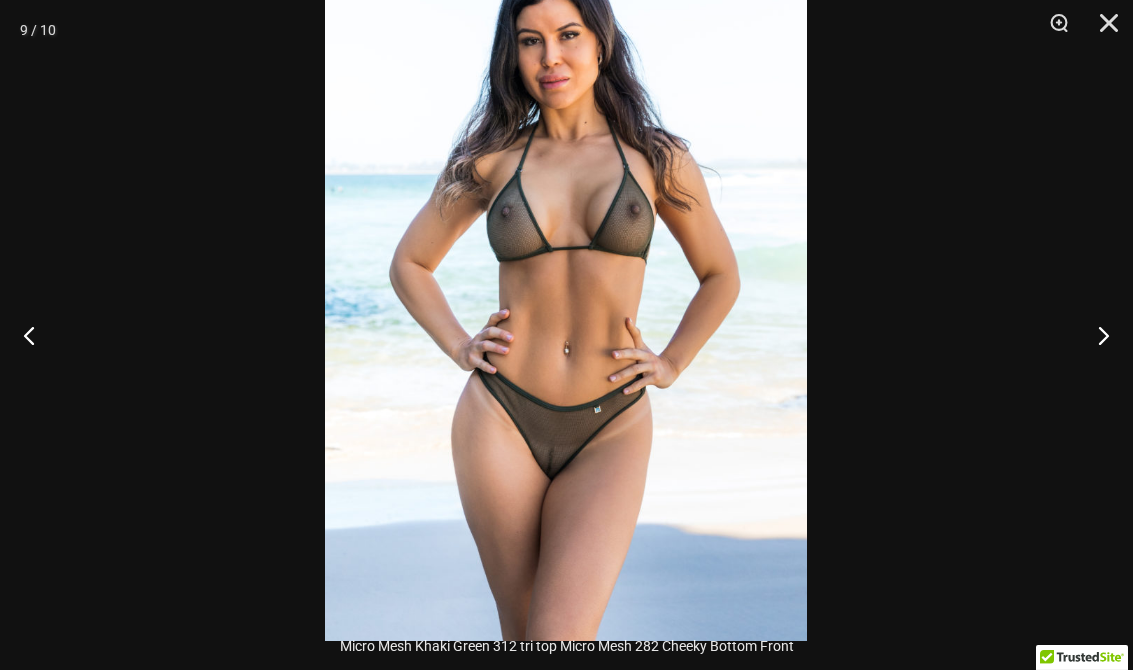 click at bounding box center [1095, 335] 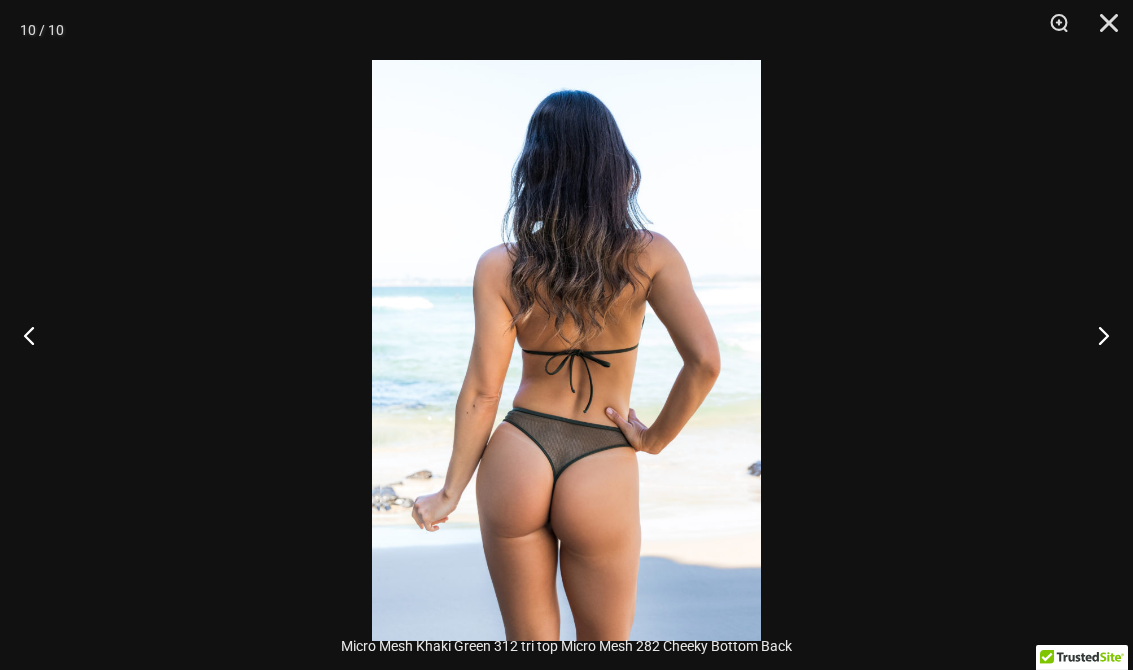 click at bounding box center [1102, 30] 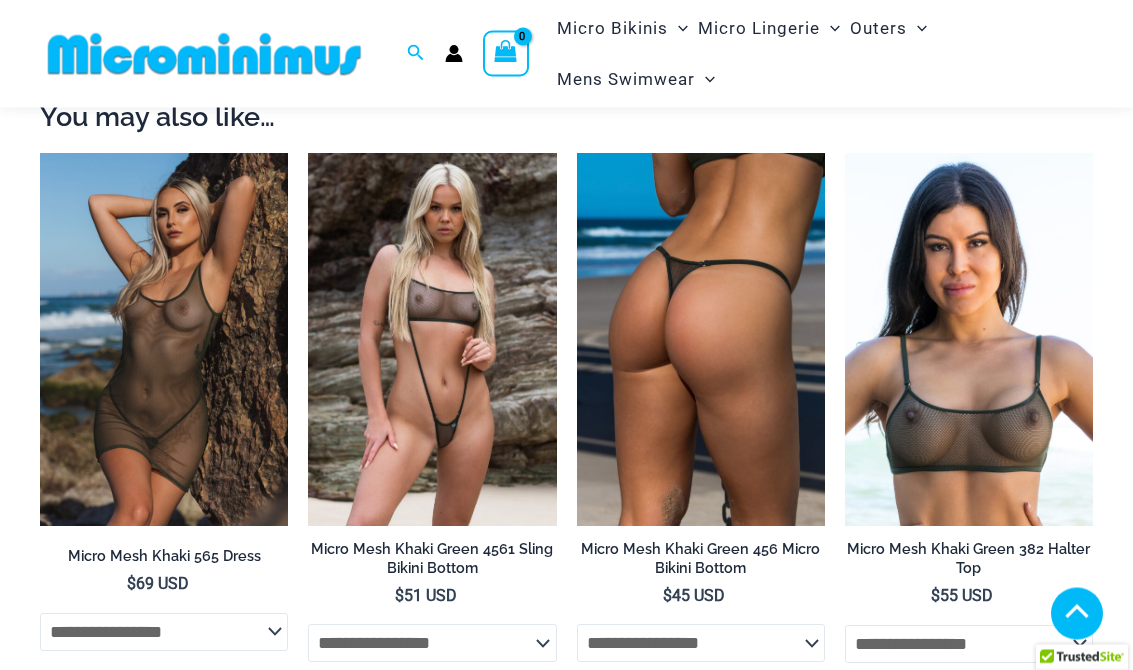 scroll, scrollTop: 1721, scrollLeft: 0, axis: vertical 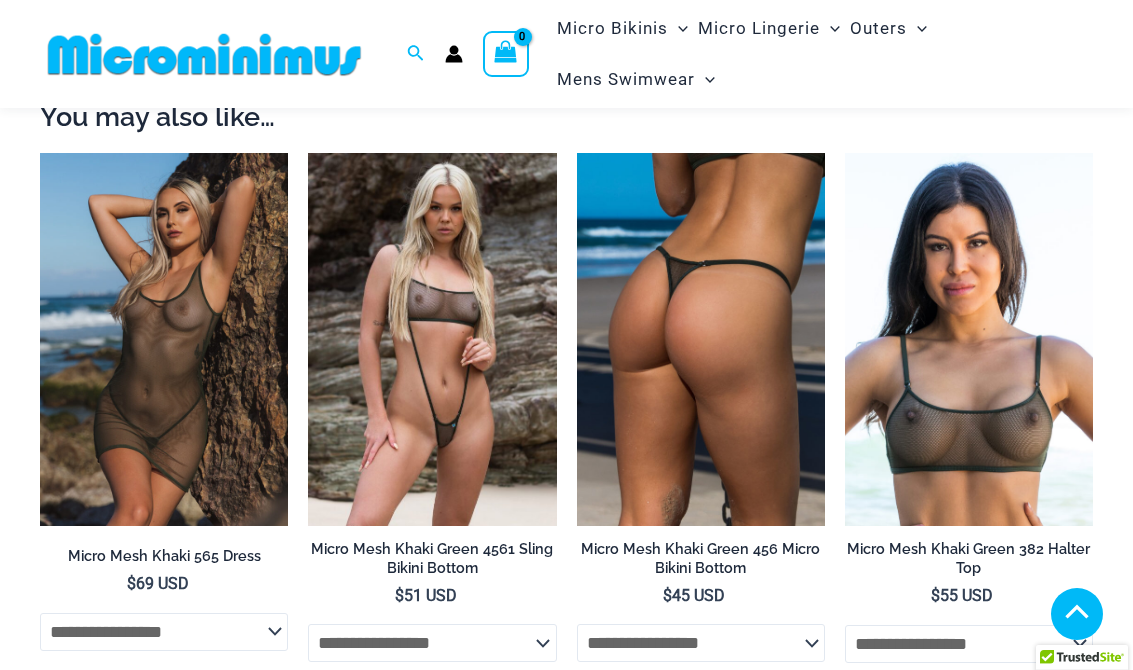 click at bounding box center (577, 153) 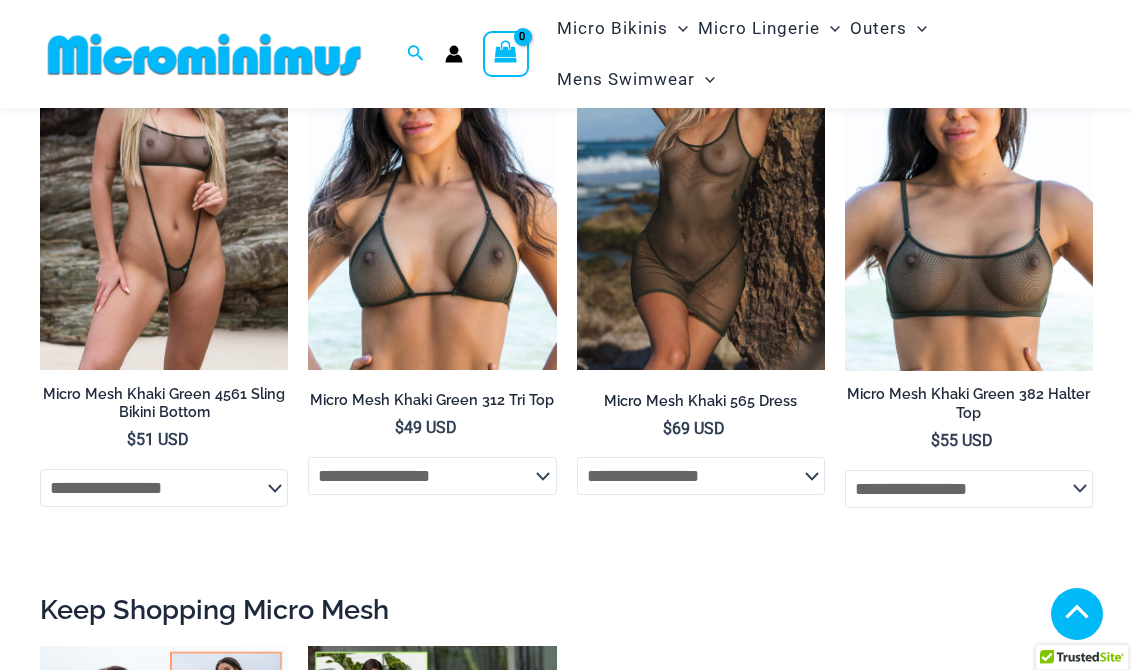 scroll, scrollTop: 1722, scrollLeft: 0, axis: vertical 